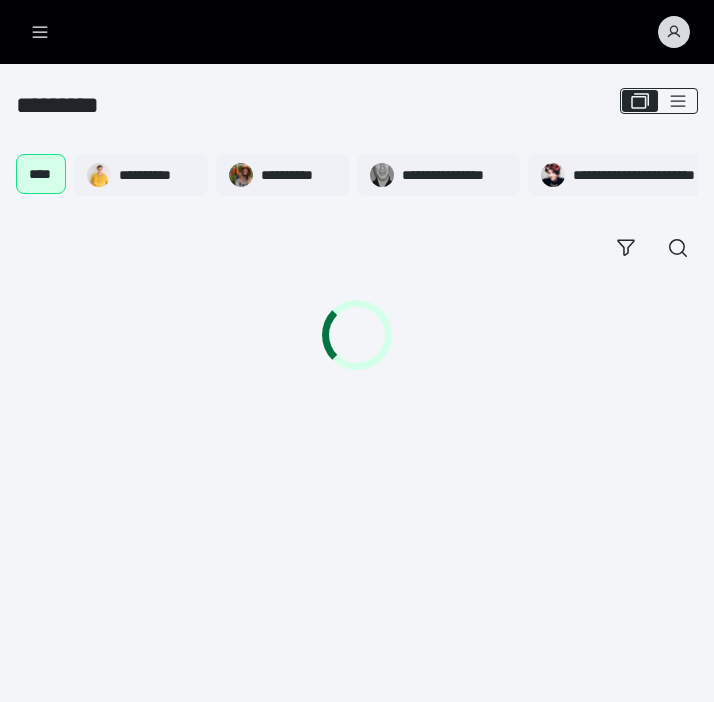 scroll, scrollTop: 0, scrollLeft: 0, axis: both 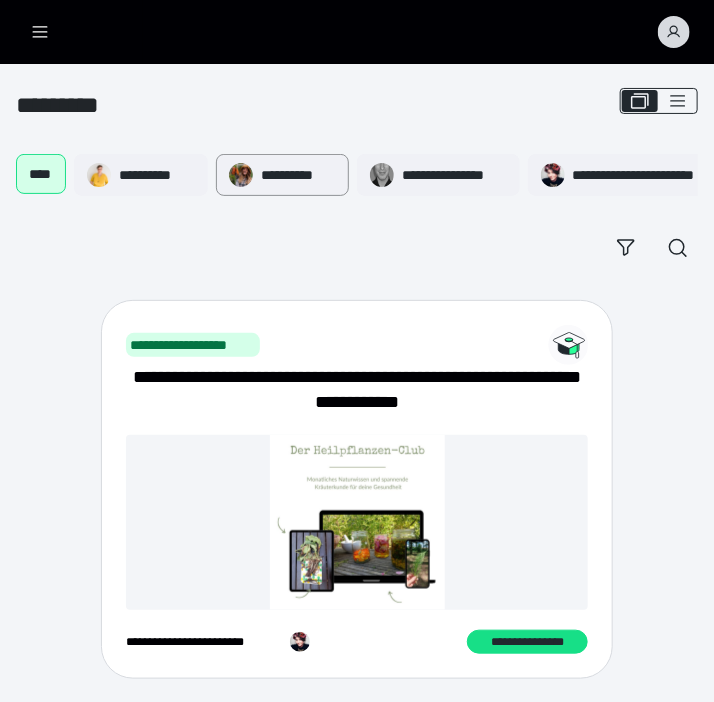 click on "**********" at bounding box center [299, 175] 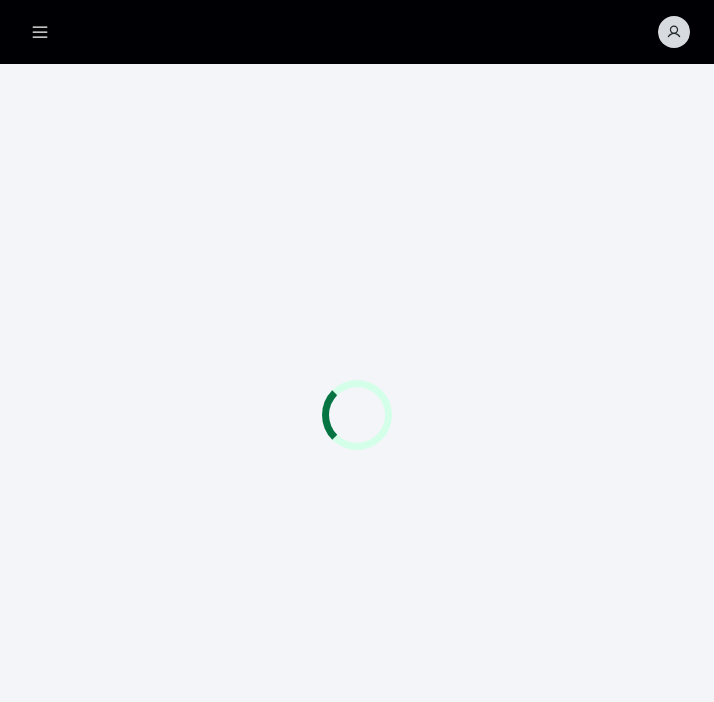 scroll, scrollTop: 0, scrollLeft: 0, axis: both 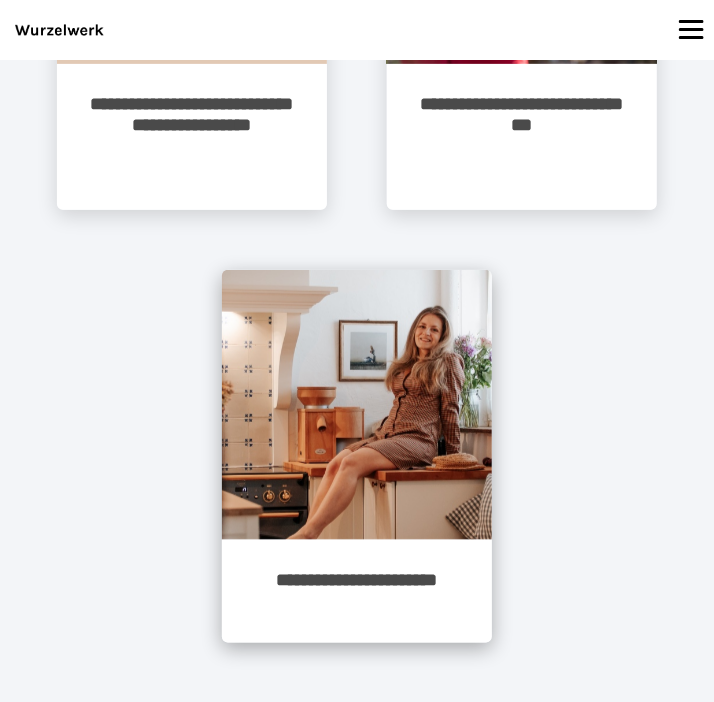 click on "**********" at bounding box center [357, 591] 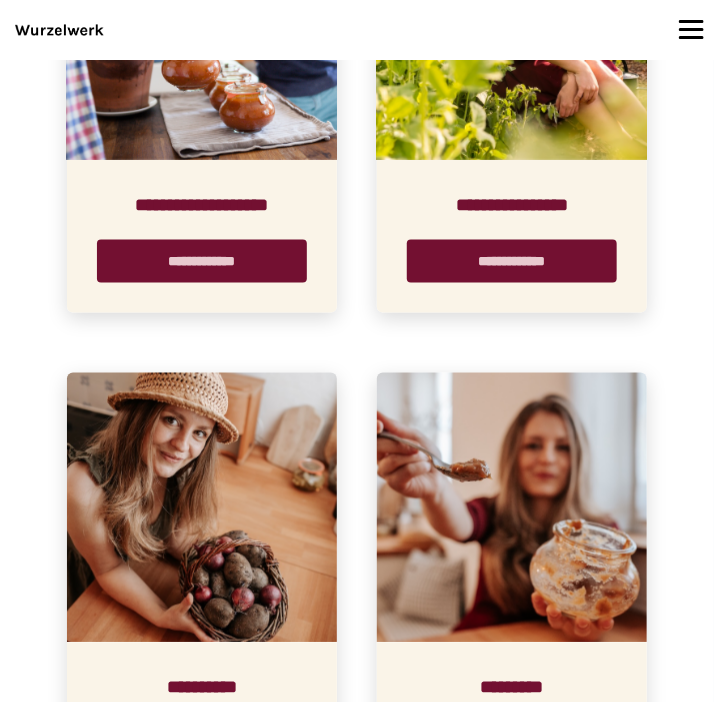 scroll, scrollTop: 844, scrollLeft: 0, axis: vertical 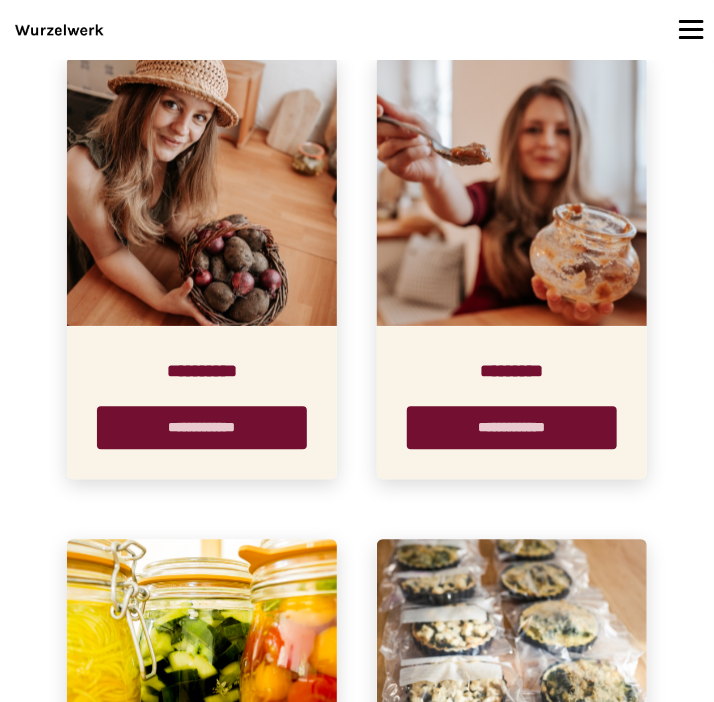 click at bounding box center (512, 192) 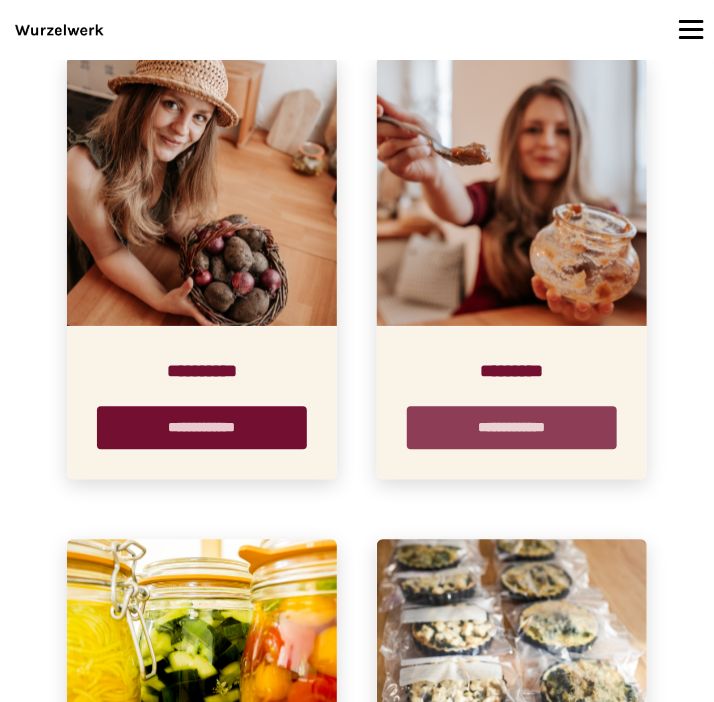 click on "**********" at bounding box center (512, 428) 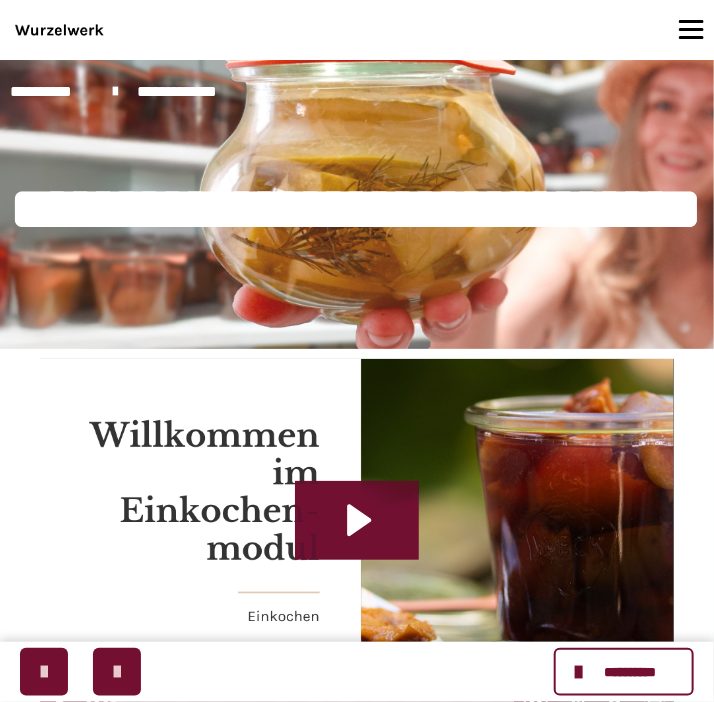 scroll, scrollTop: 388, scrollLeft: 0, axis: vertical 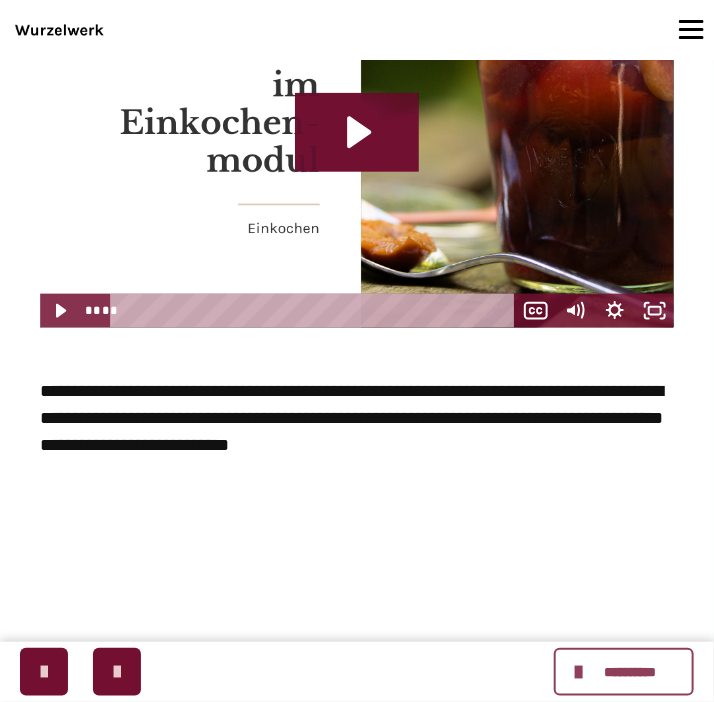 click at bounding box center [582, 672] 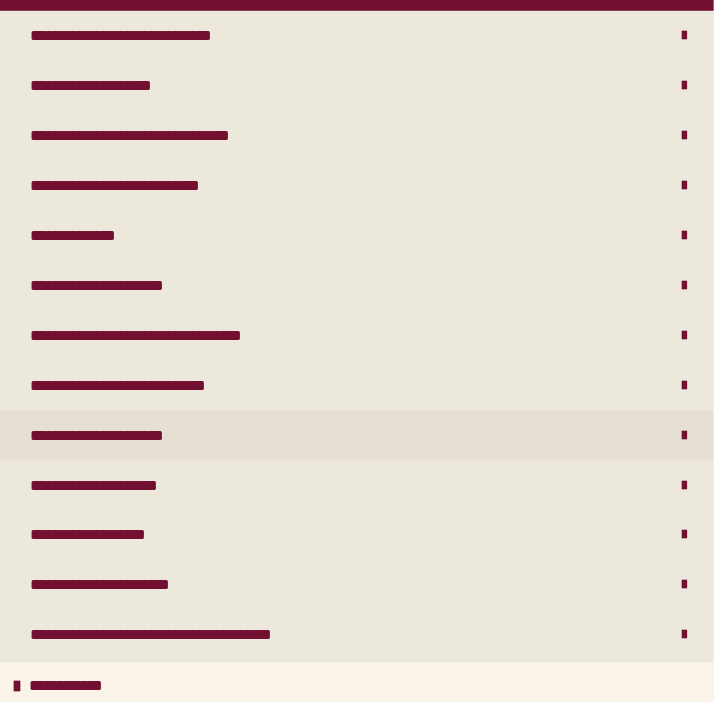 scroll, scrollTop: 480, scrollLeft: 0, axis: vertical 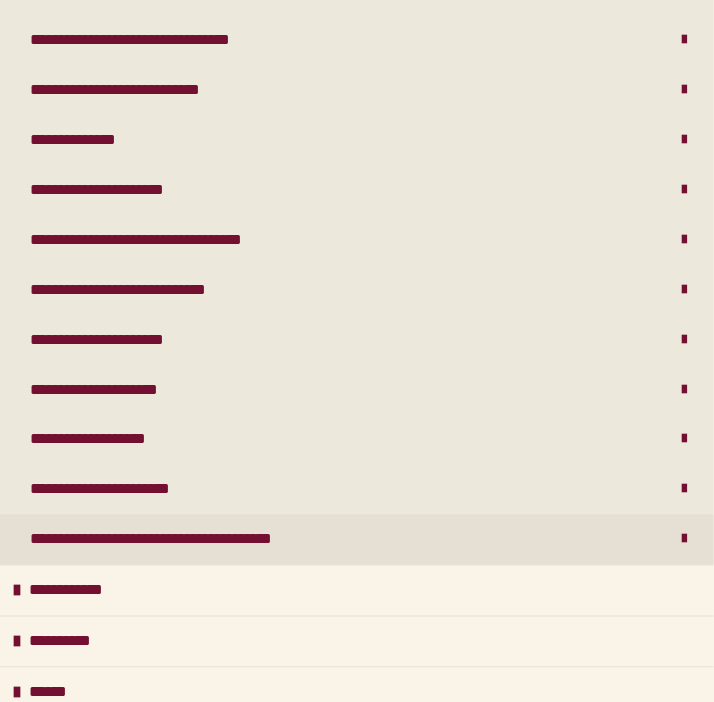 click on "**********" at bounding box center (186, 540) 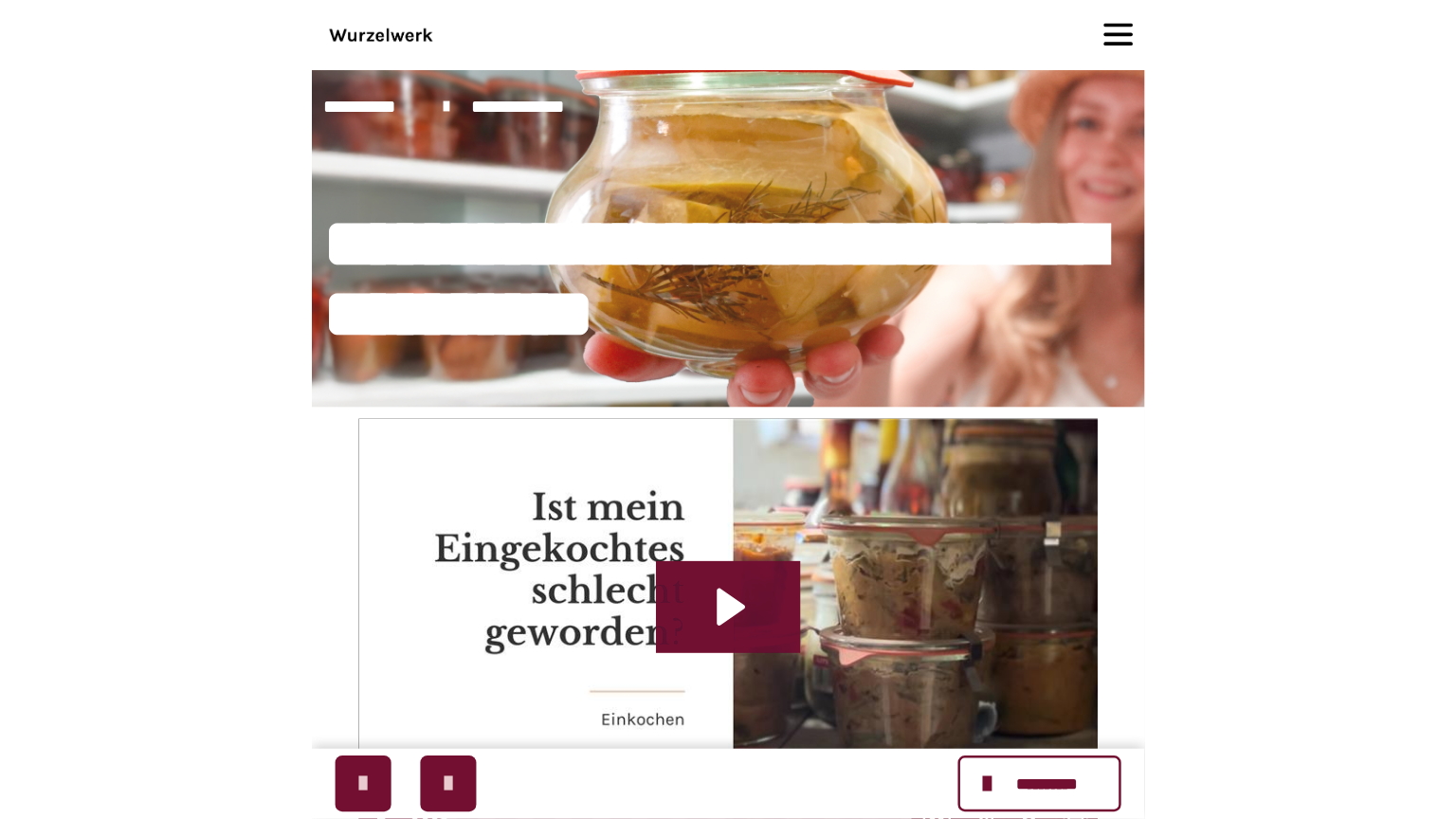 scroll, scrollTop: 200, scrollLeft: 0, axis: vertical 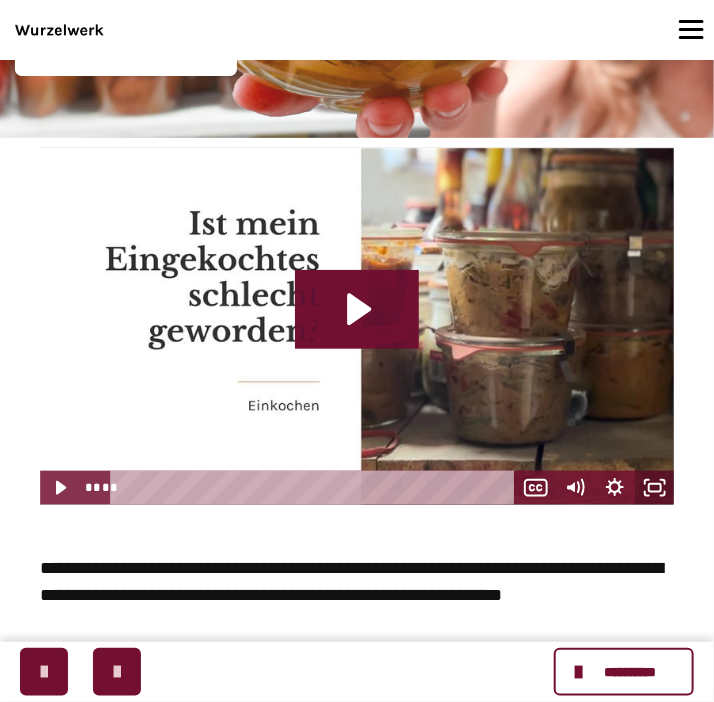 click 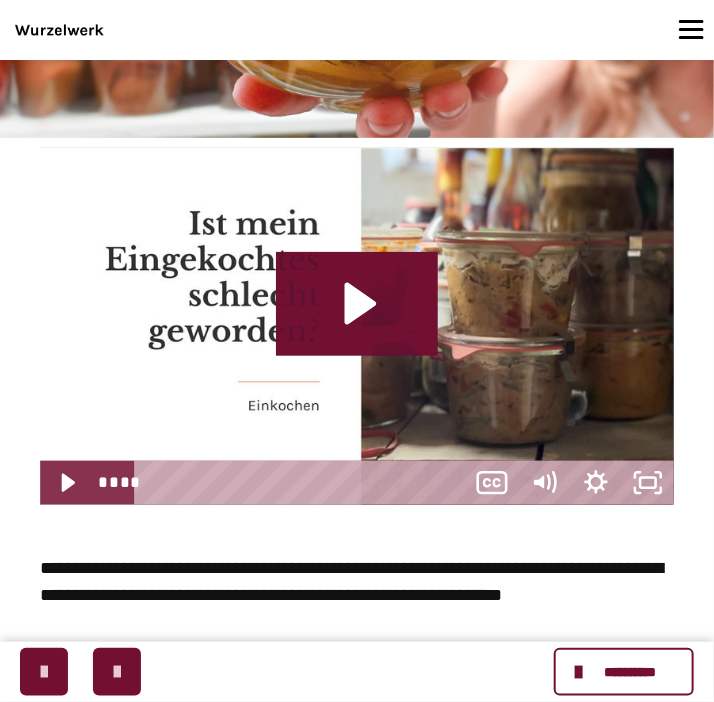 scroll, scrollTop: 480, scrollLeft: 0, axis: vertical 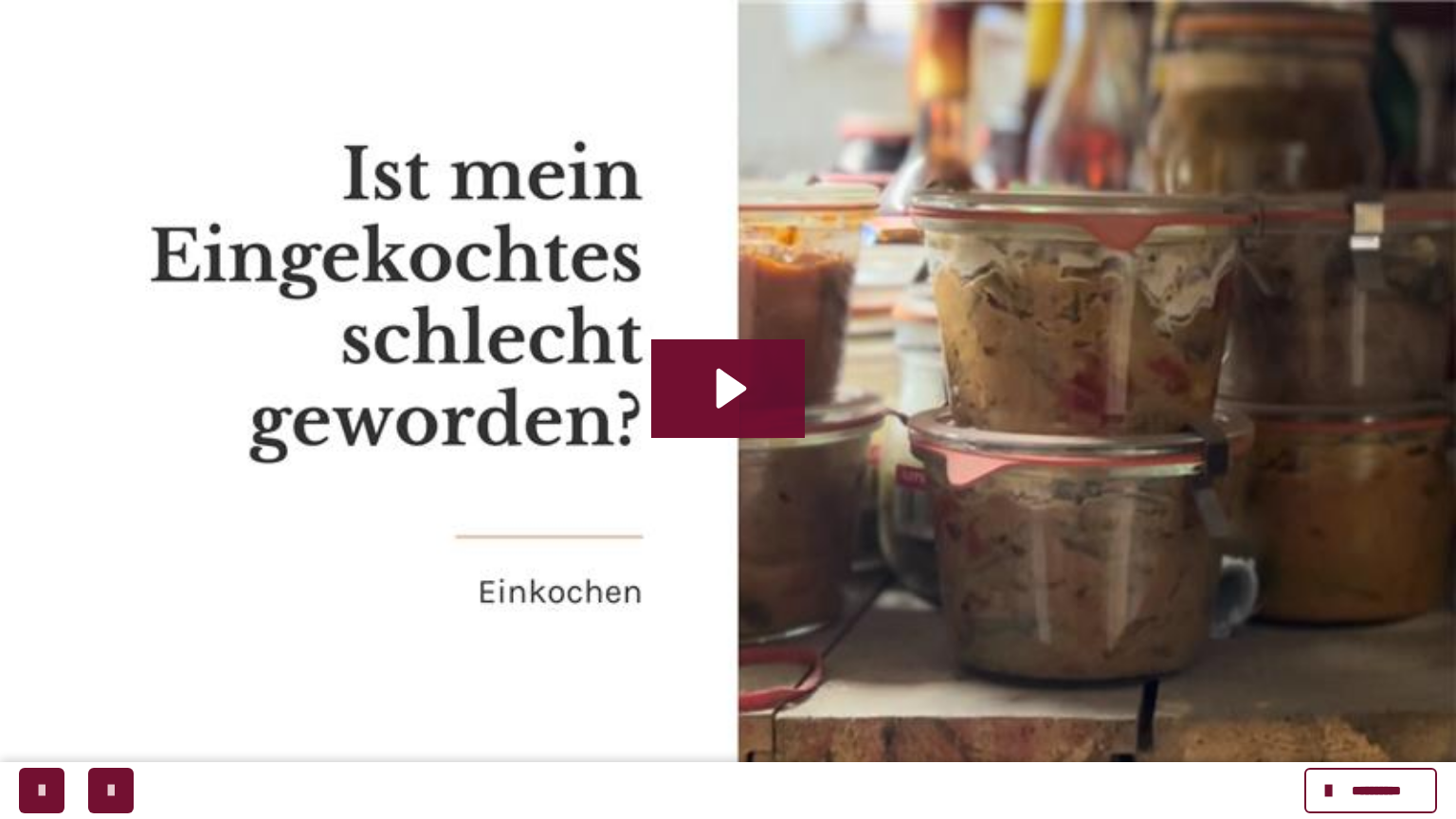click 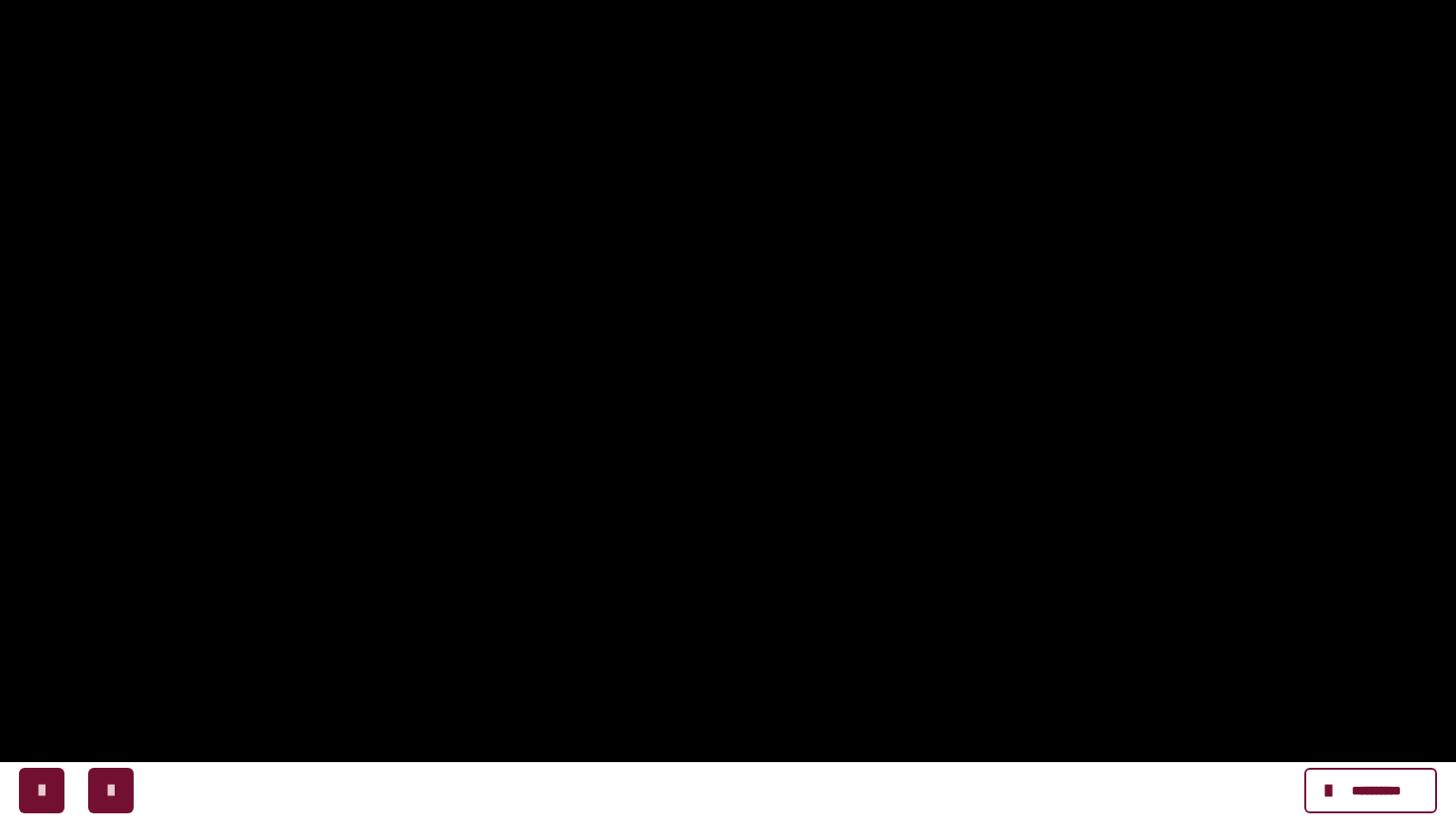 click 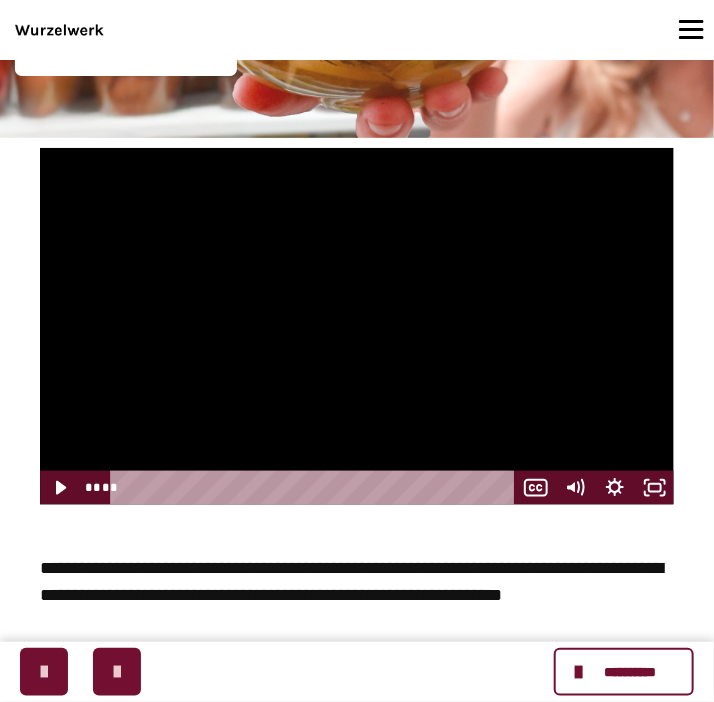 click on "**** ****" at bounding box center (298, 488) 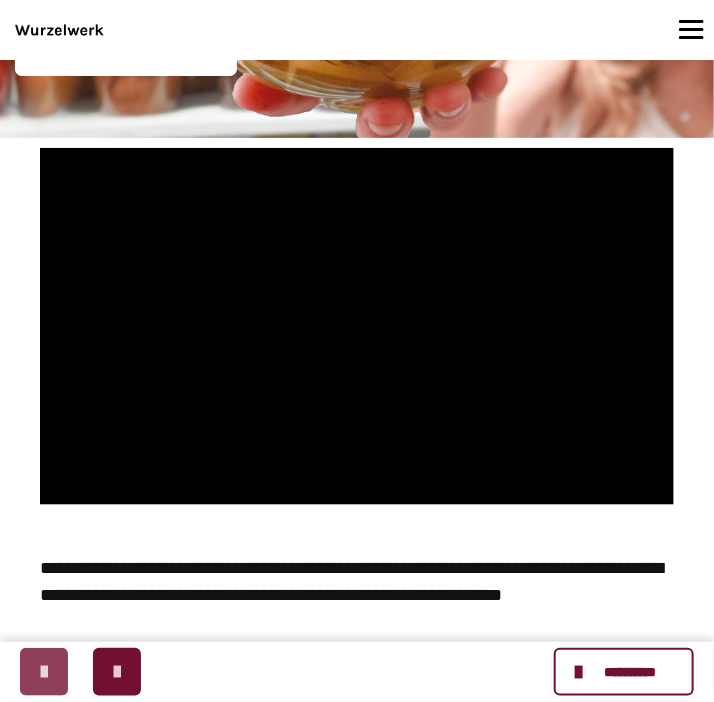 click at bounding box center [44, 672] 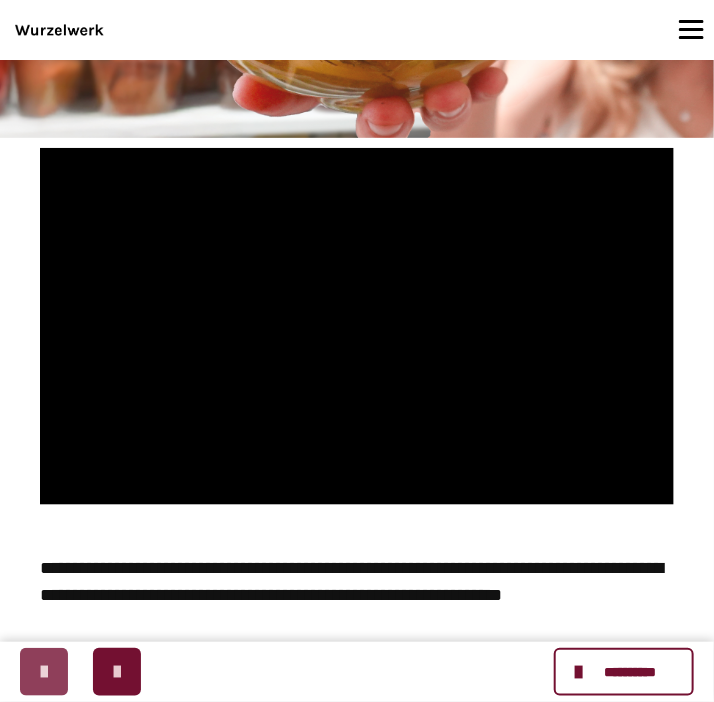 scroll, scrollTop: 0, scrollLeft: 0, axis: both 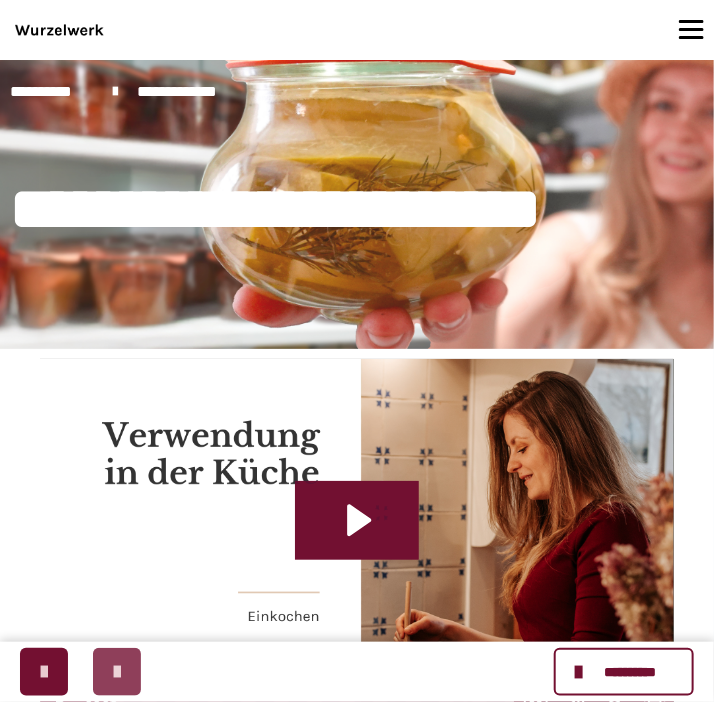 click at bounding box center (117, 672) 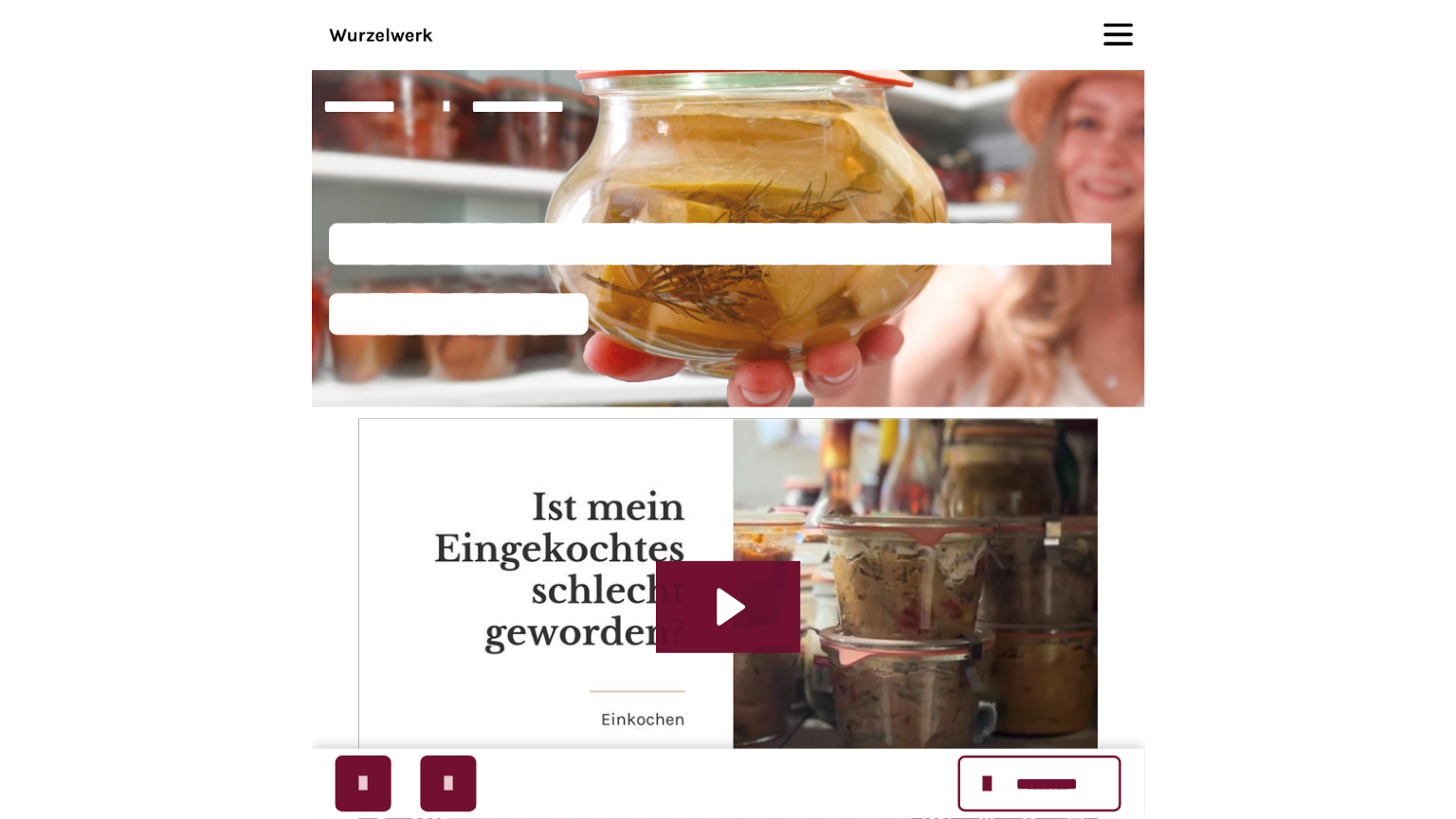 scroll, scrollTop: 100, scrollLeft: 0, axis: vertical 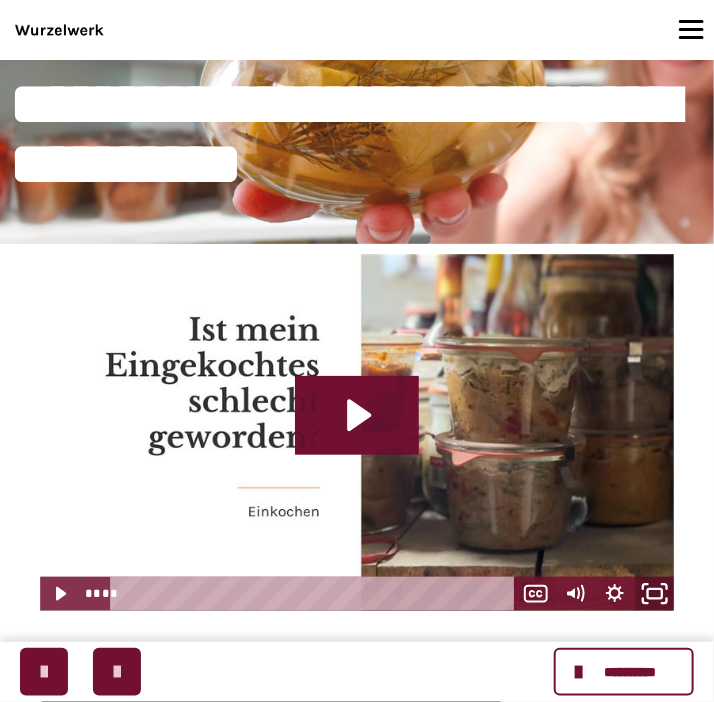 click 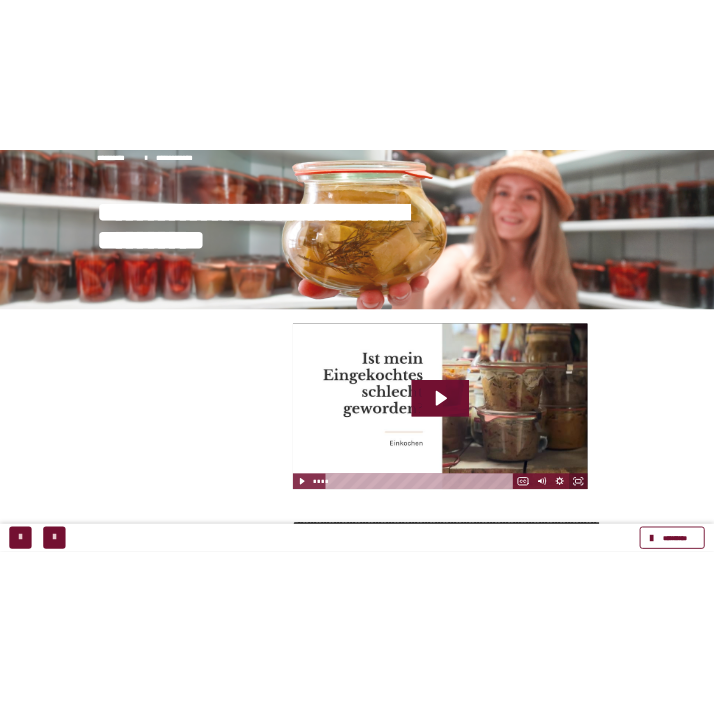 scroll, scrollTop: 480, scrollLeft: 0, axis: vertical 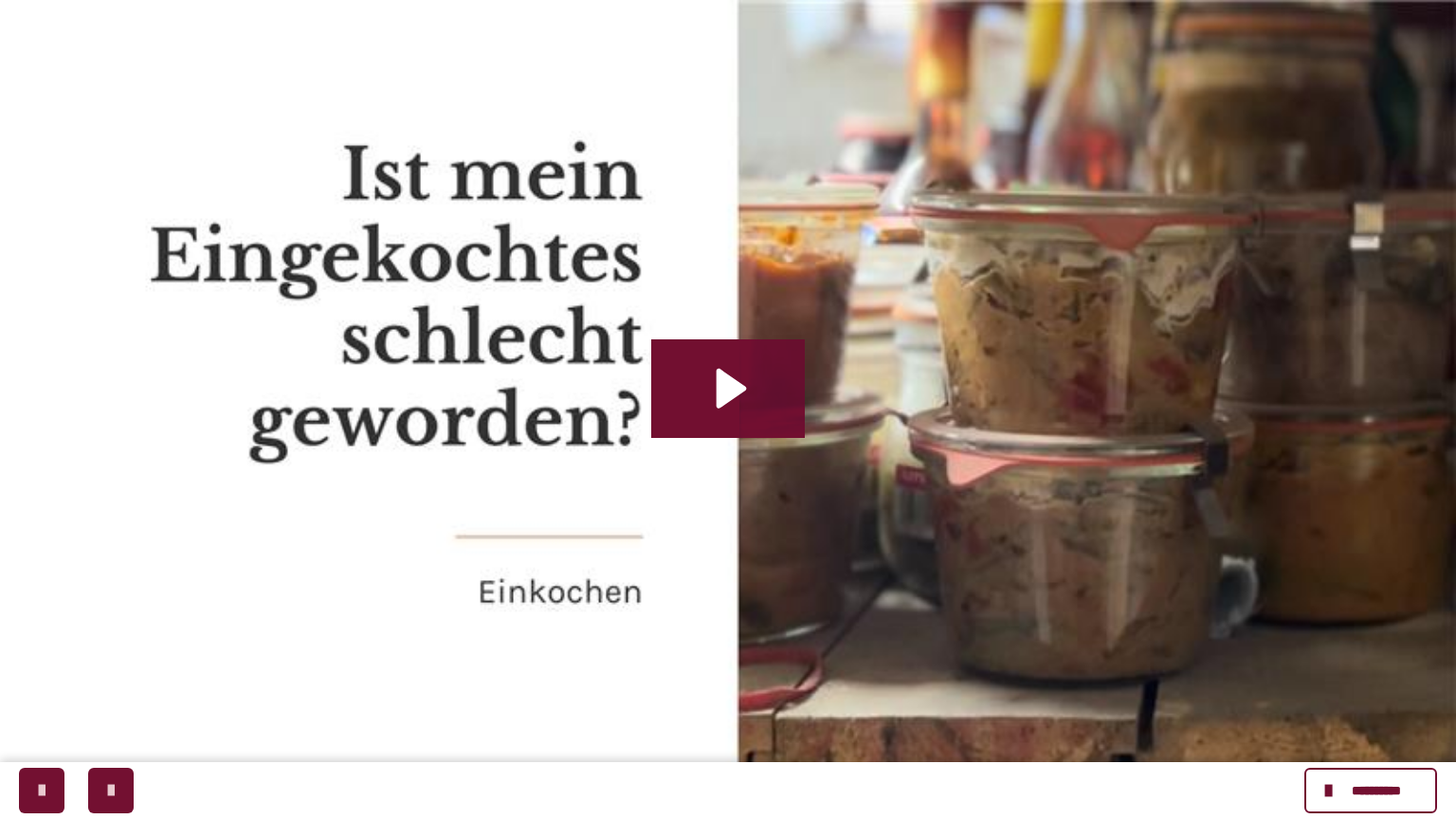 type 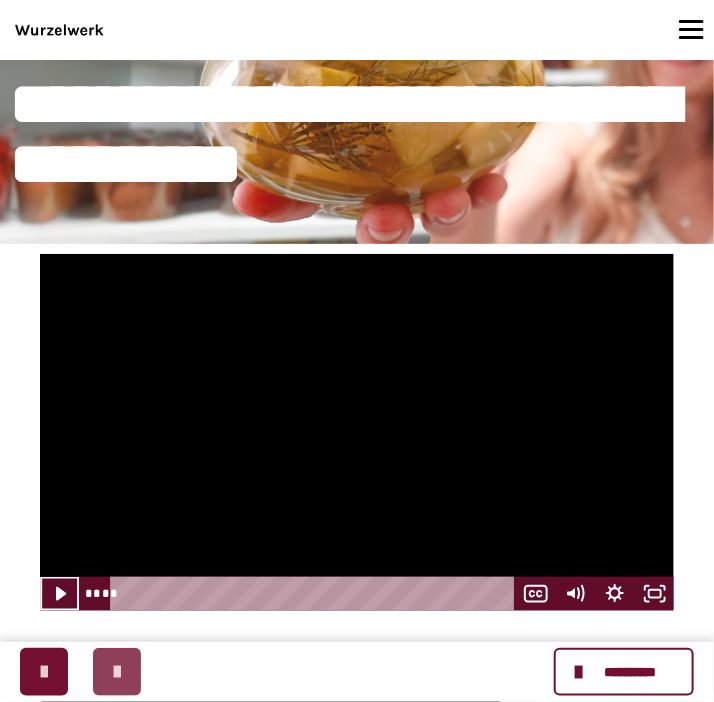 click at bounding box center (117, 672) 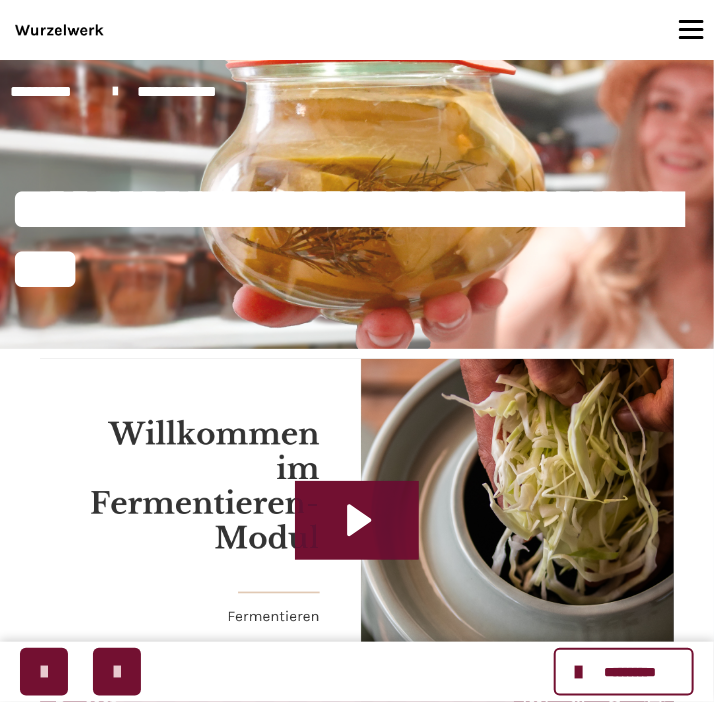 scroll, scrollTop: 388, scrollLeft: 0, axis: vertical 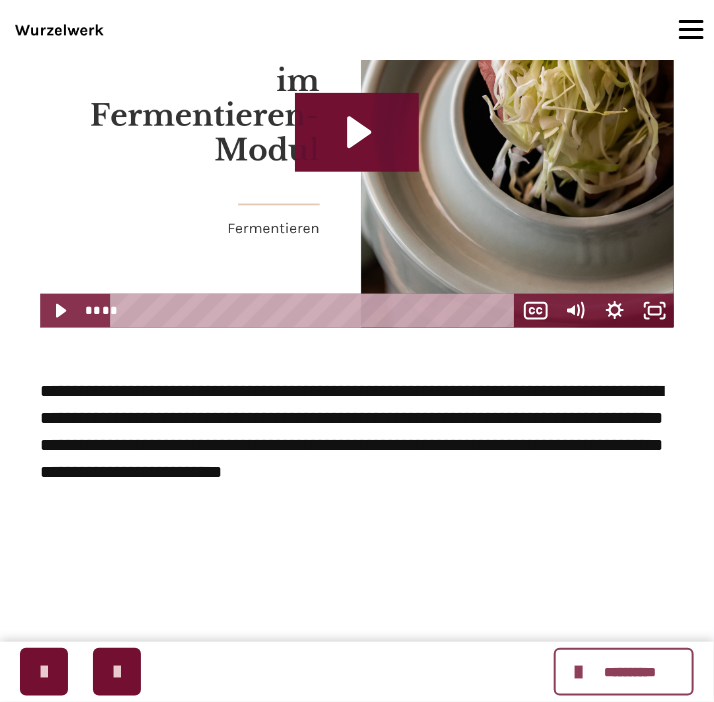click on "**********" at bounding box center (624, 672) 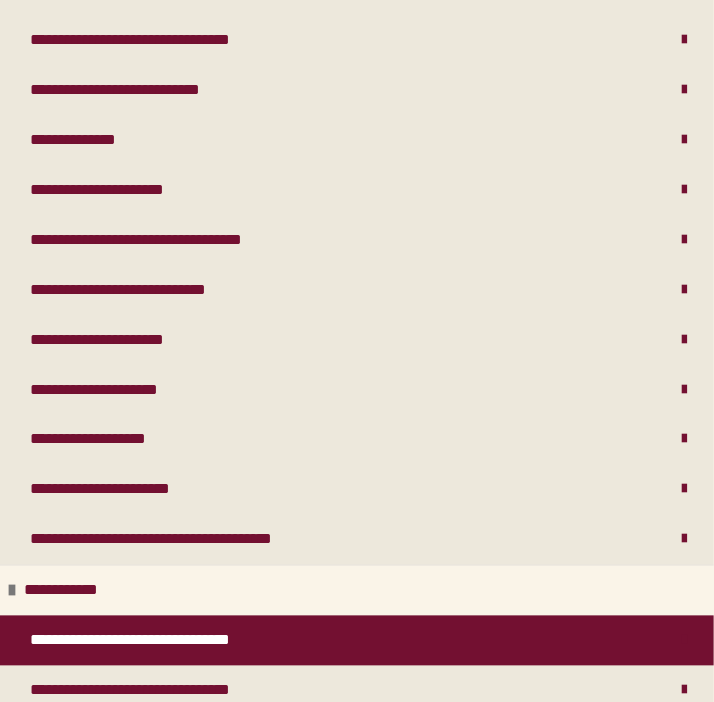 click on "**********" at bounding box center [167, 641] 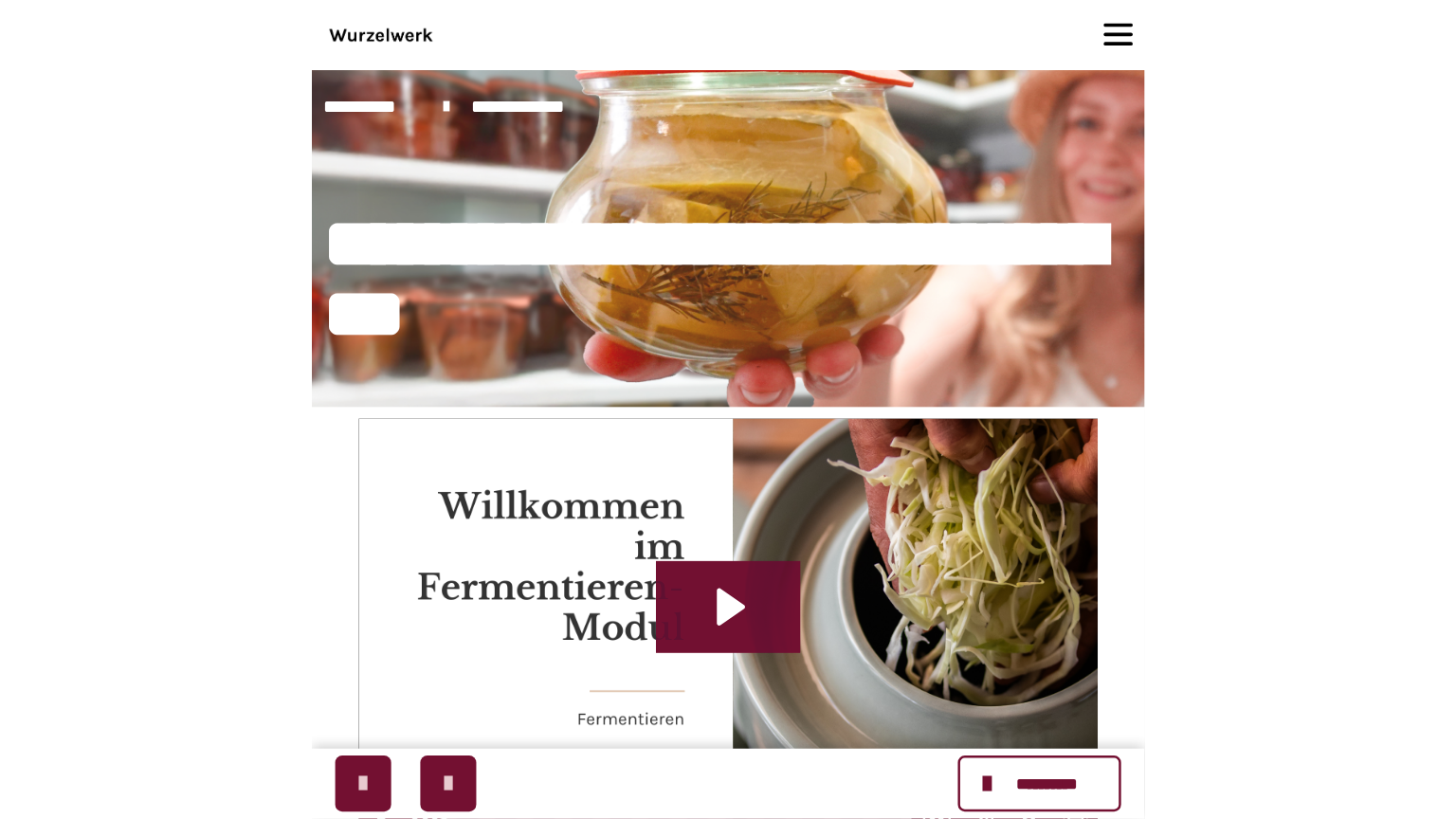 scroll, scrollTop: 200, scrollLeft: 0, axis: vertical 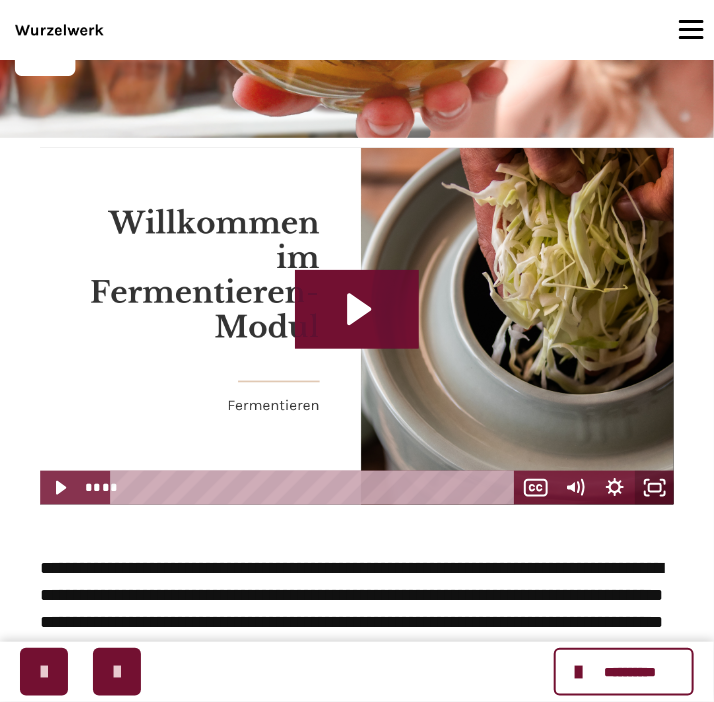 click 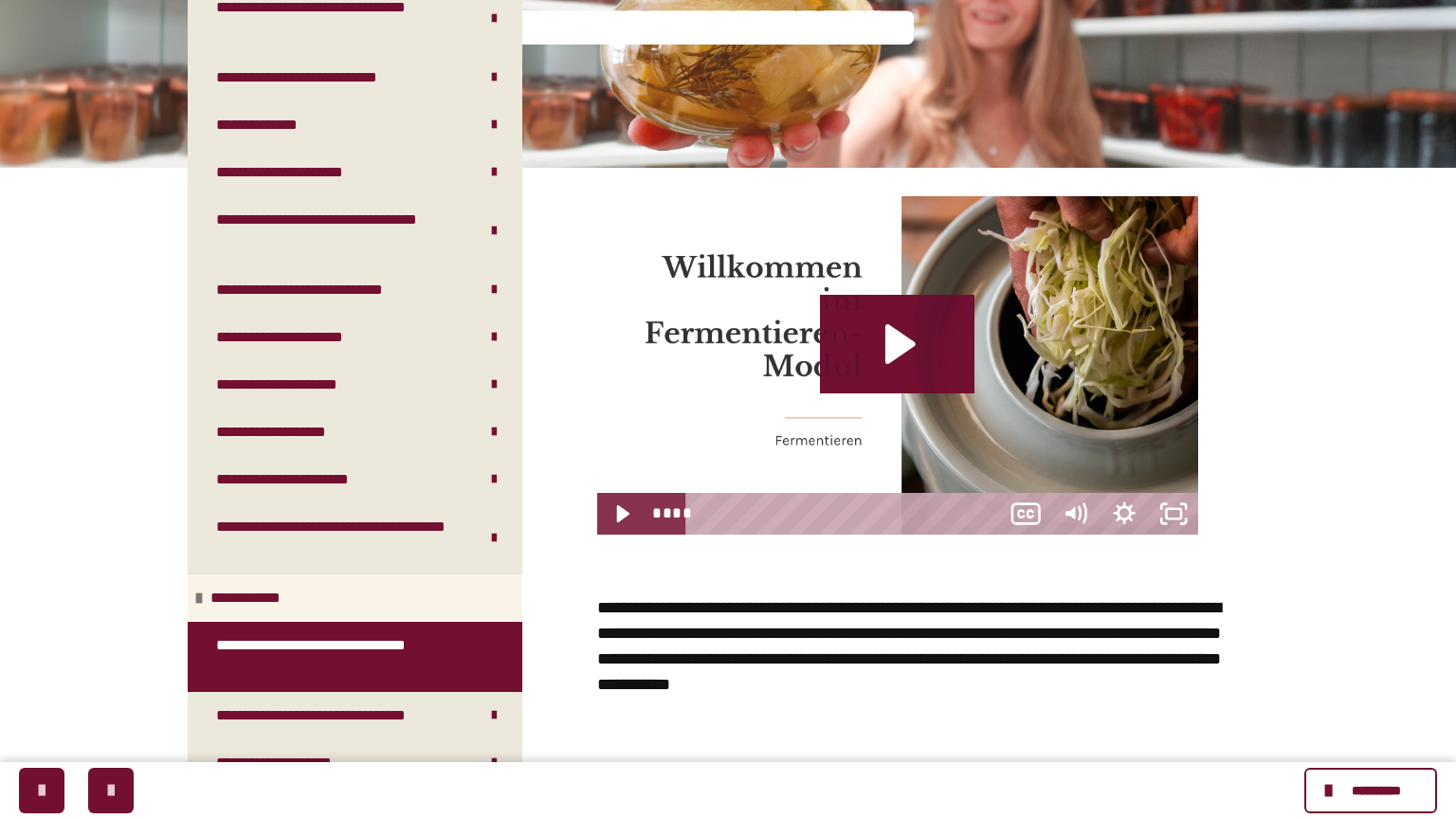 scroll, scrollTop: 455, scrollLeft: 0, axis: vertical 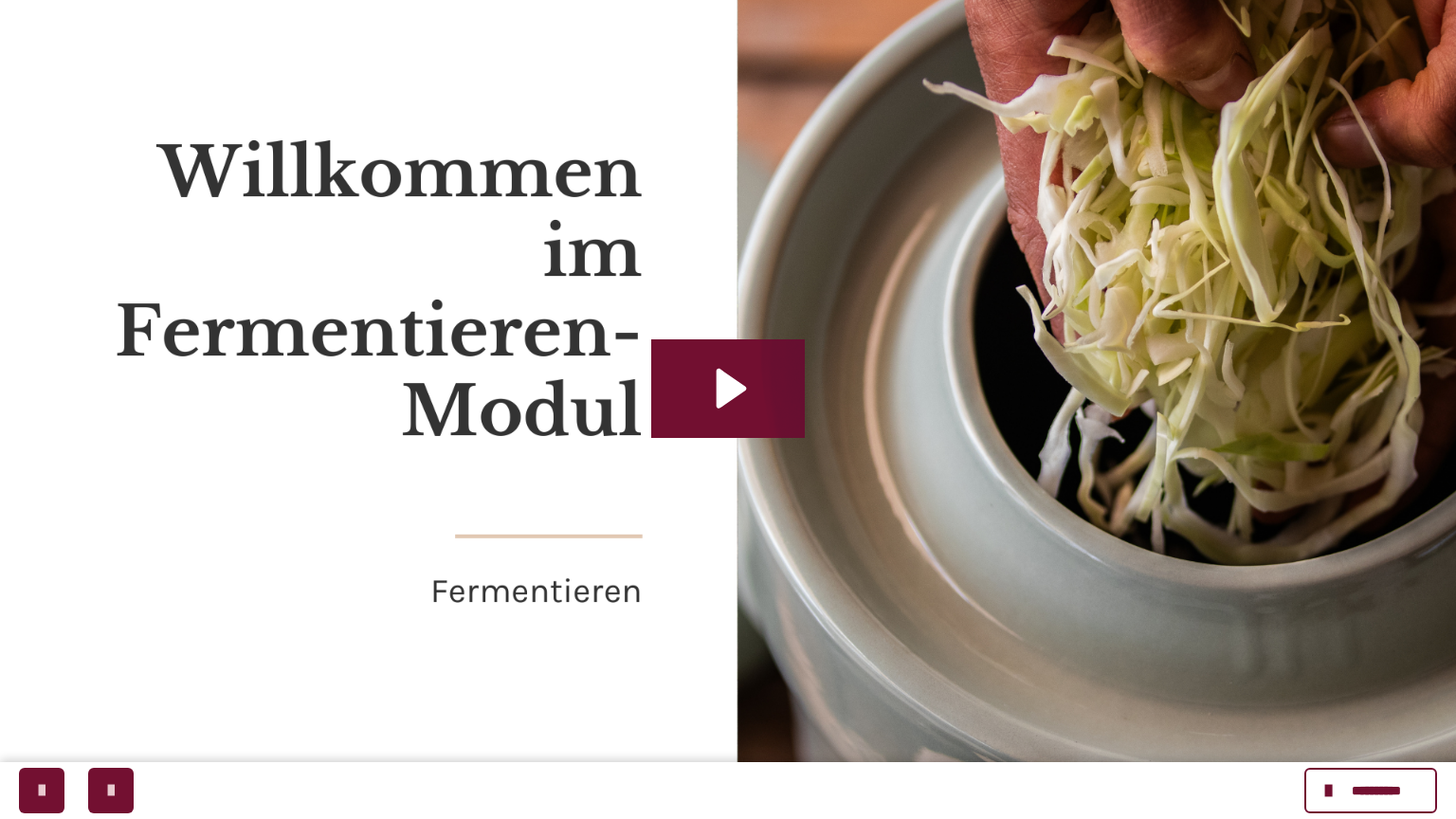 type 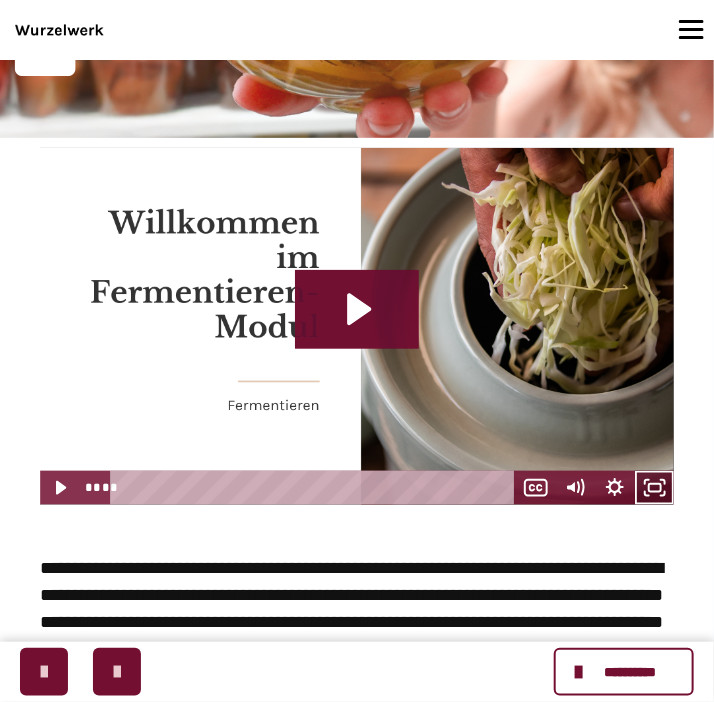 click 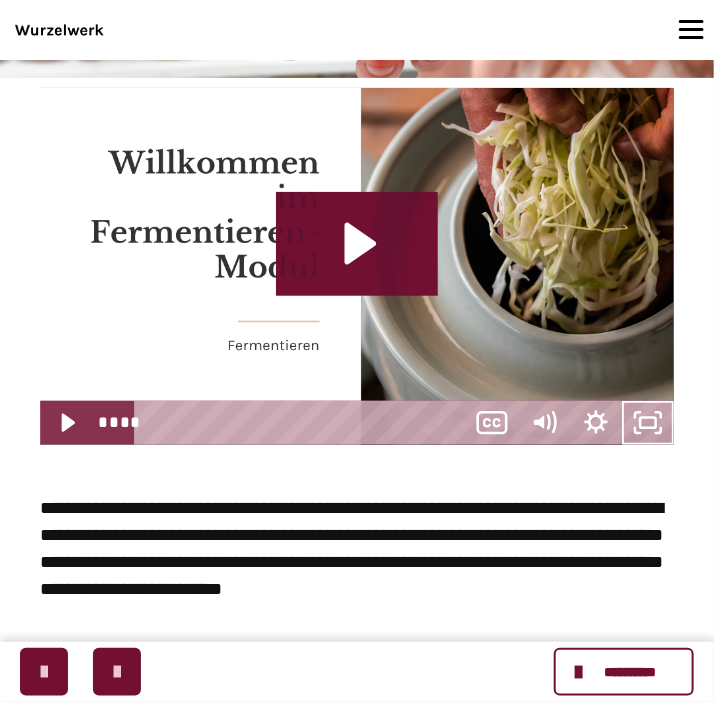 scroll, scrollTop: 480, scrollLeft: 0, axis: vertical 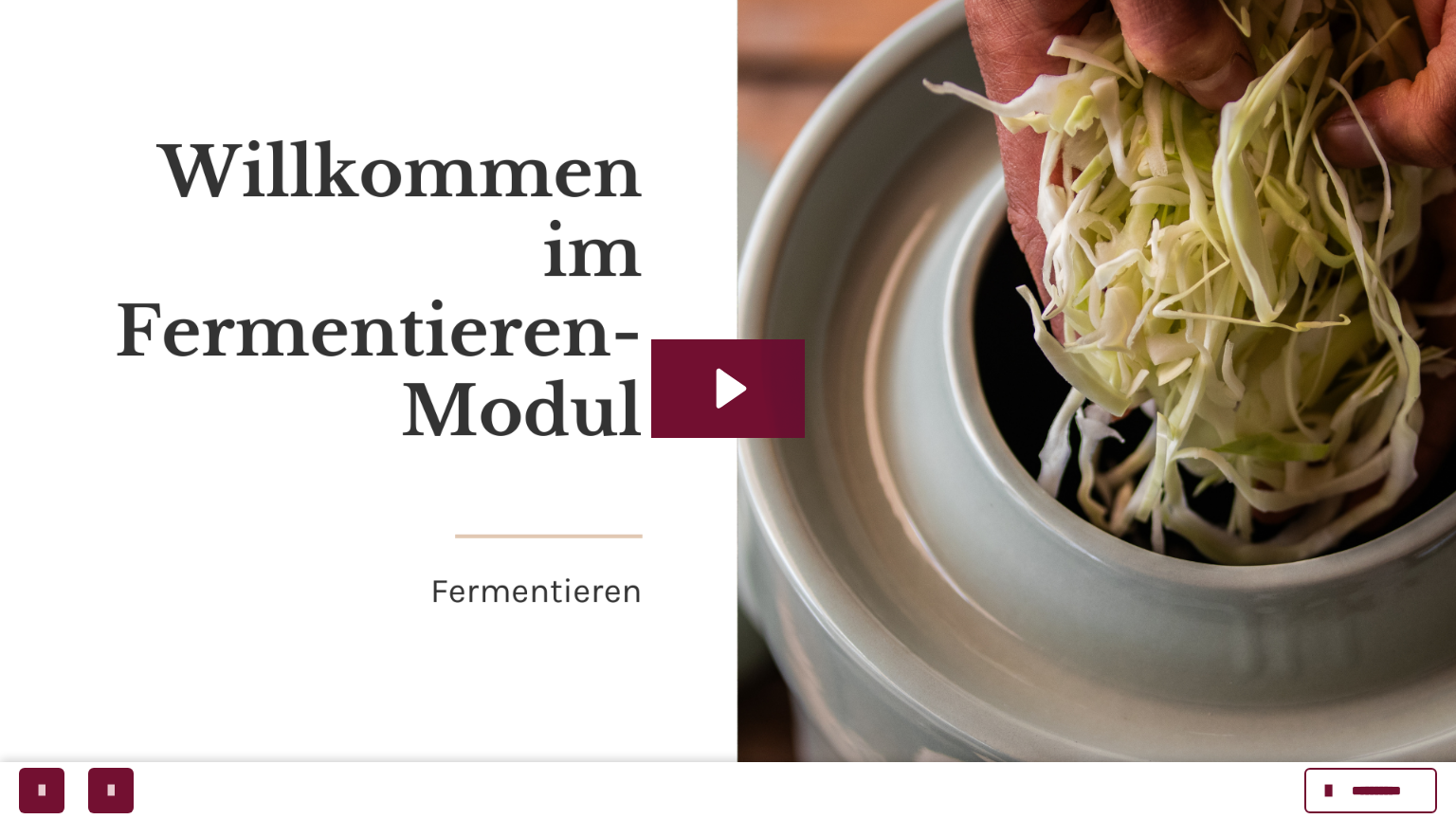 click 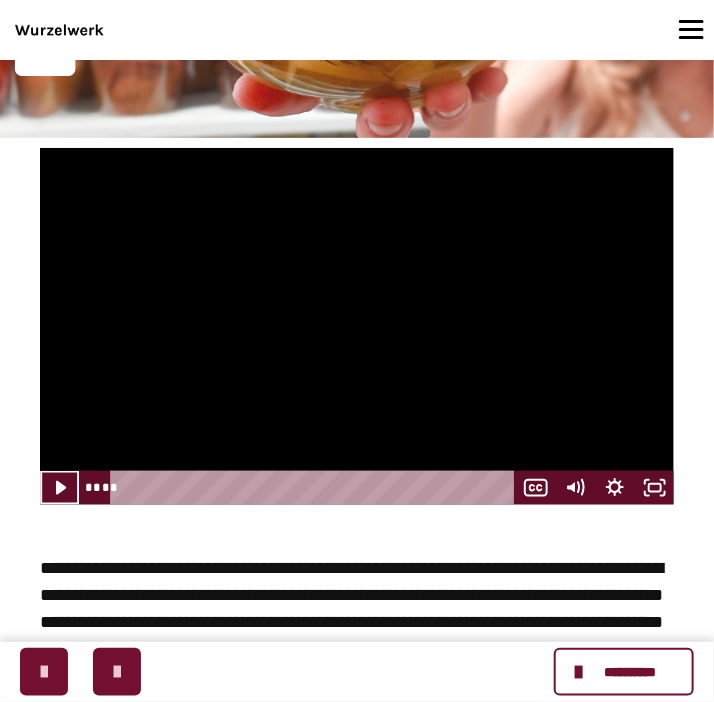 scroll, scrollTop: 388, scrollLeft: 0, axis: vertical 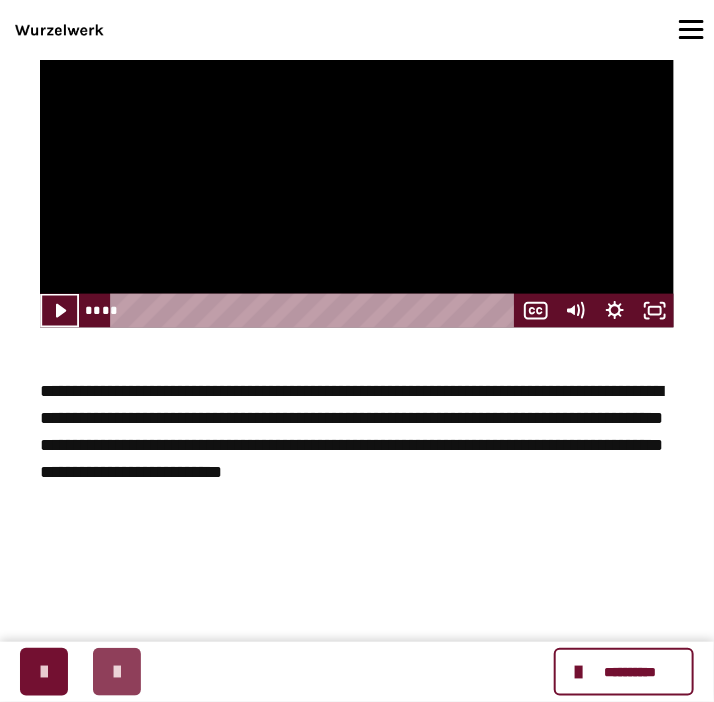 click at bounding box center [117, 672] 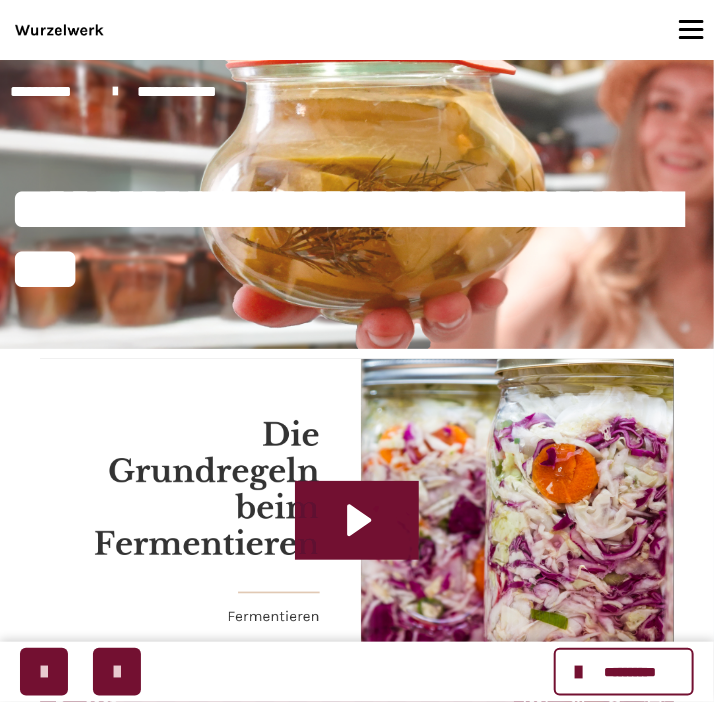 scroll, scrollTop: 105, scrollLeft: 0, axis: vertical 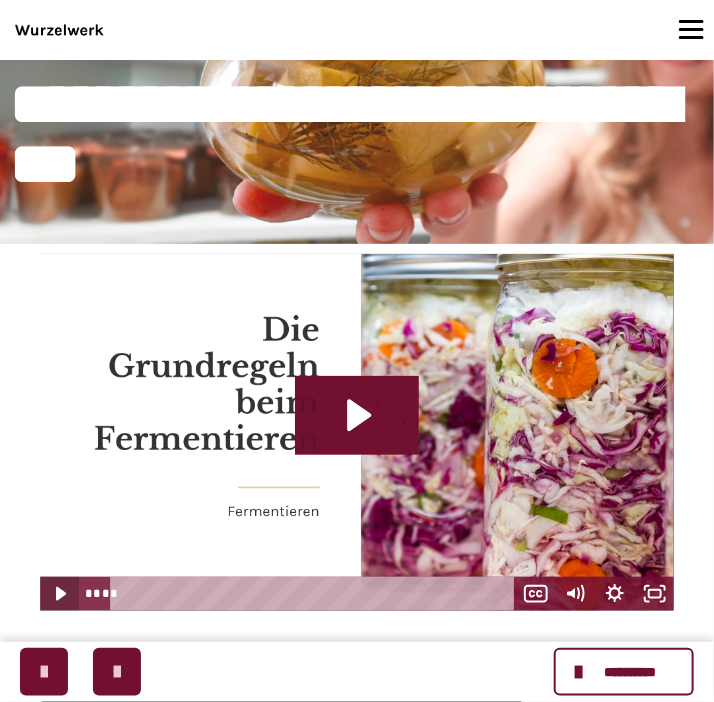 click 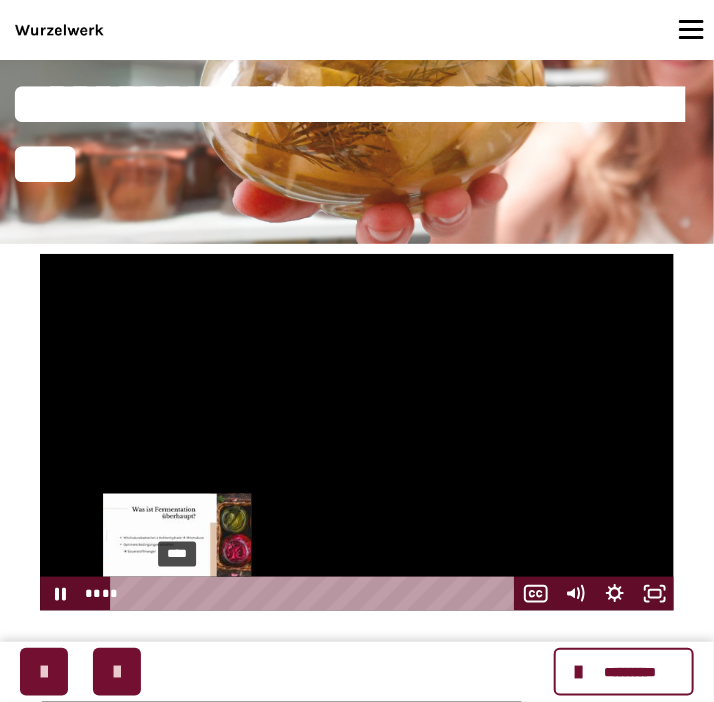 drag, startPoint x: 124, startPoint y: 594, endPoint x: 178, endPoint y: 594, distance: 54 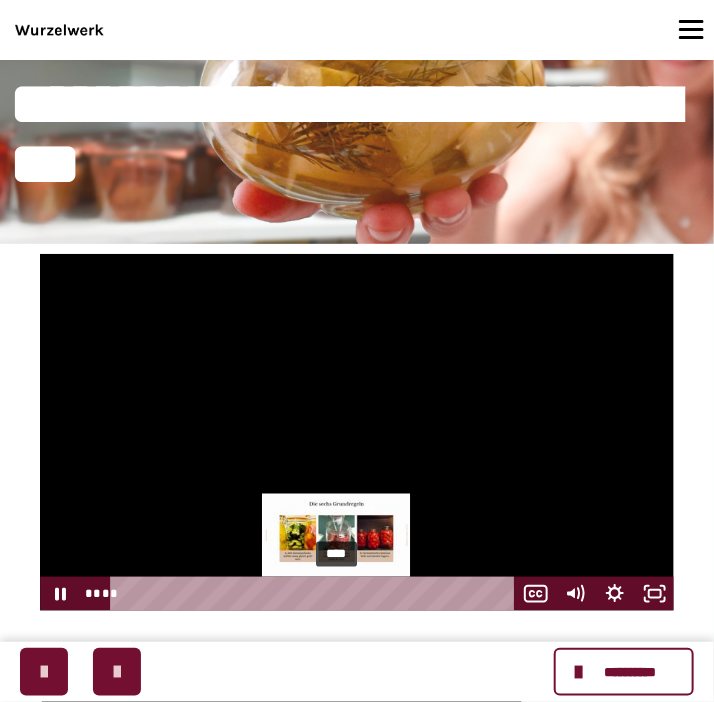 click on "****" at bounding box center [315, 594] 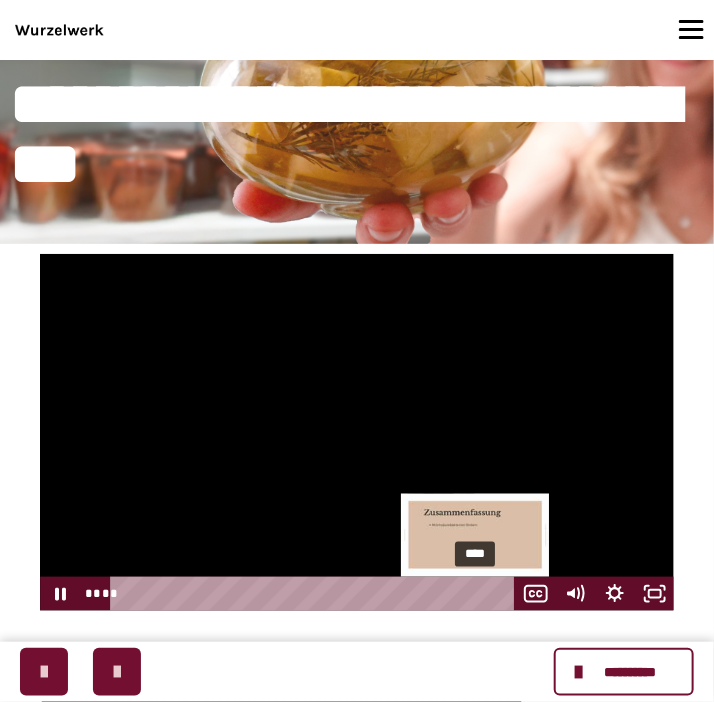 click on "****" at bounding box center (315, 594) 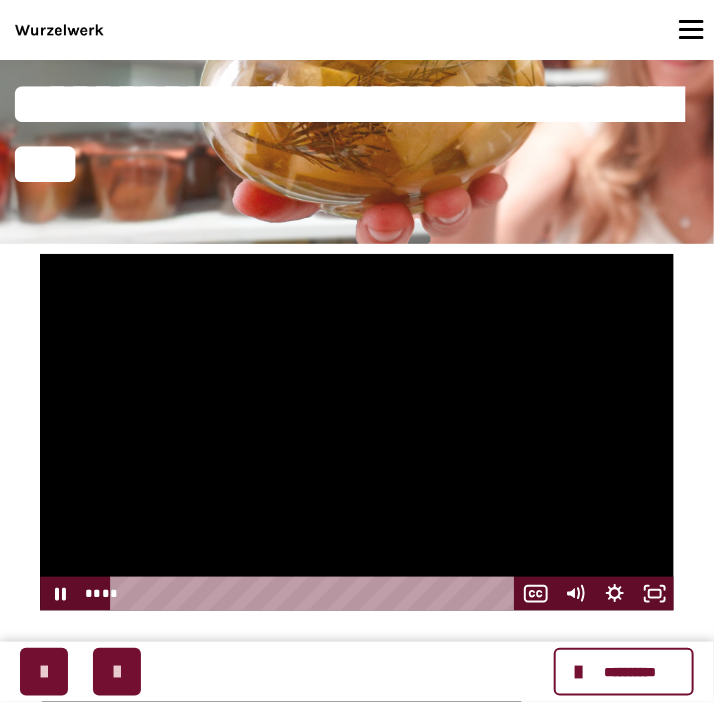 drag, startPoint x: 481, startPoint y: 591, endPoint x: 84, endPoint y: 608, distance: 397.3638 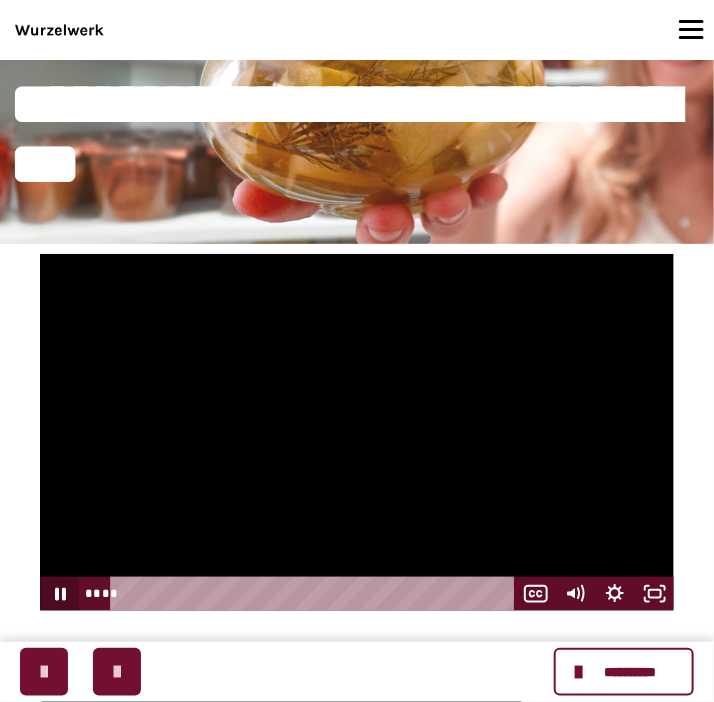 click 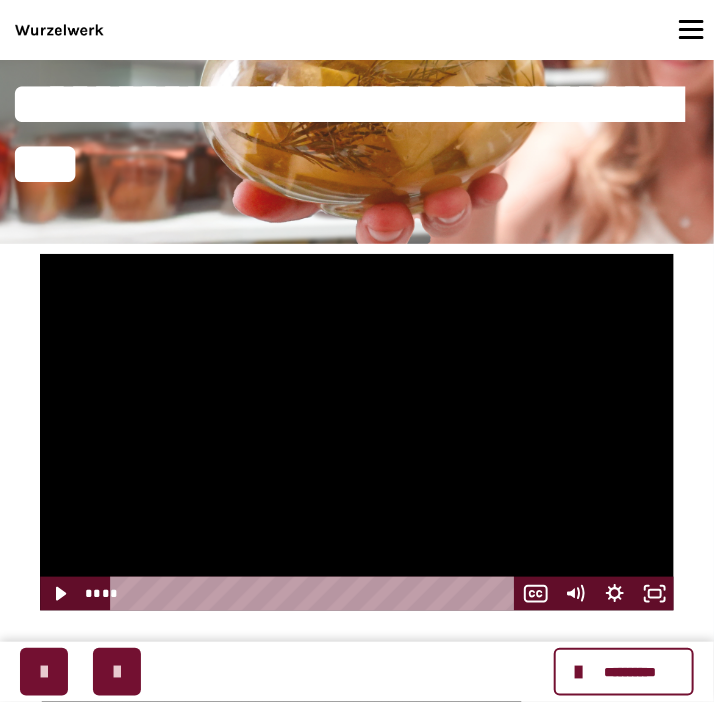 drag, startPoint x: 129, startPoint y: 597, endPoint x: 102, endPoint y: 602, distance: 27.45906 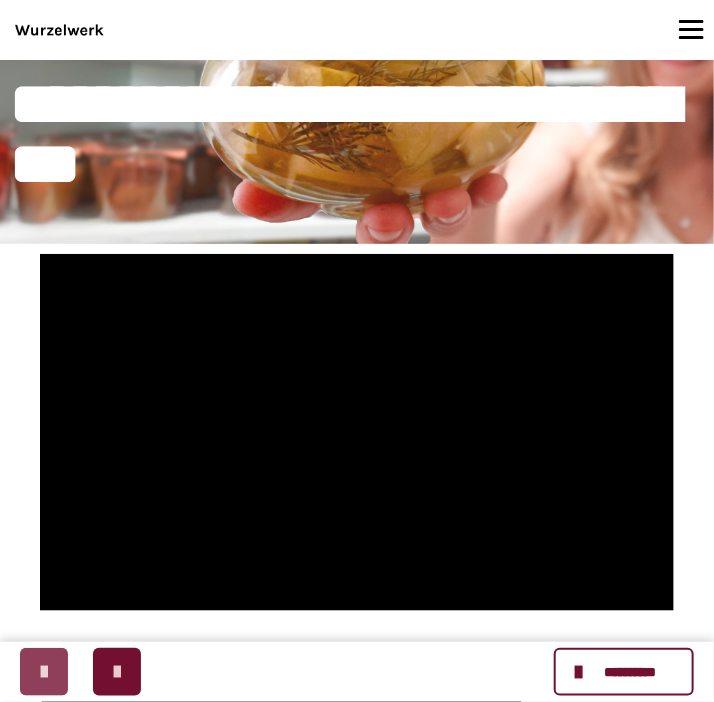 click at bounding box center (44, 672) 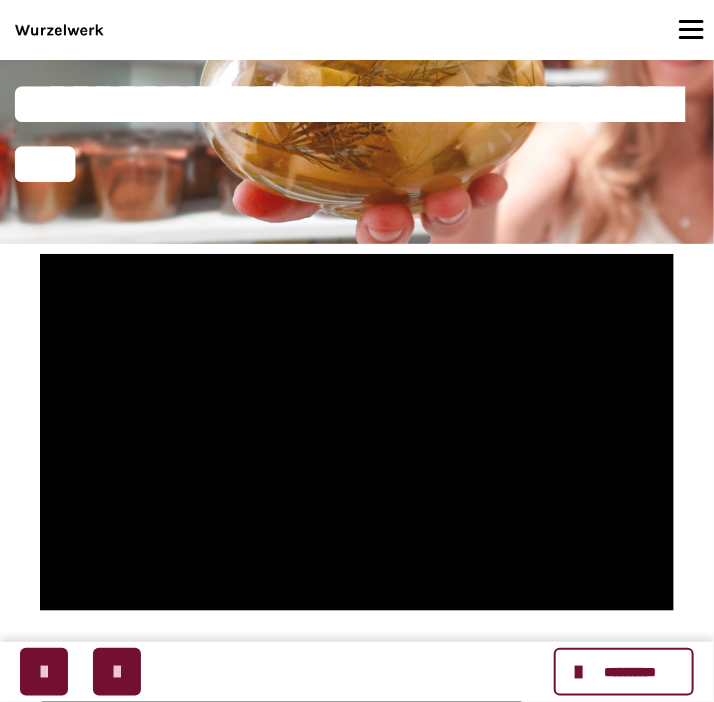 scroll, scrollTop: 0, scrollLeft: 0, axis: both 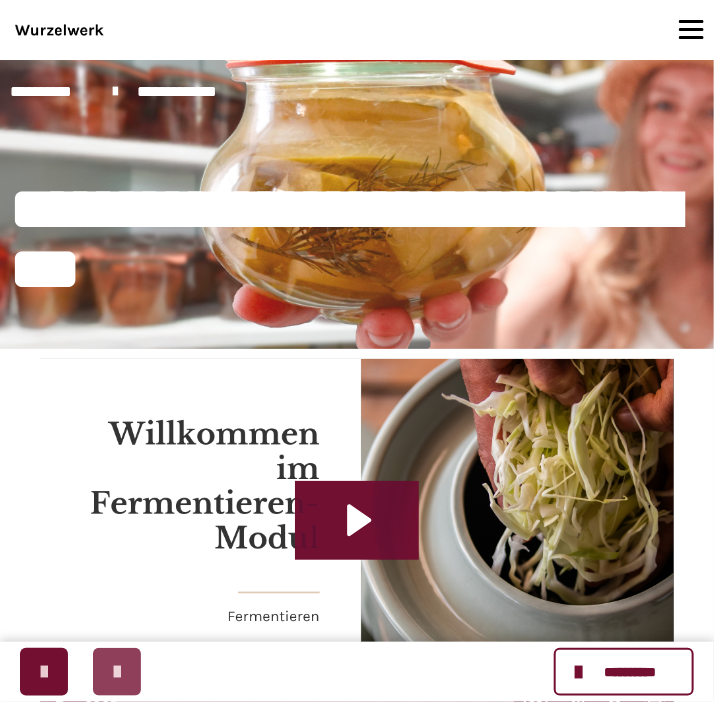 click at bounding box center [117, 672] 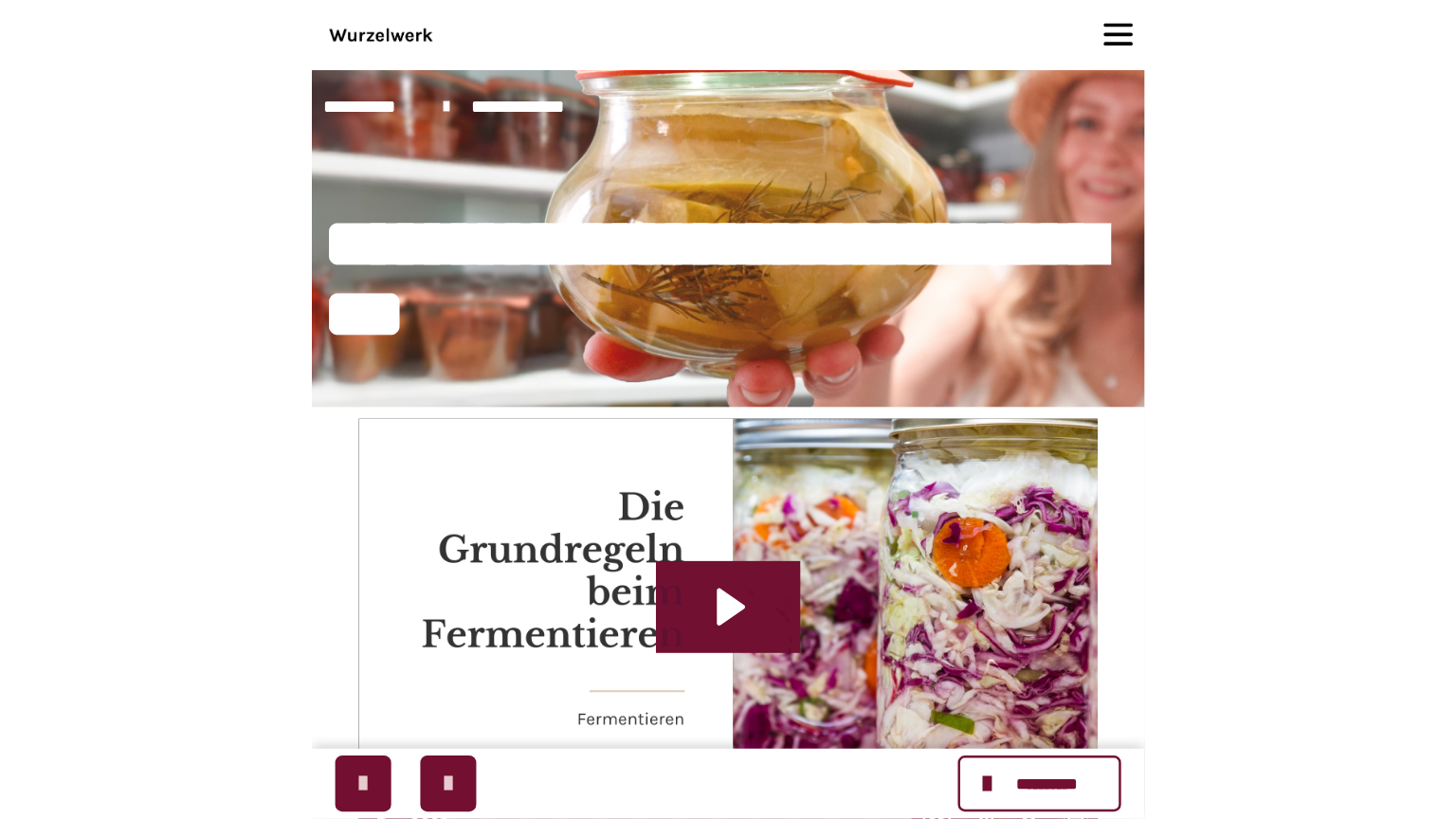 scroll, scrollTop: 200, scrollLeft: 0, axis: vertical 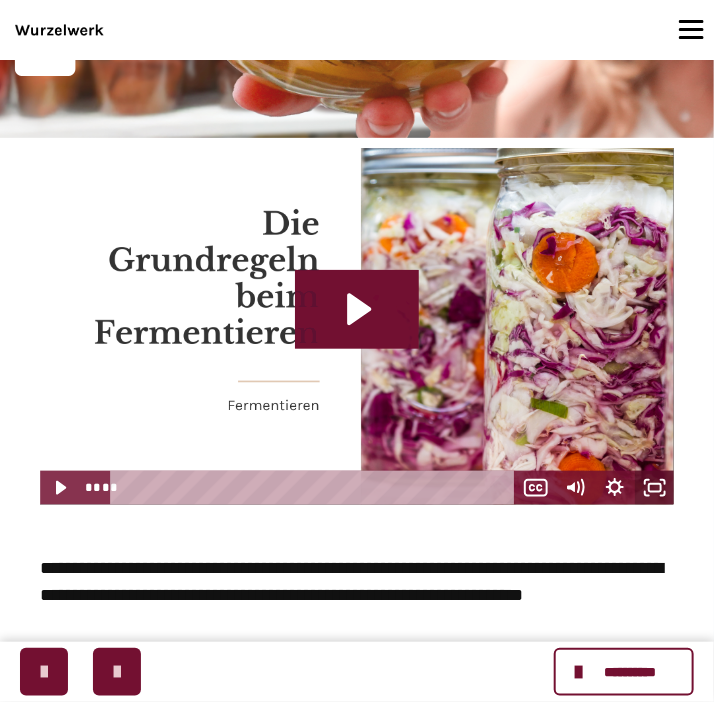 click 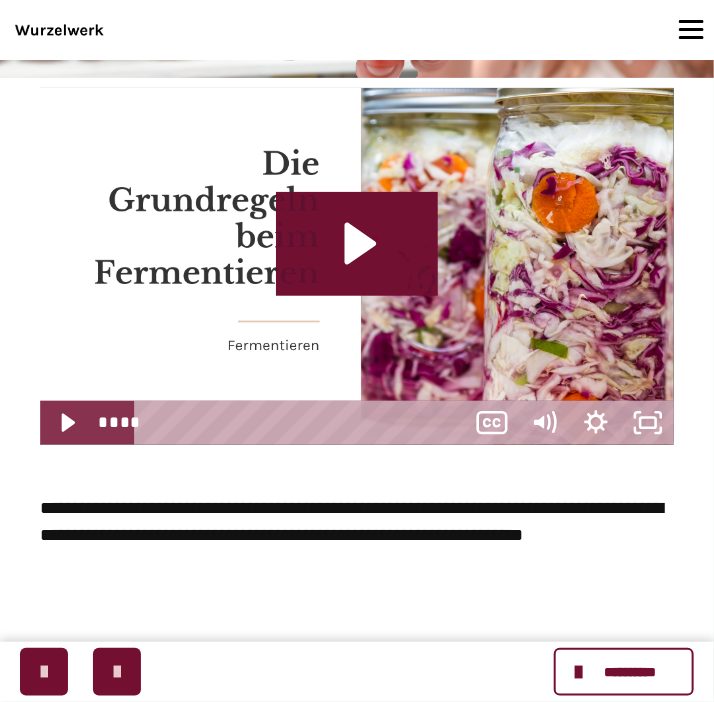 scroll, scrollTop: 480, scrollLeft: 0, axis: vertical 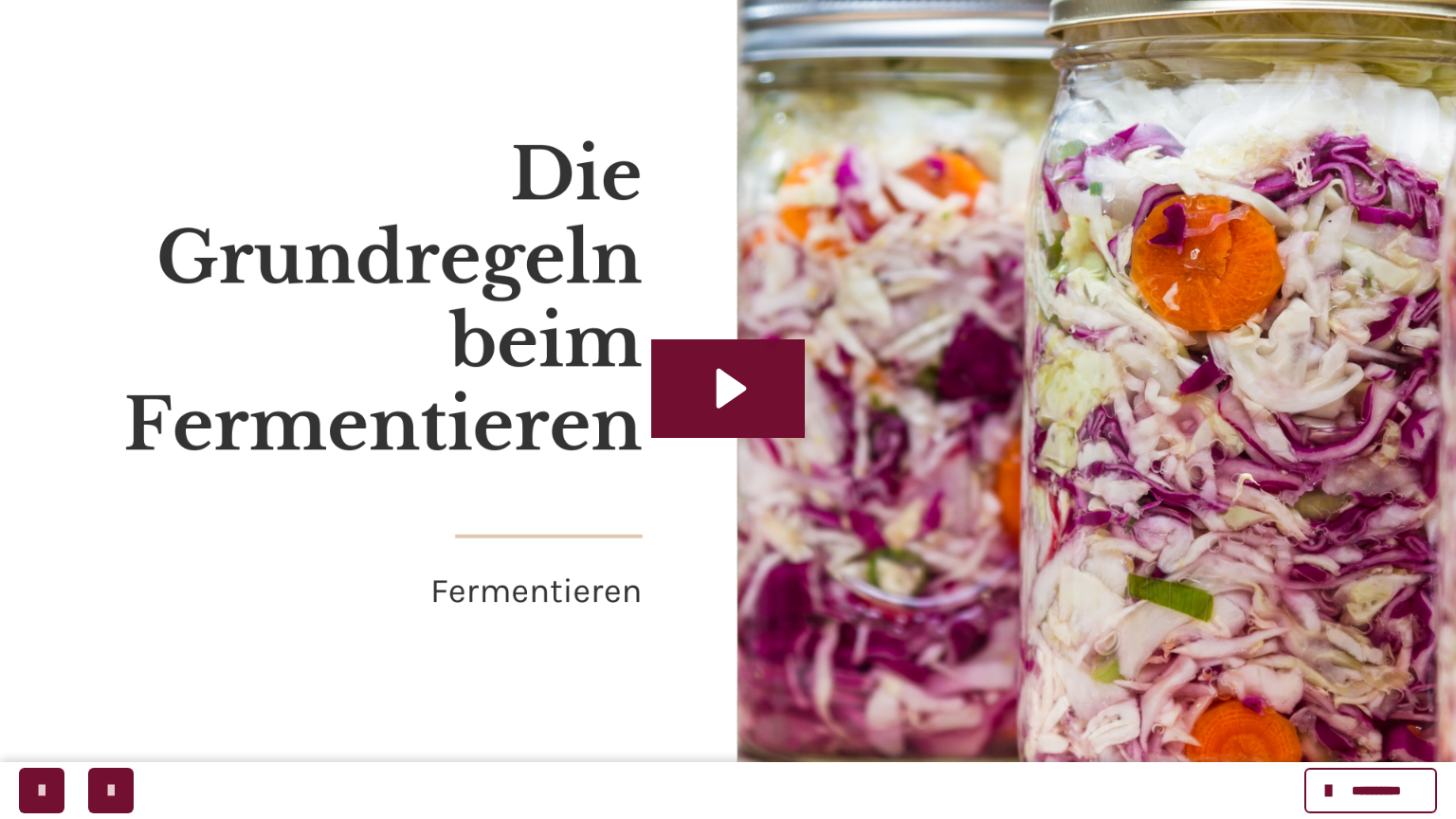 type 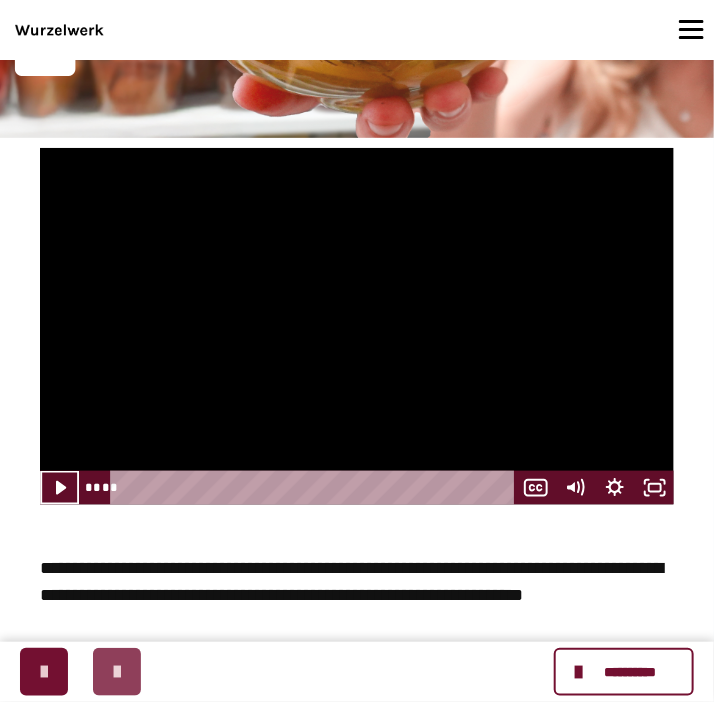 click at bounding box center [117, 672] 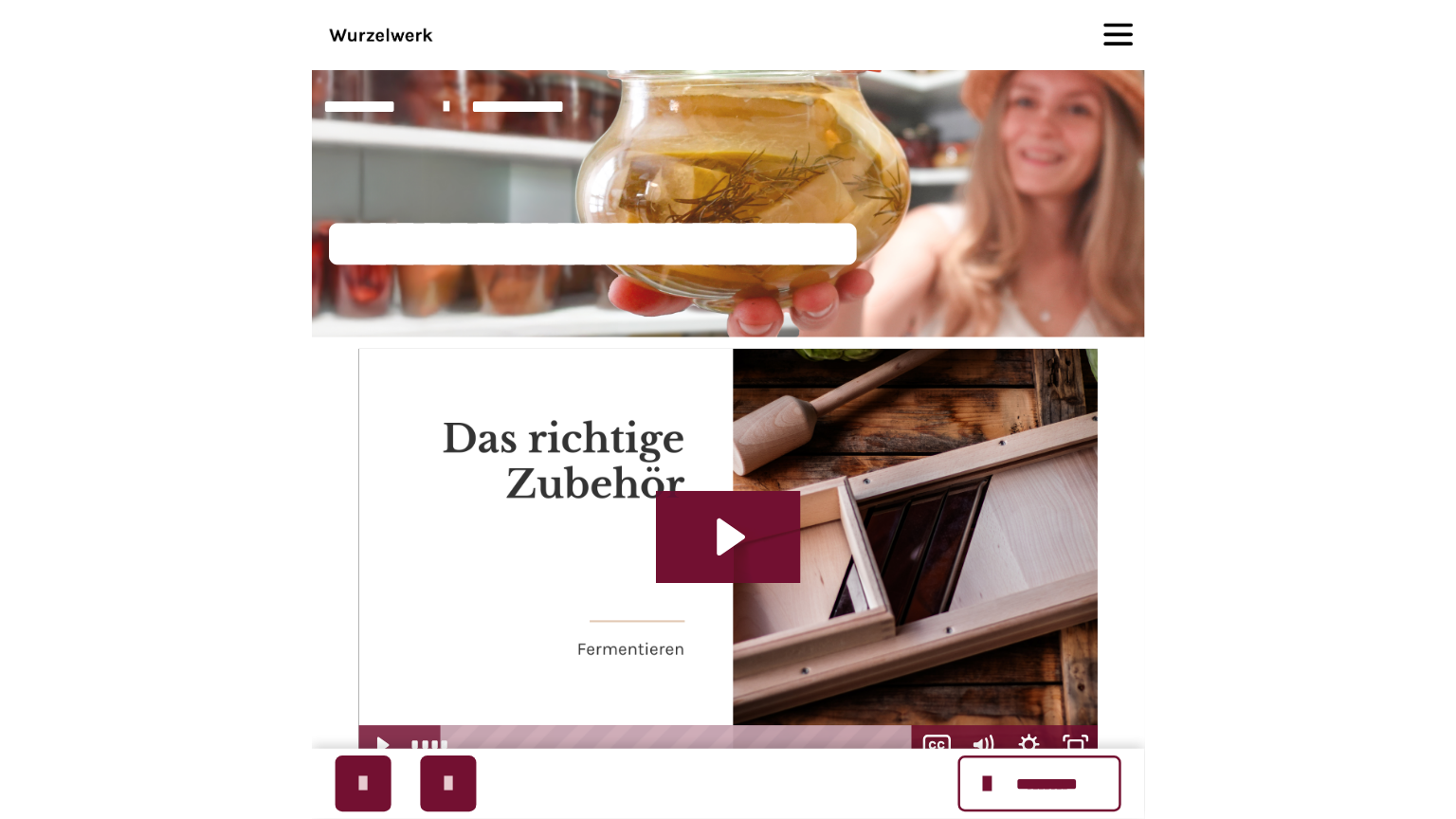 scroll, scrollTop: 100, scrollLeft: 0, axis: vertical 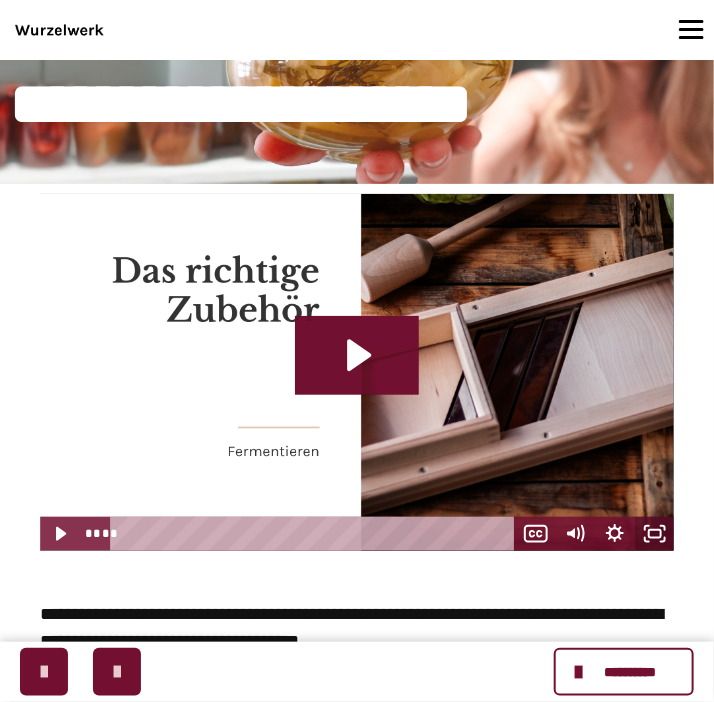 click 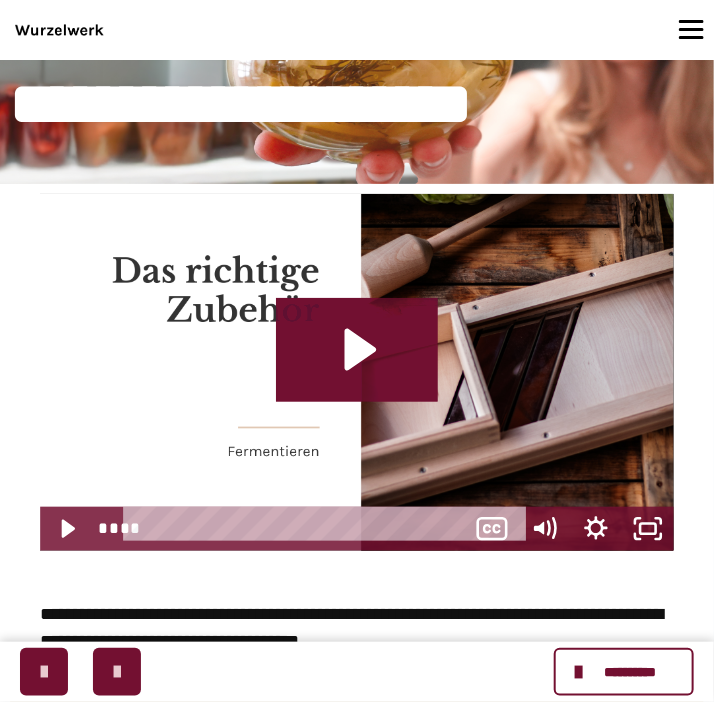 scroll, scrollTop: 480, scrollLeft: 0, axis: vertical 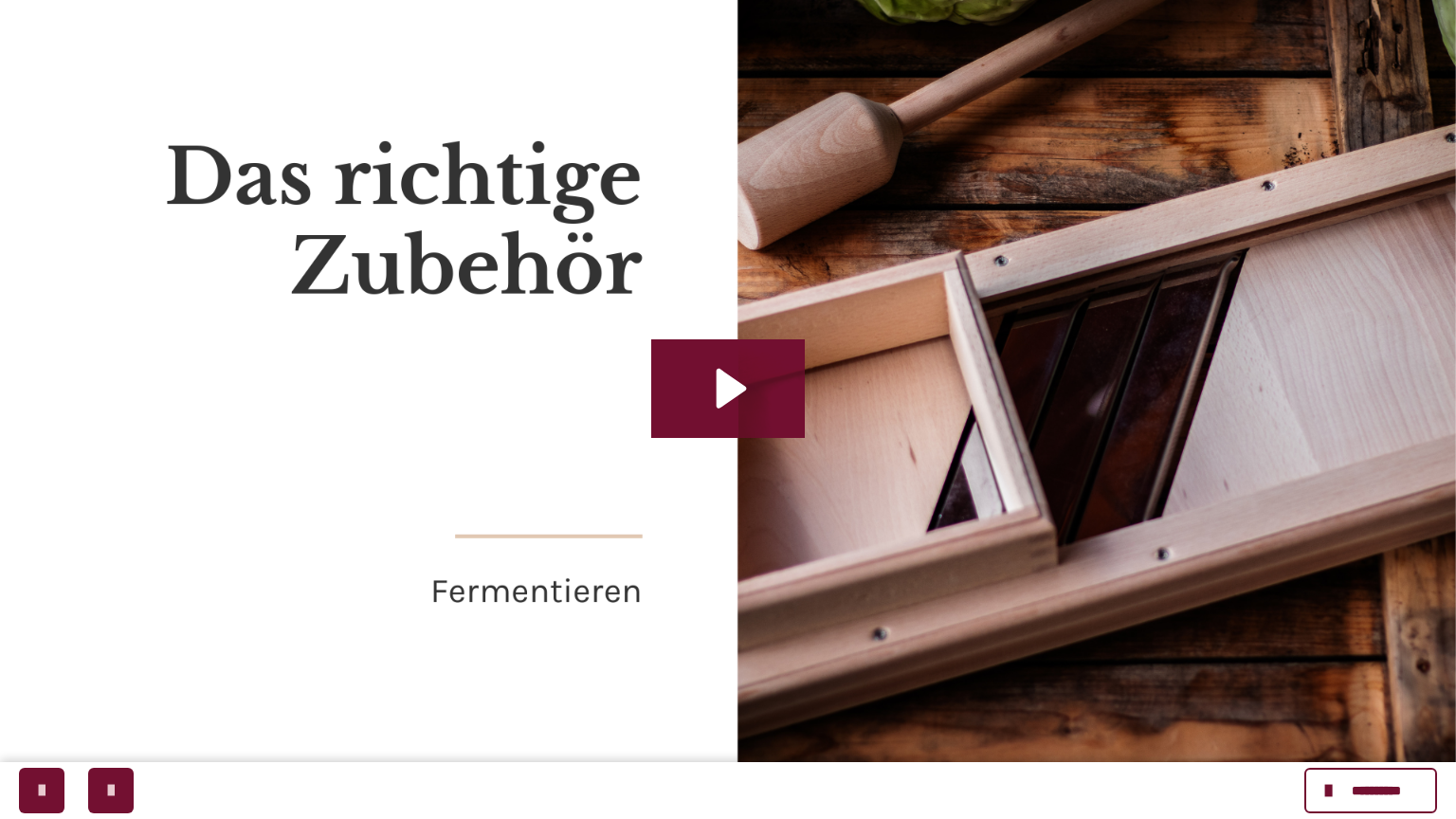 click 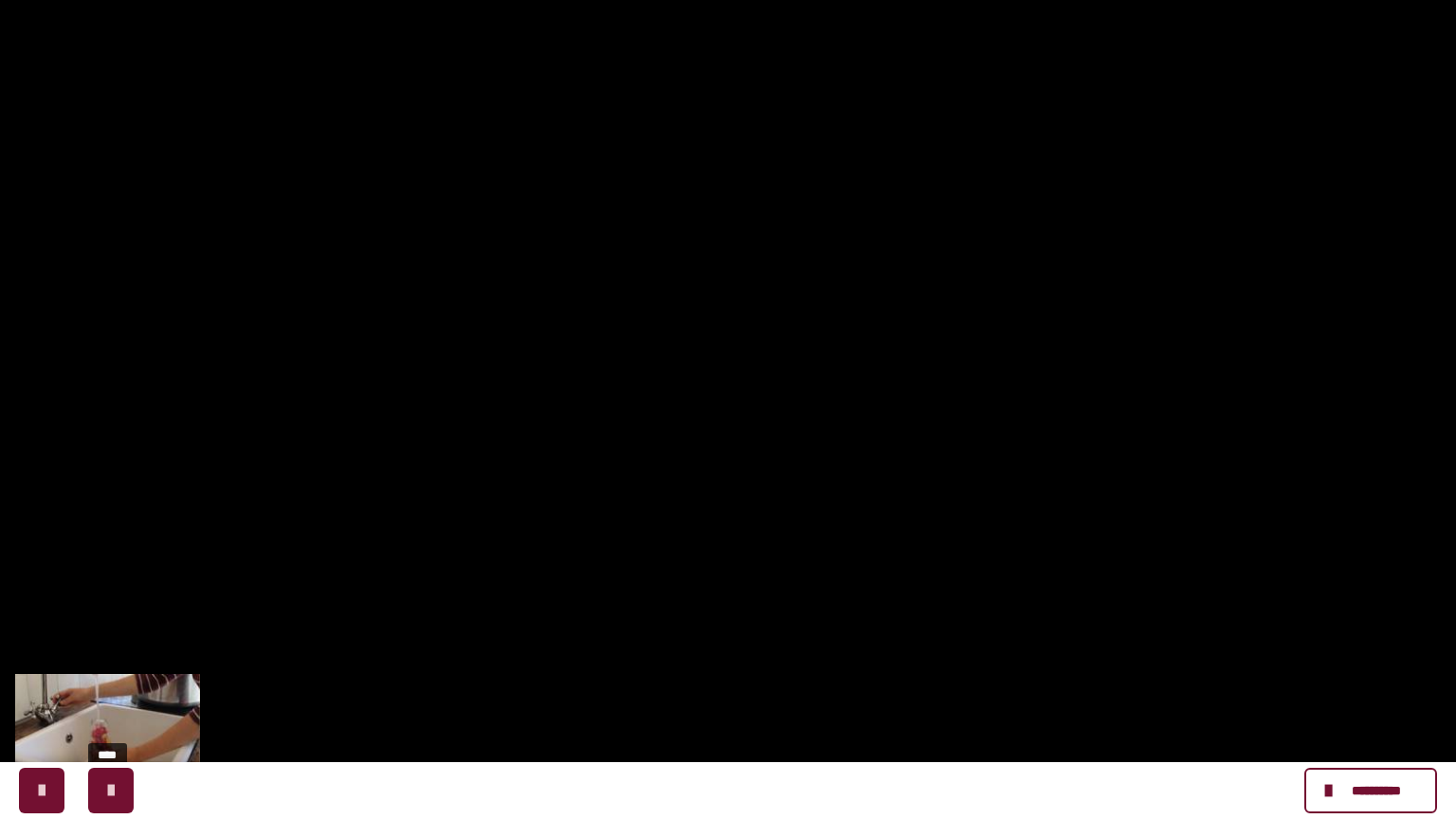 drag, startPoint x: 1049, startPoint y: 801, endPoint x: 18, endPoint y: 795, distance: 1031.0175 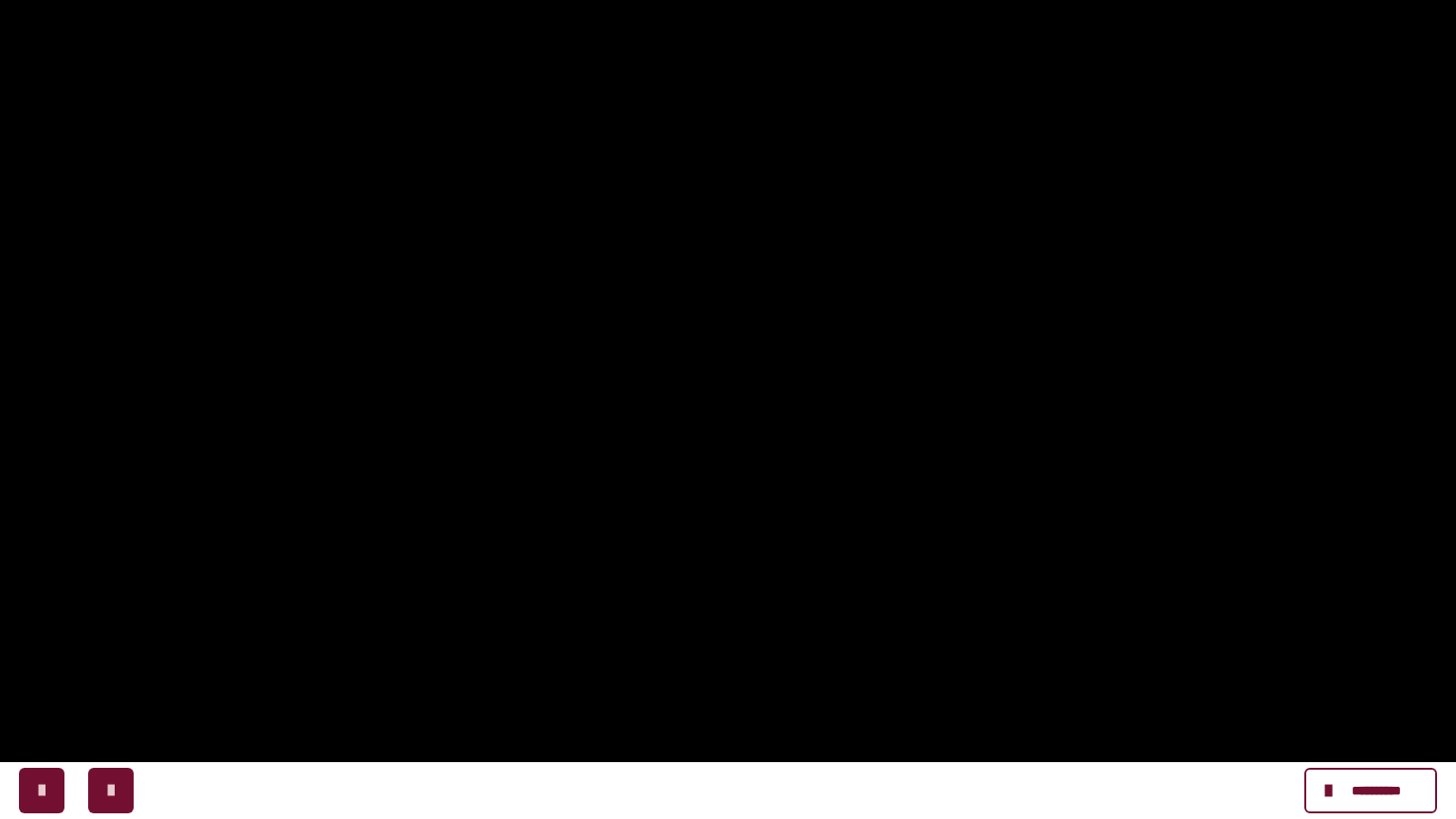 click 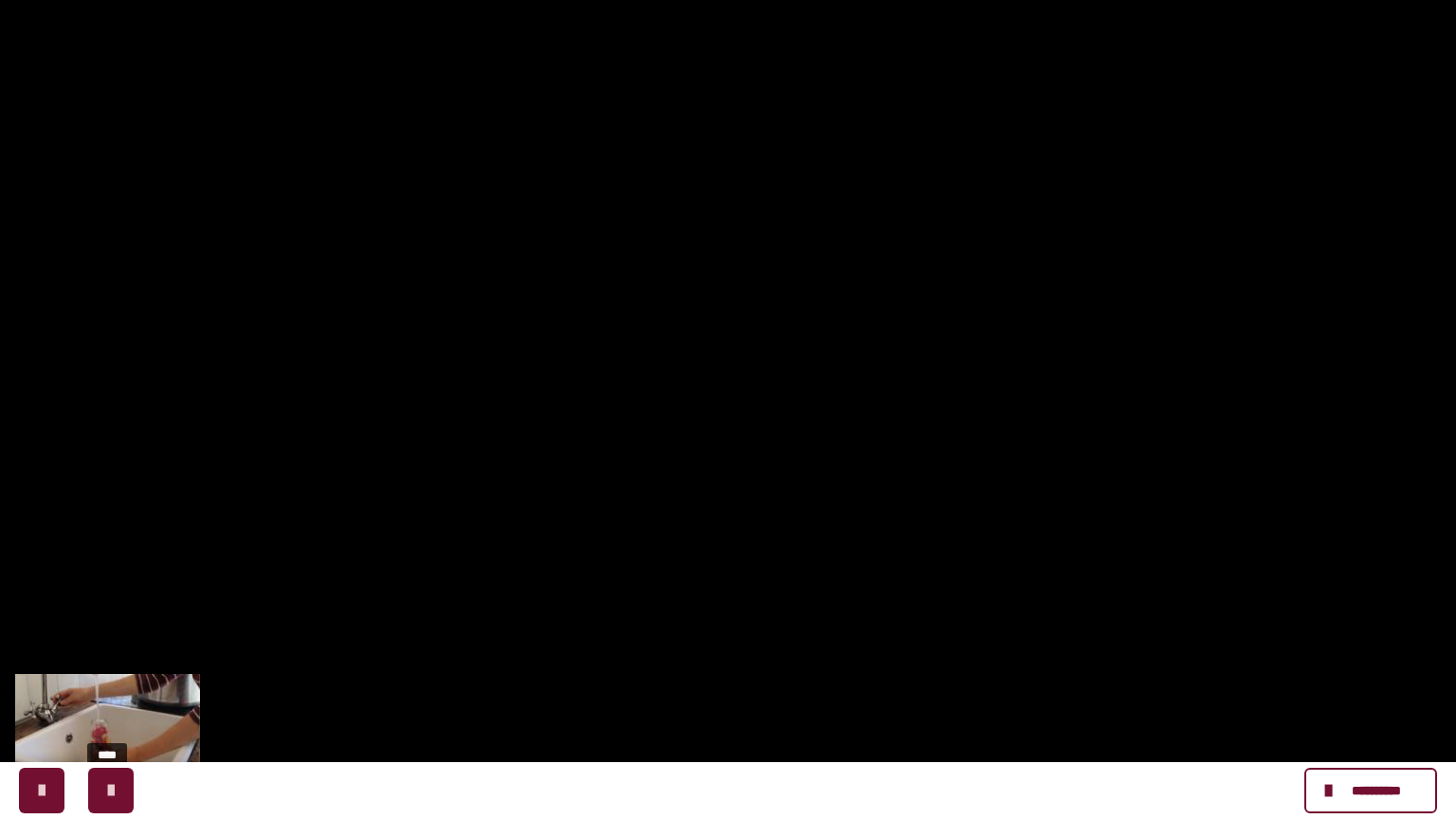 click on "****" at bounding box center (677, 798) 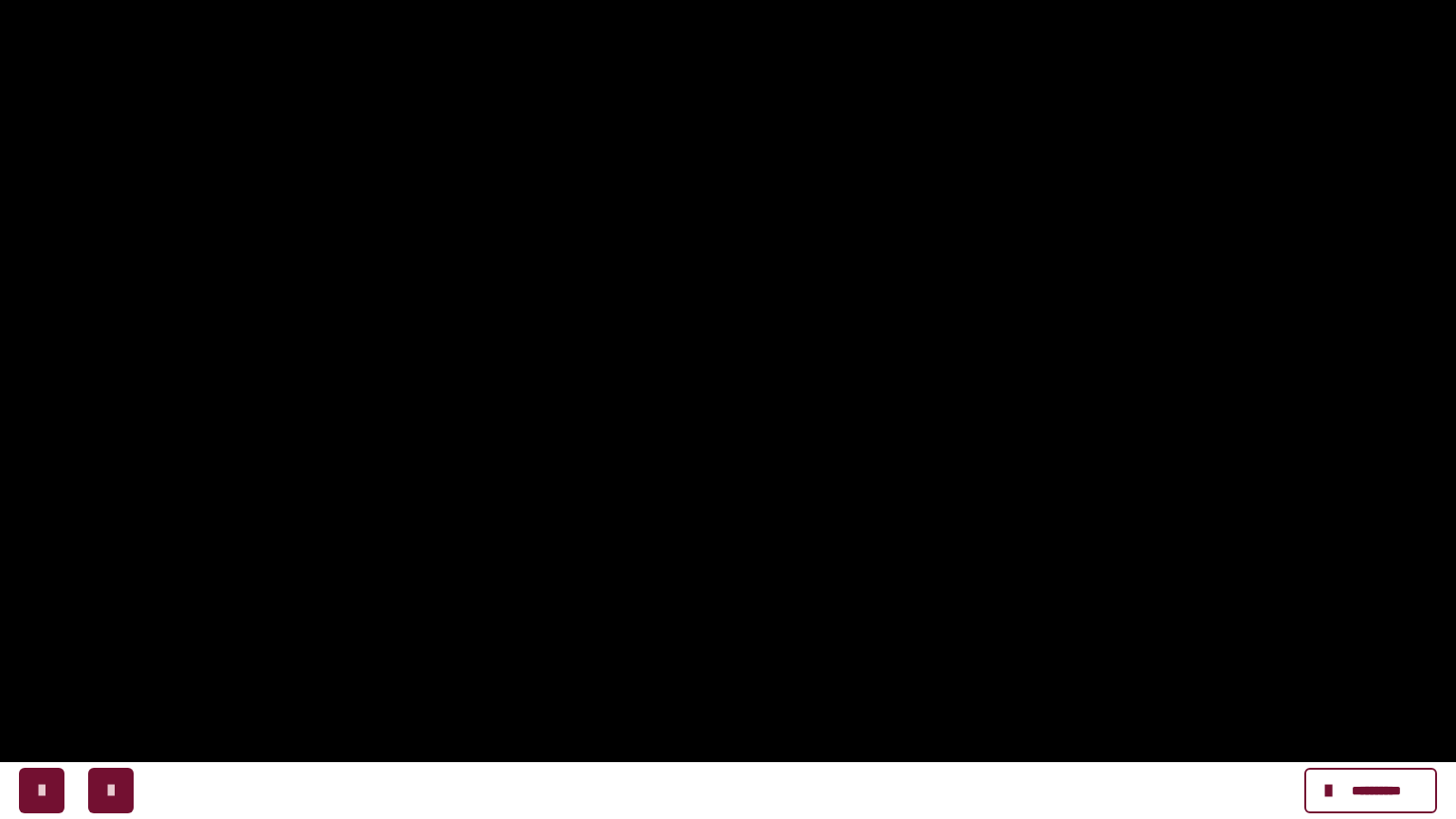 click 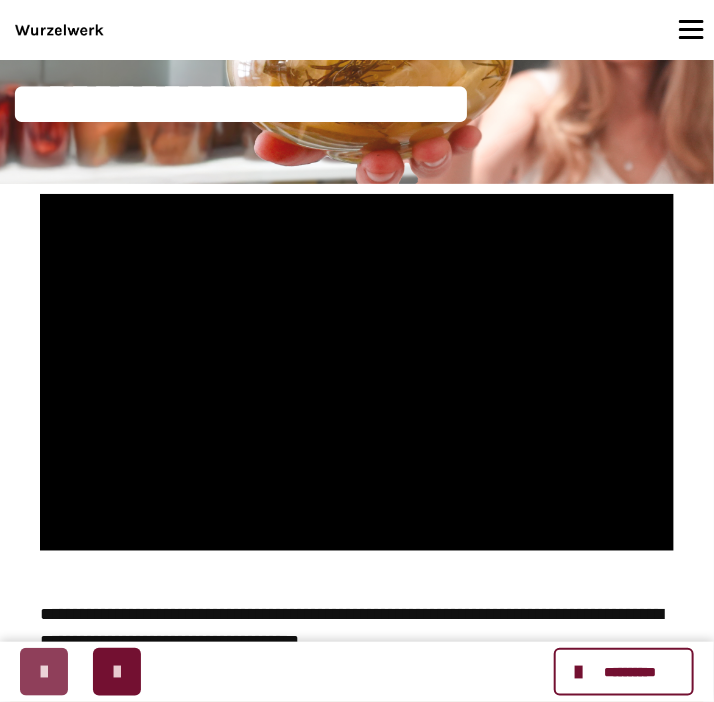 click at bounding box center (44, 672) 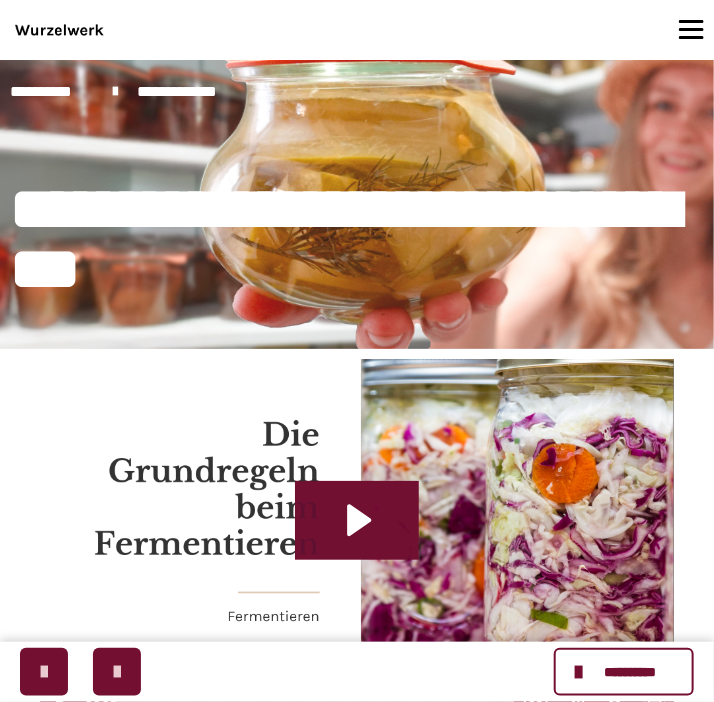 scroll, scrollTop: 105, scrollLeft: 0, axis: vertical 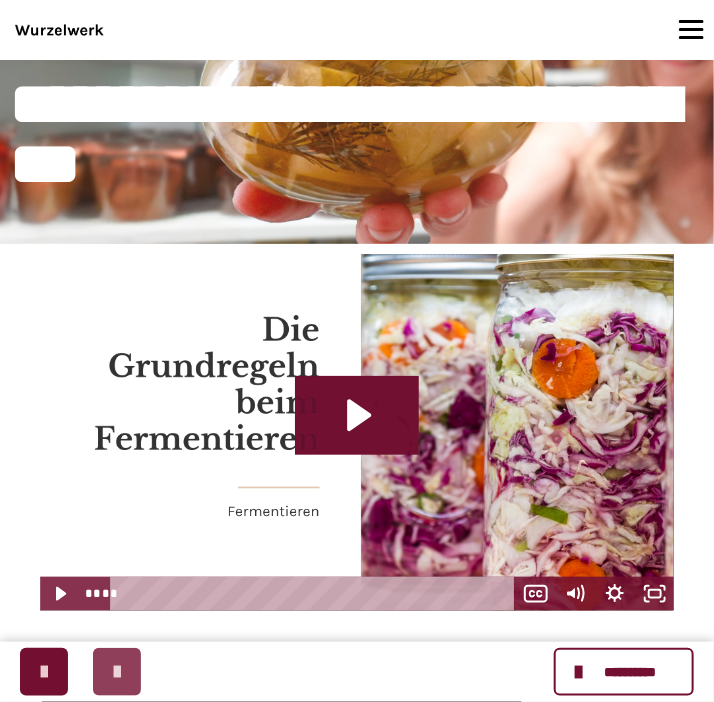 click at bounding box center [117, 672] 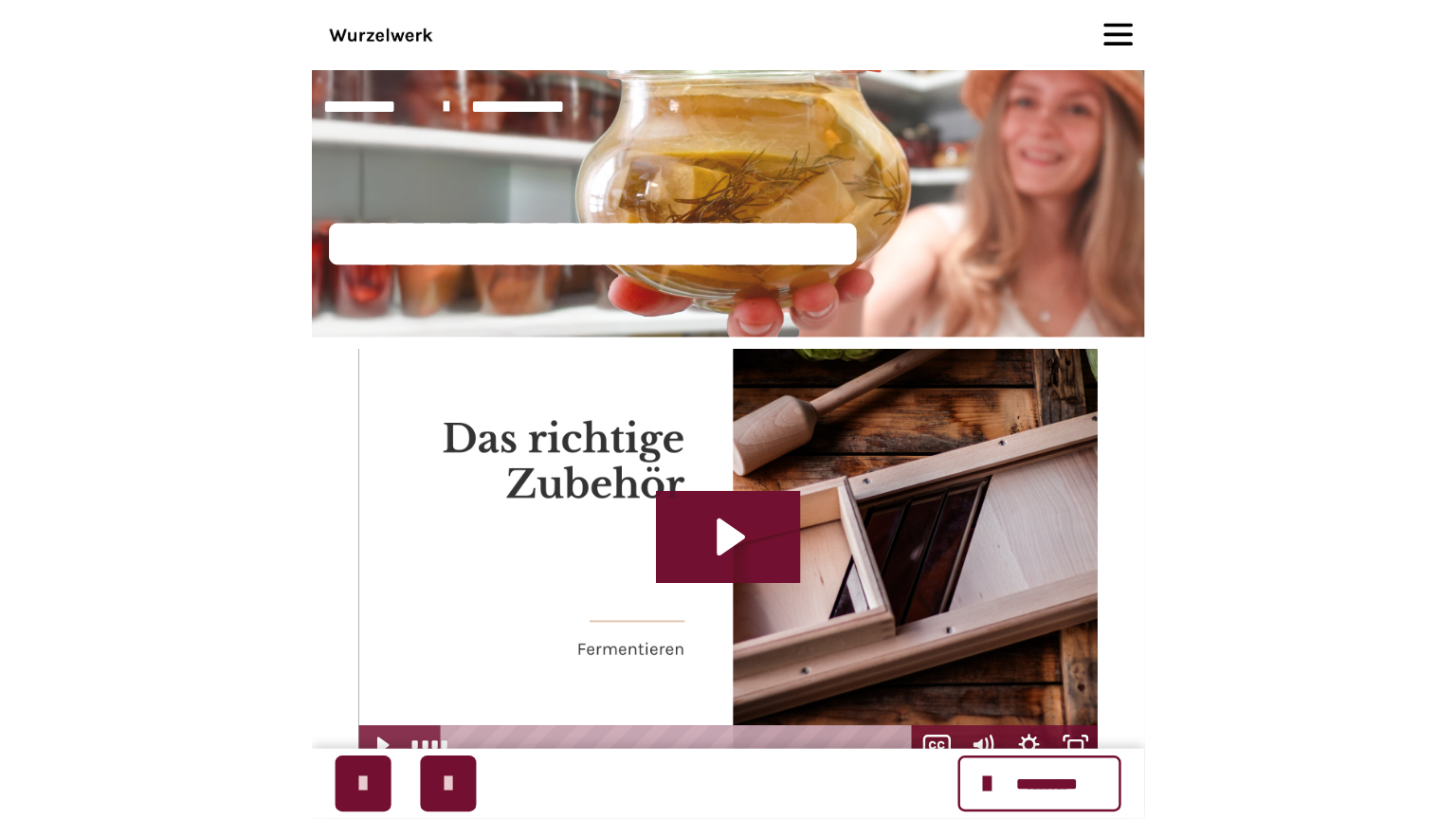 scroll, scrollTop: 200, scrollLeft: 0, axis: vertical 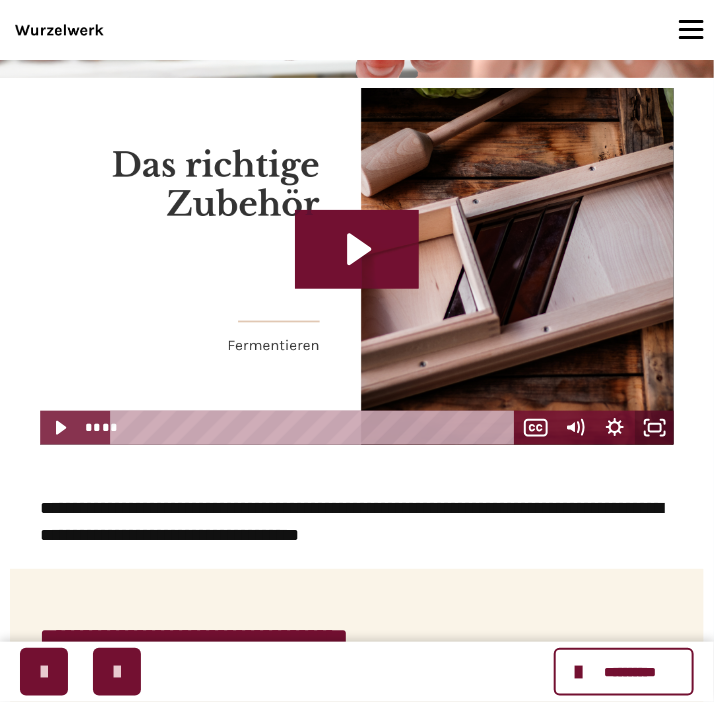 click 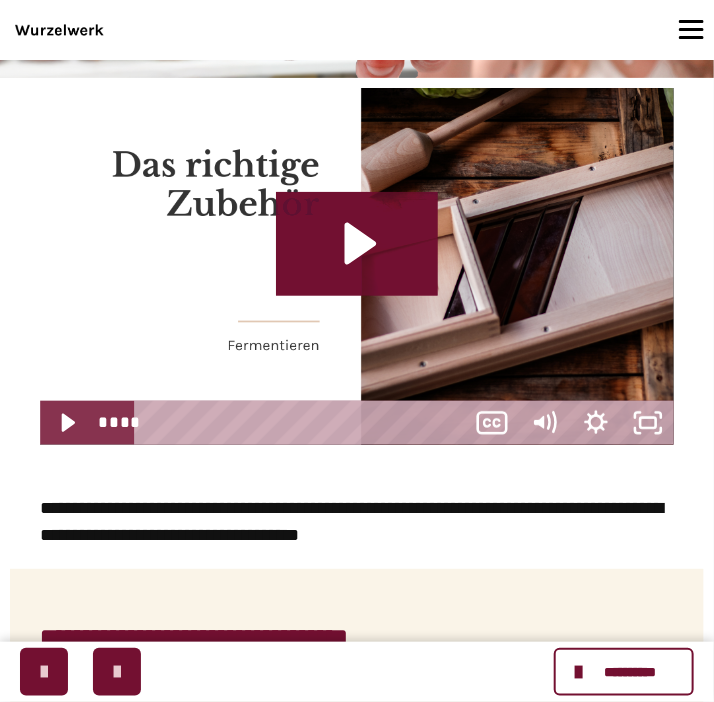 scroll, scrollTop: 480, scrollLeft: 0, axis: vertical 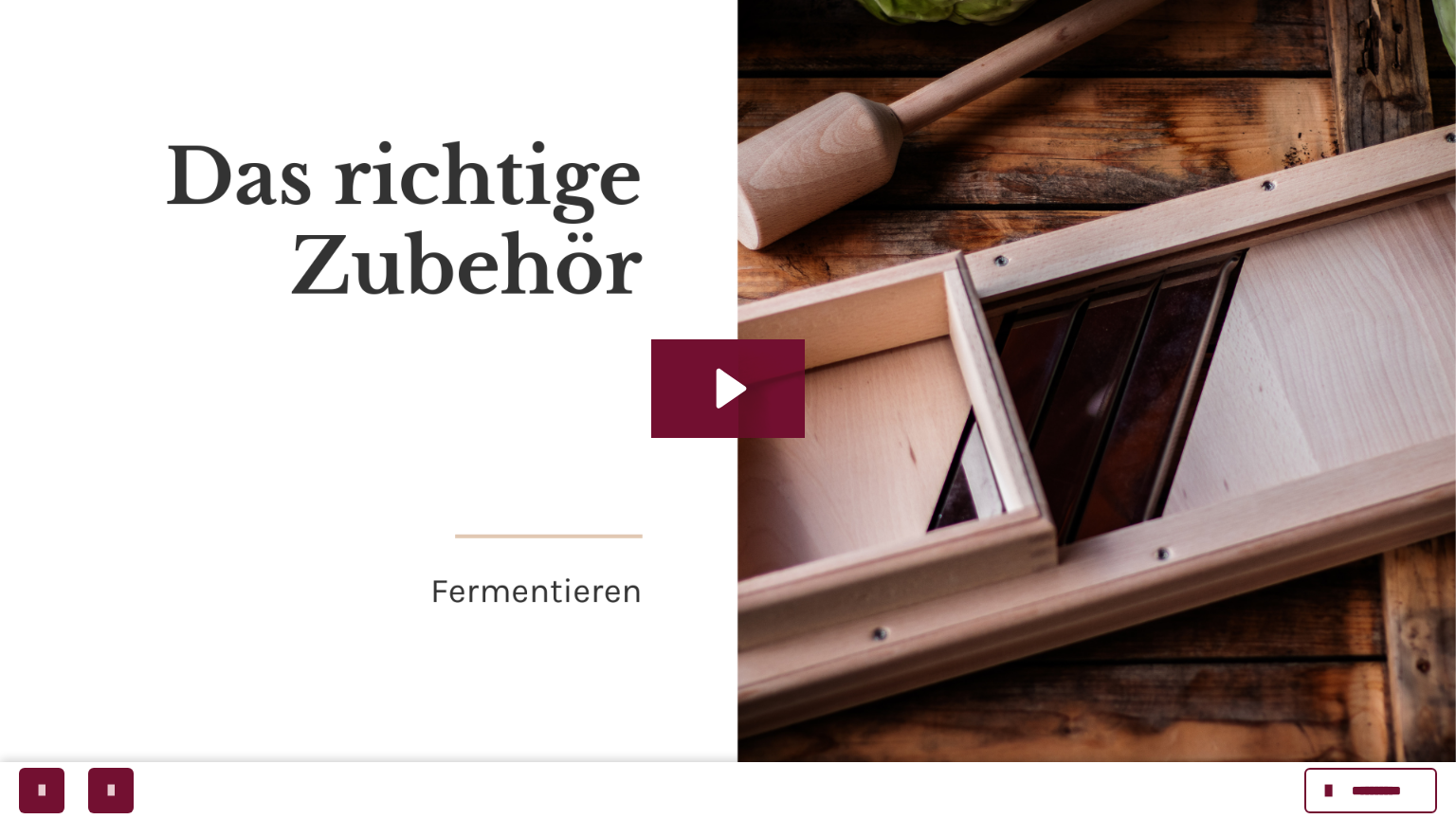 type 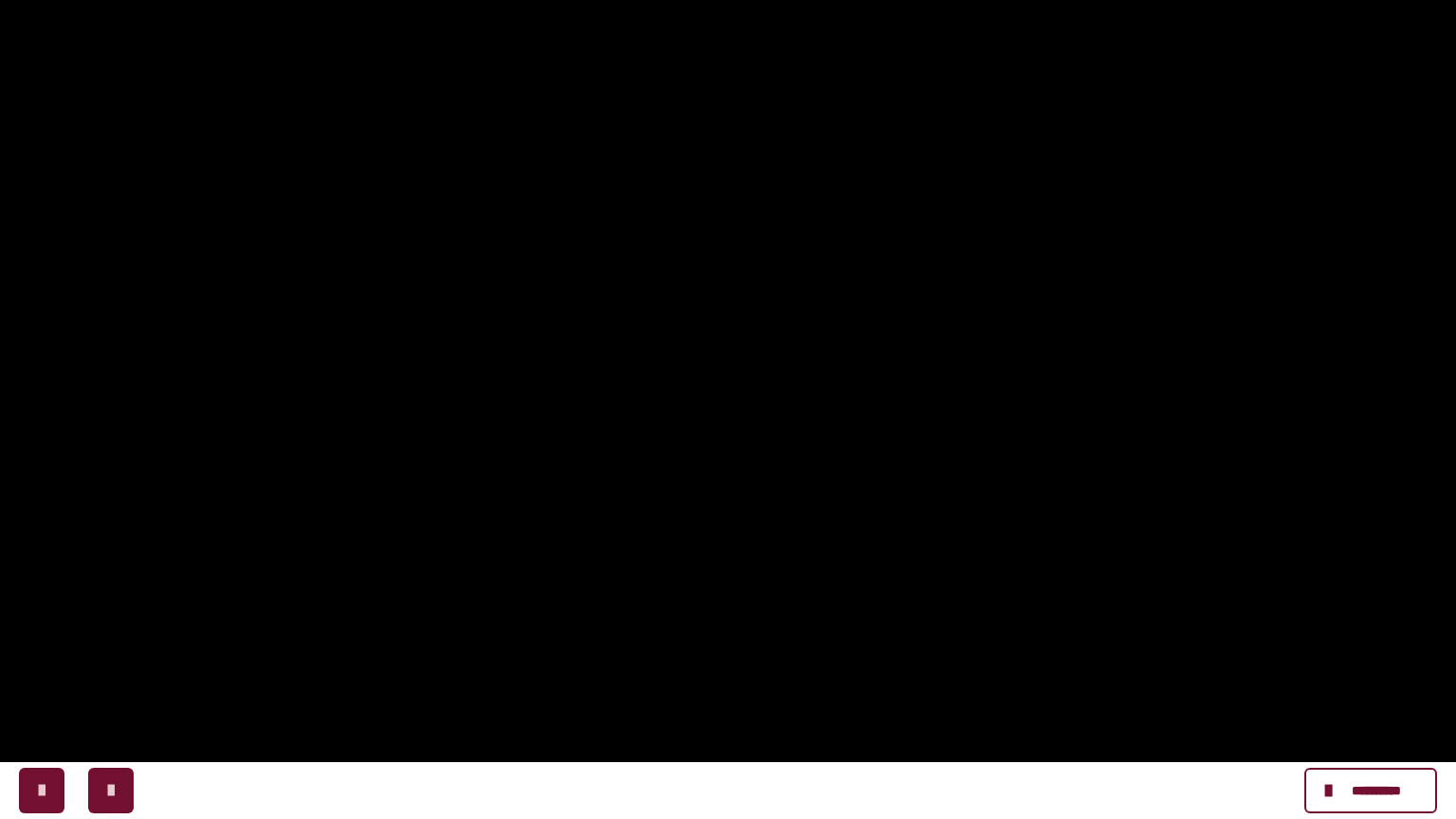 click 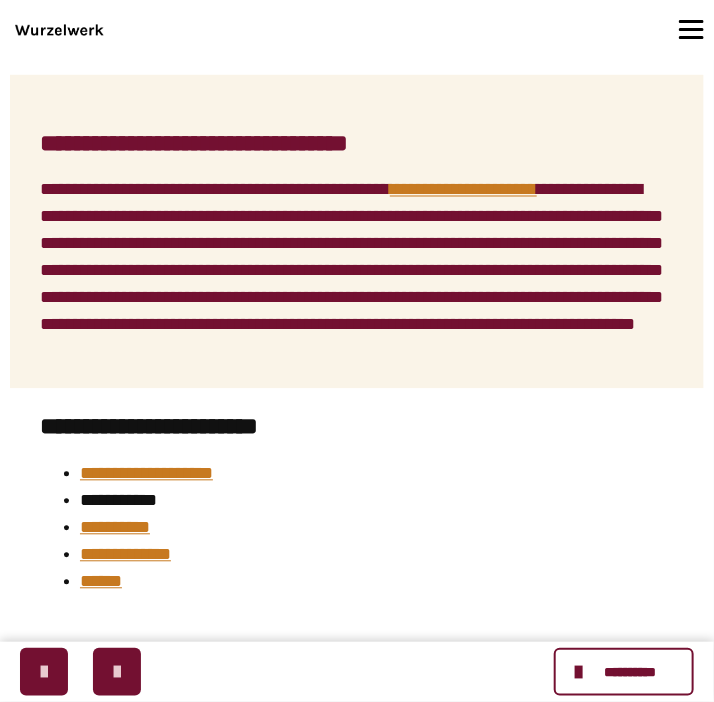 scroll, scrollTop: 762, scrollLeft: 0, axis: vertical 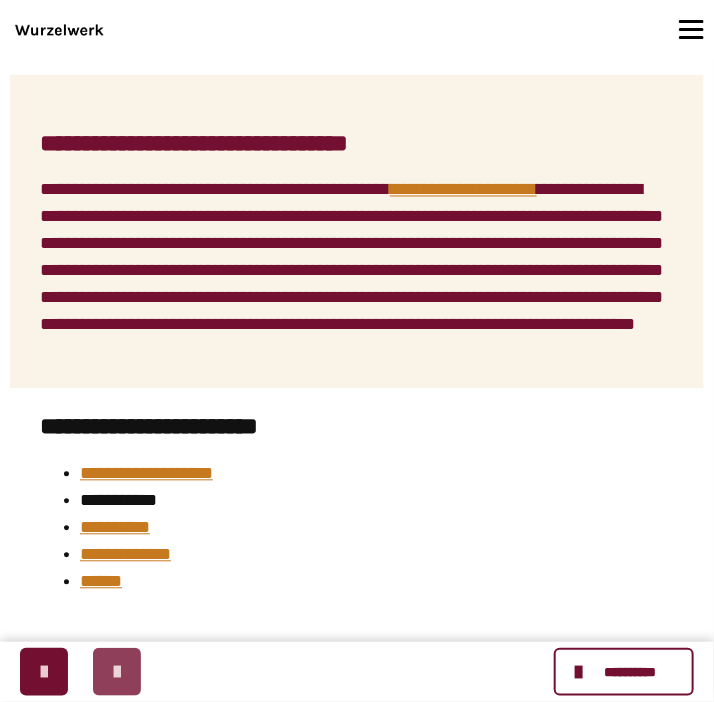 click at bounding box center (117, 672) 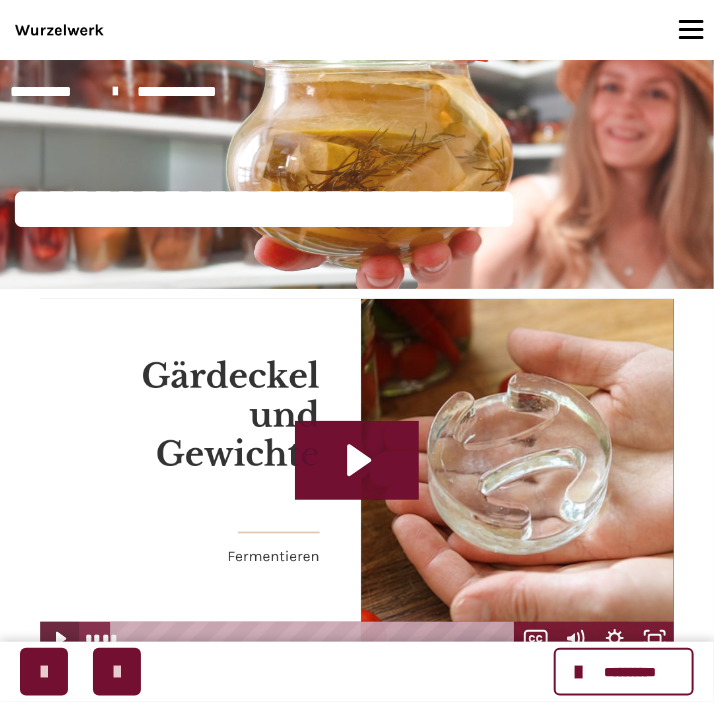 click 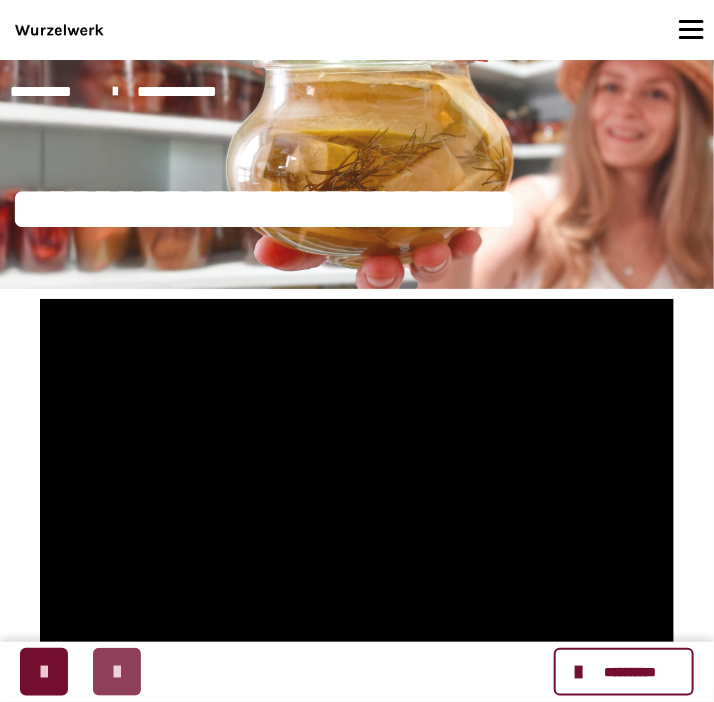click at bounding box center (117, 672) 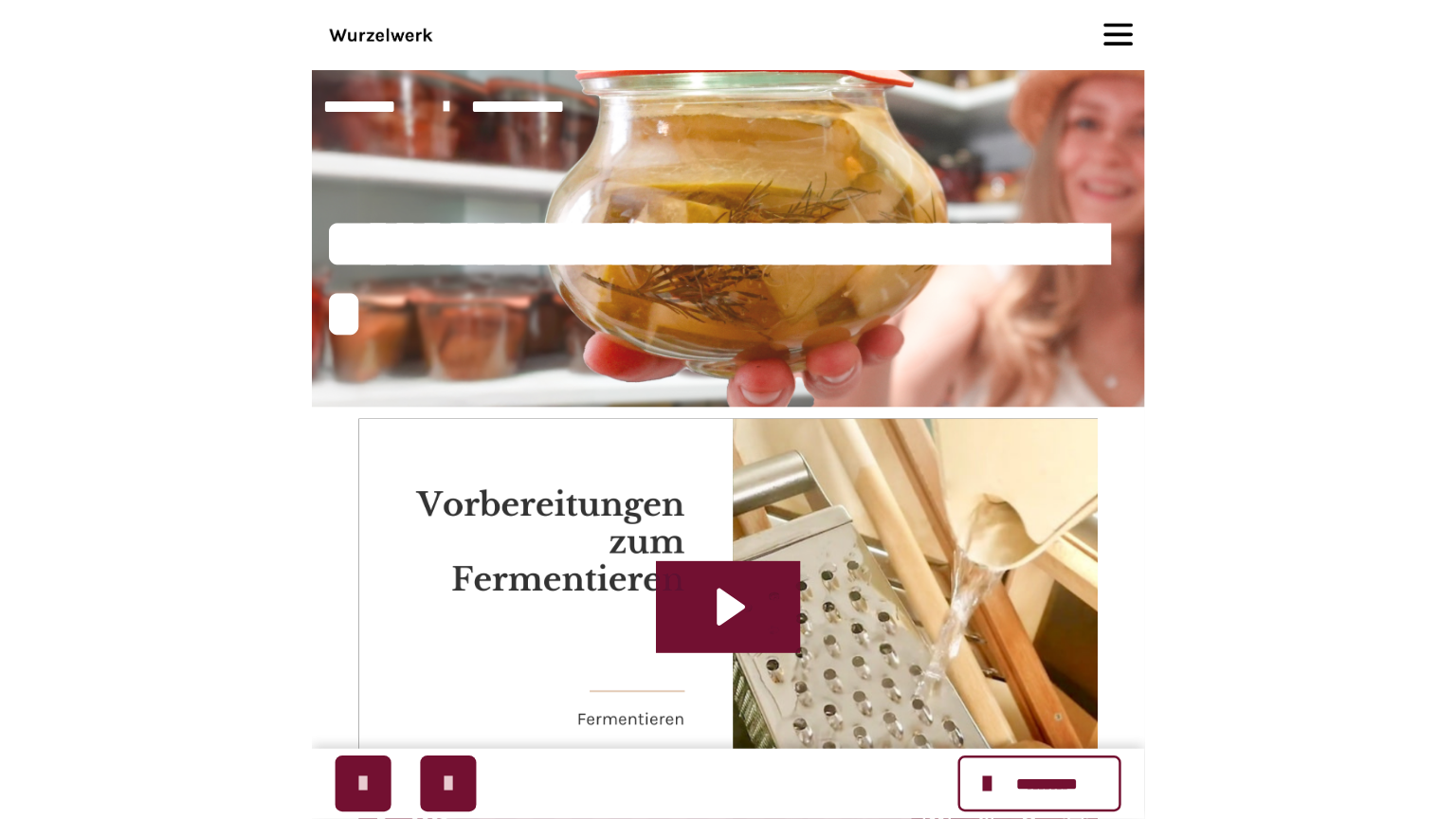 scroll, scrollTop: 100, scrollLeft: 0, axis: vertical 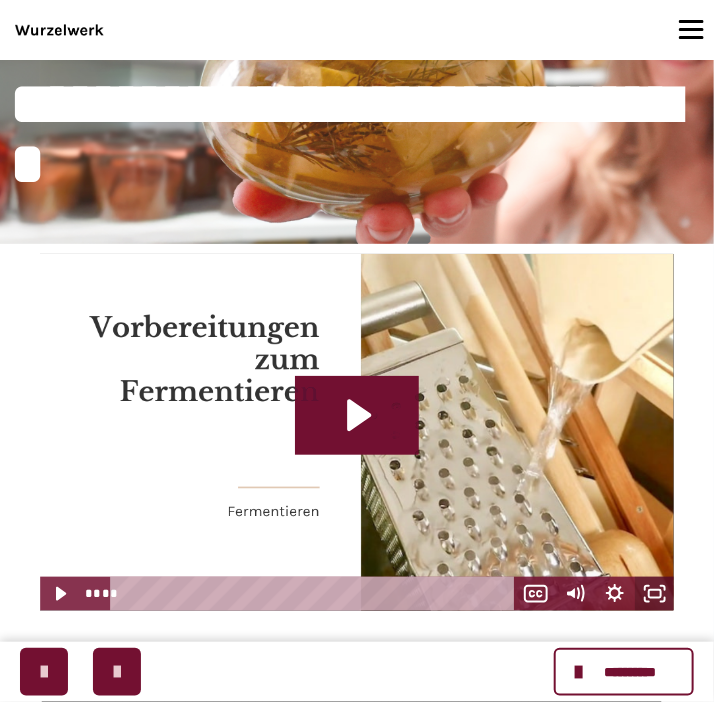 click 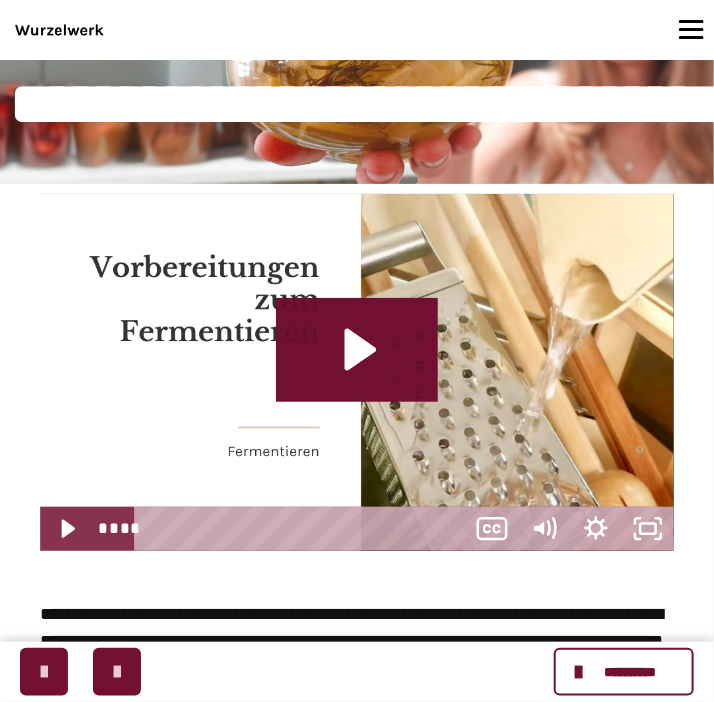 scroll, scrollTop: 480, scrollLeft: 0, axis: vertical 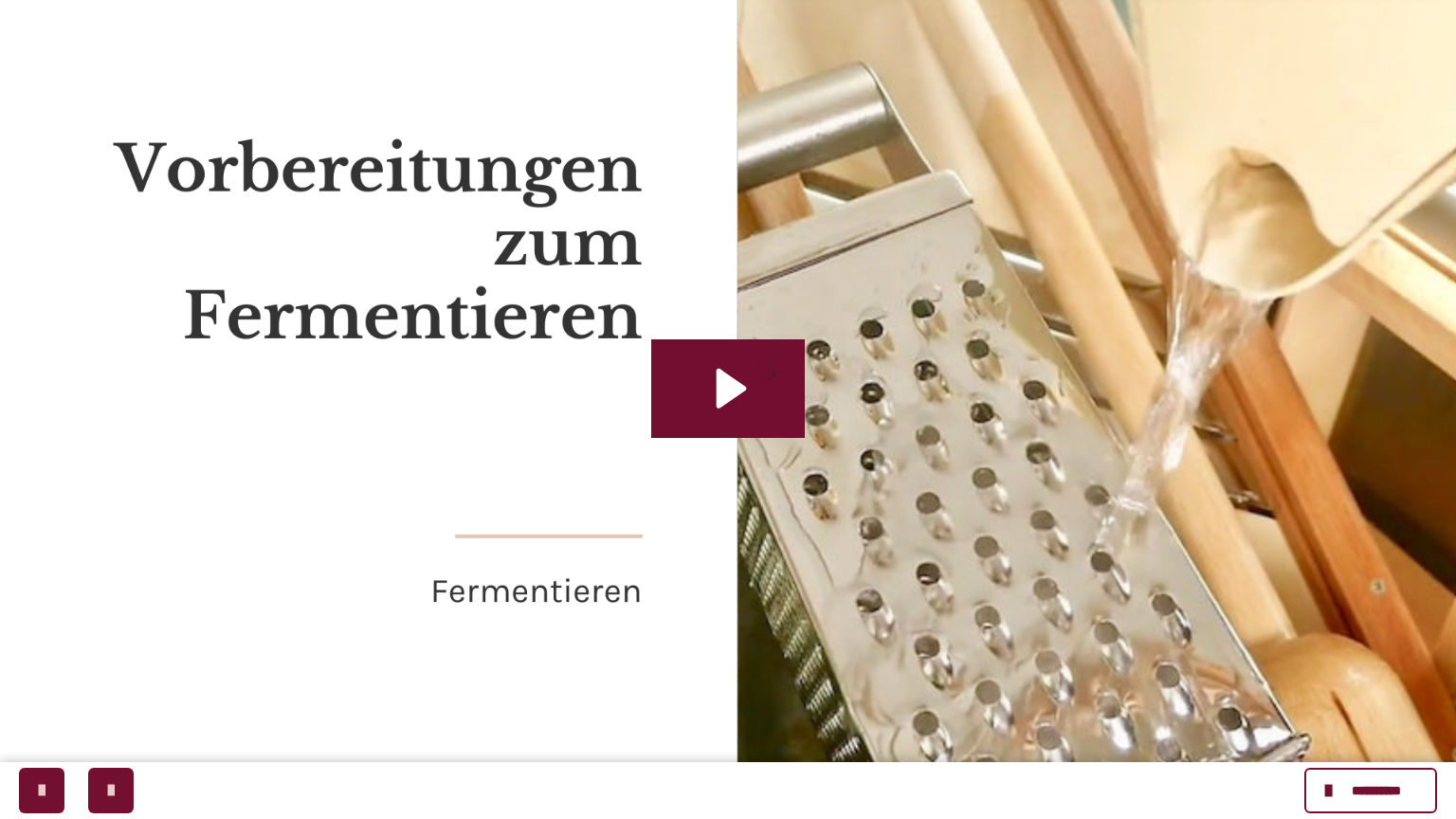 type 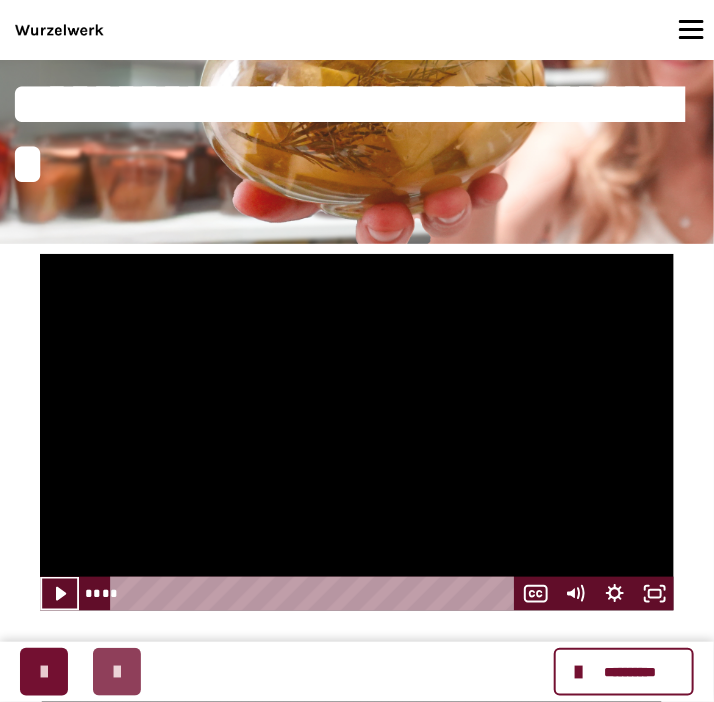 click at bounding box center (117, 672) 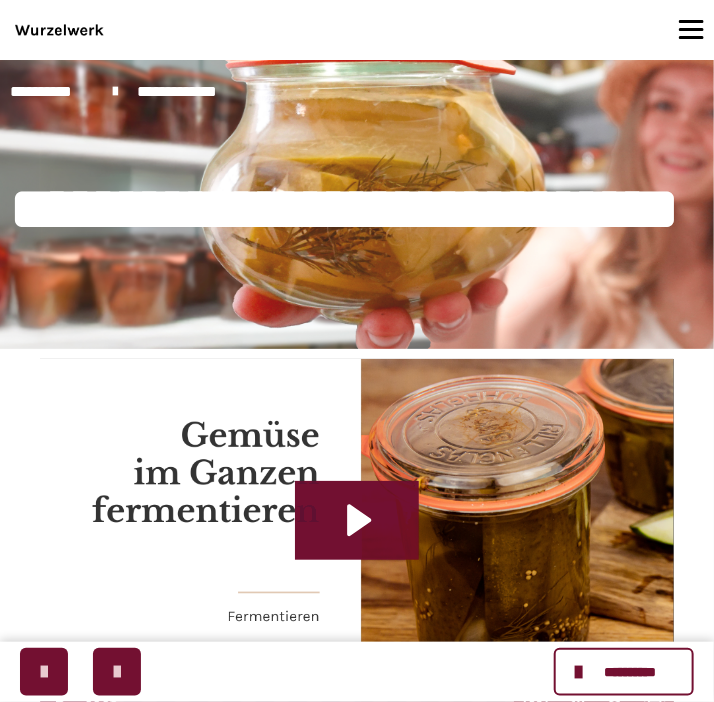 scroll, scrollTop: 105, scrollLeft: 0, axis: vertical 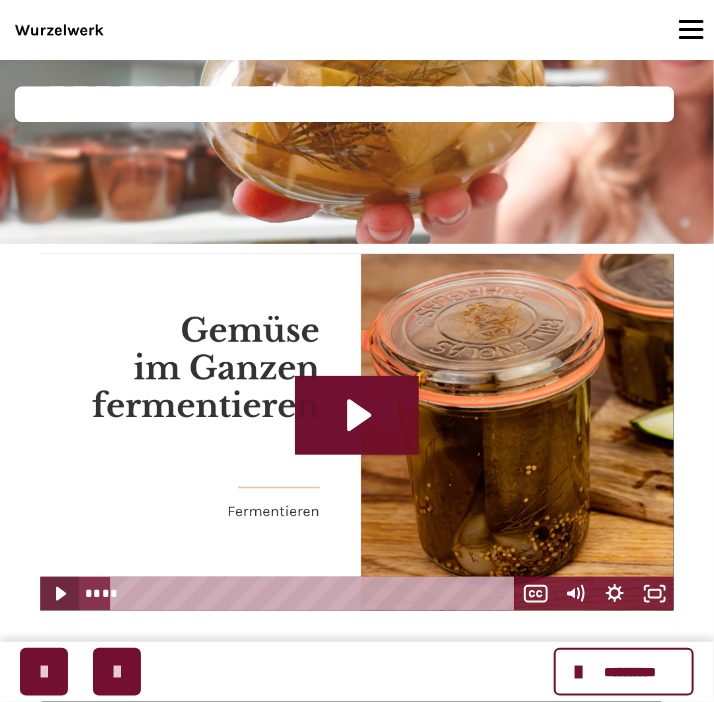 click 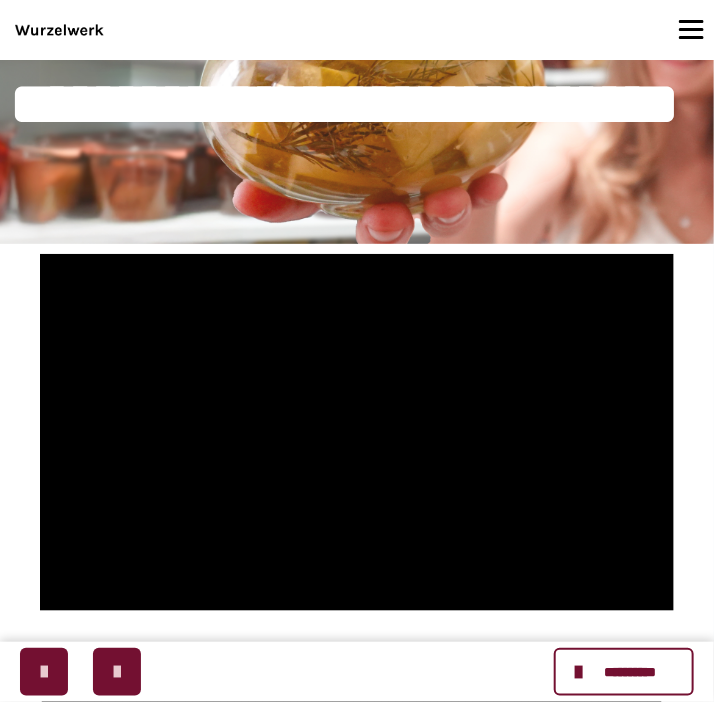 click at bounding box center (357, 432) 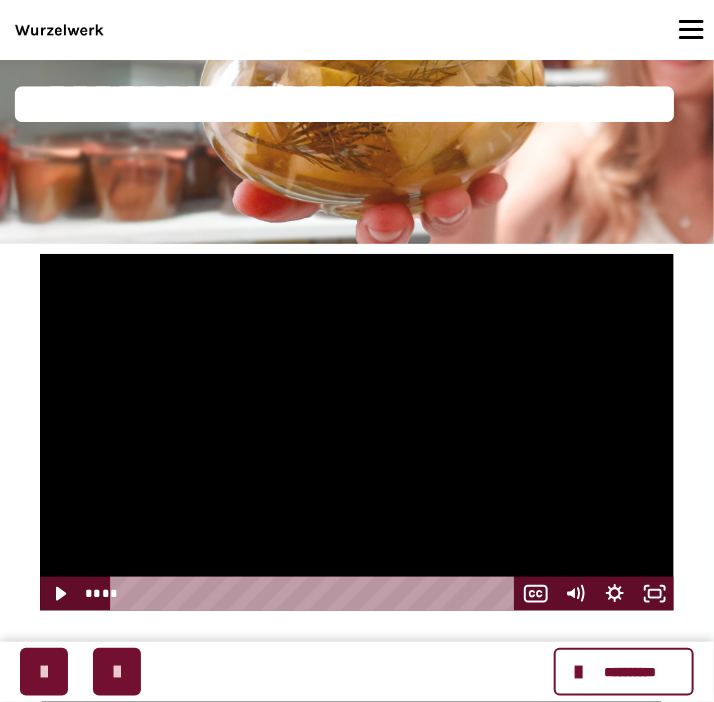 click on "**** ****" at bounding box center (298, 594) 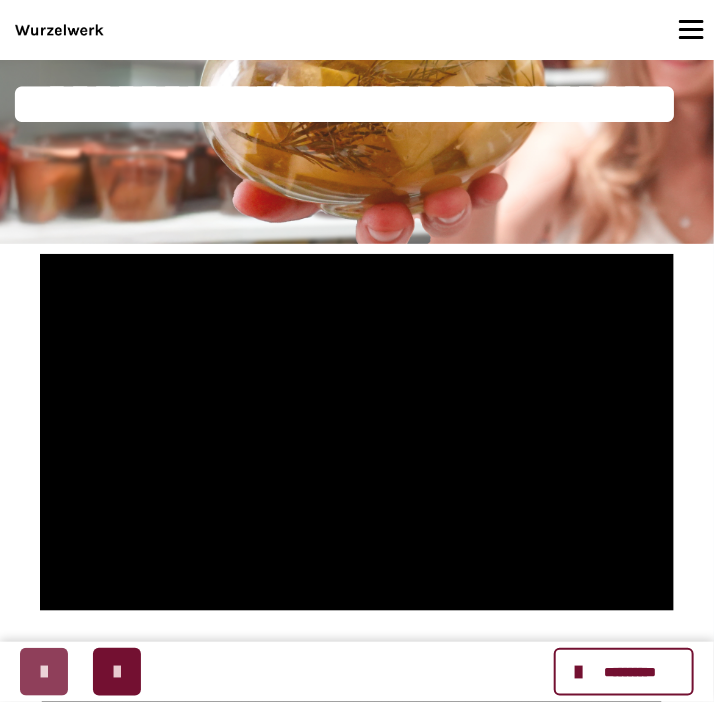 click at bounding box center [44, 672] 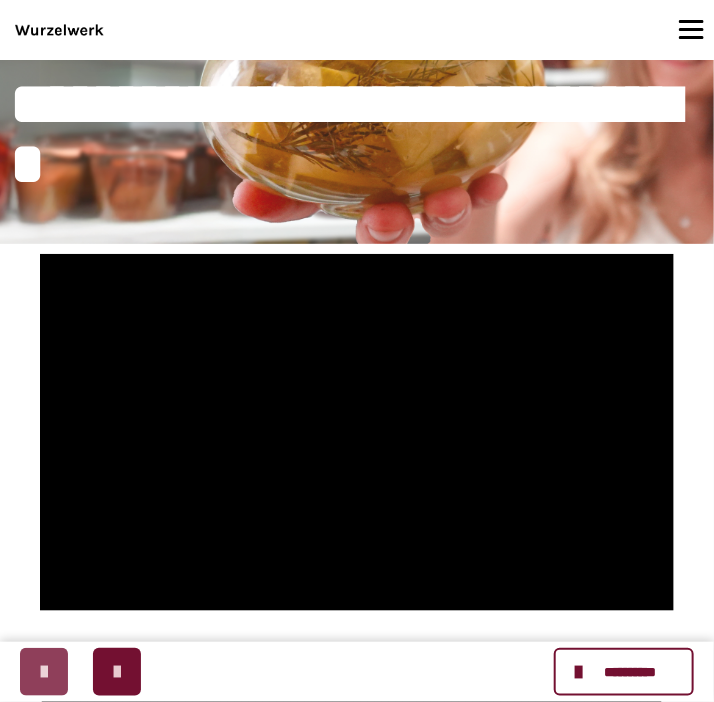 scroll, scrollTop: 0, scrollLeft: 0, axis: both 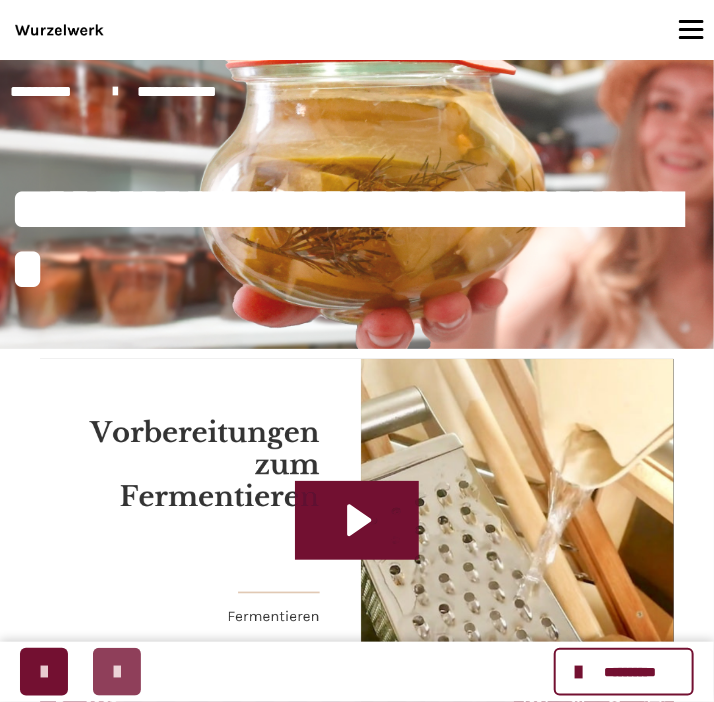 click at bounding box center (117, 672) 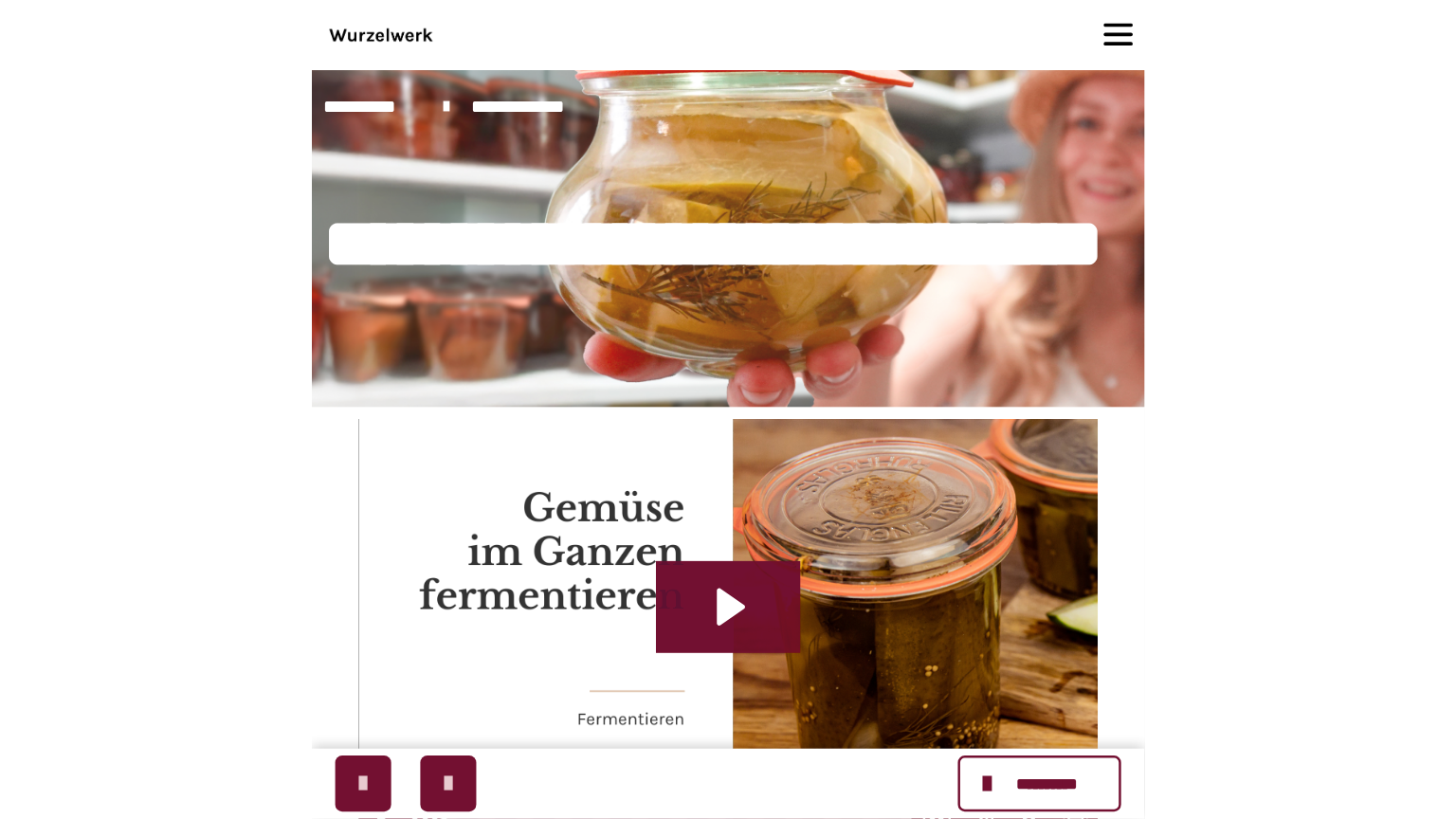 scroll, scrollTop: 100, scrollLeft: 0, axis: vertical 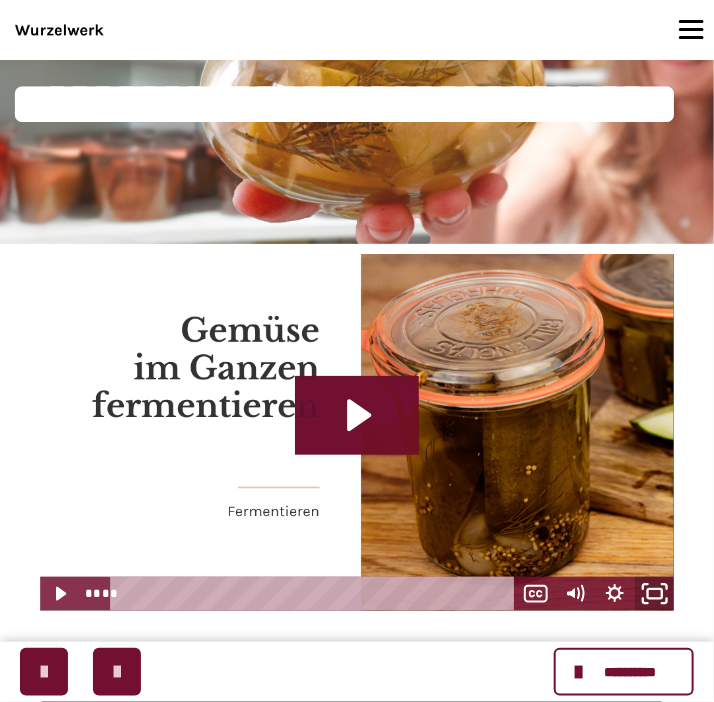 click 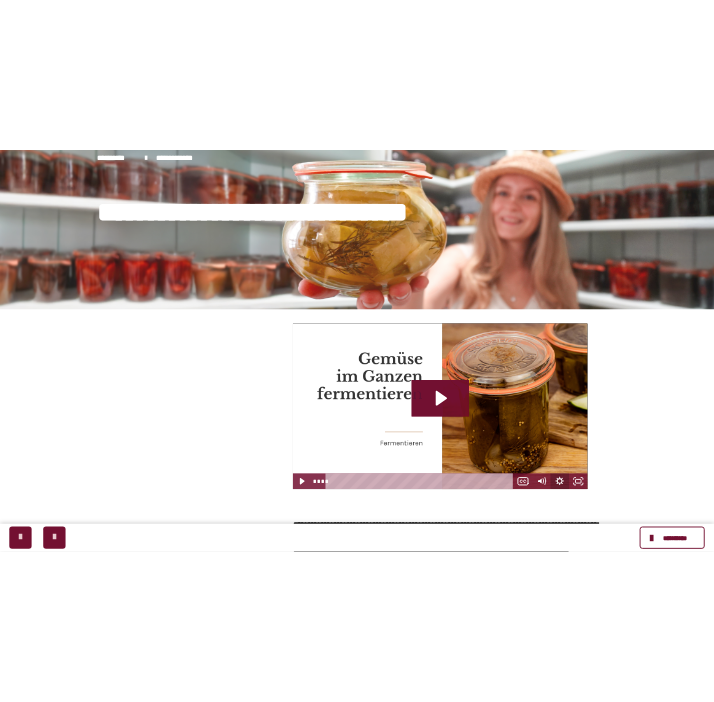 scroll, scrollTop: 480, scrollLeft: 0, axis: vertical 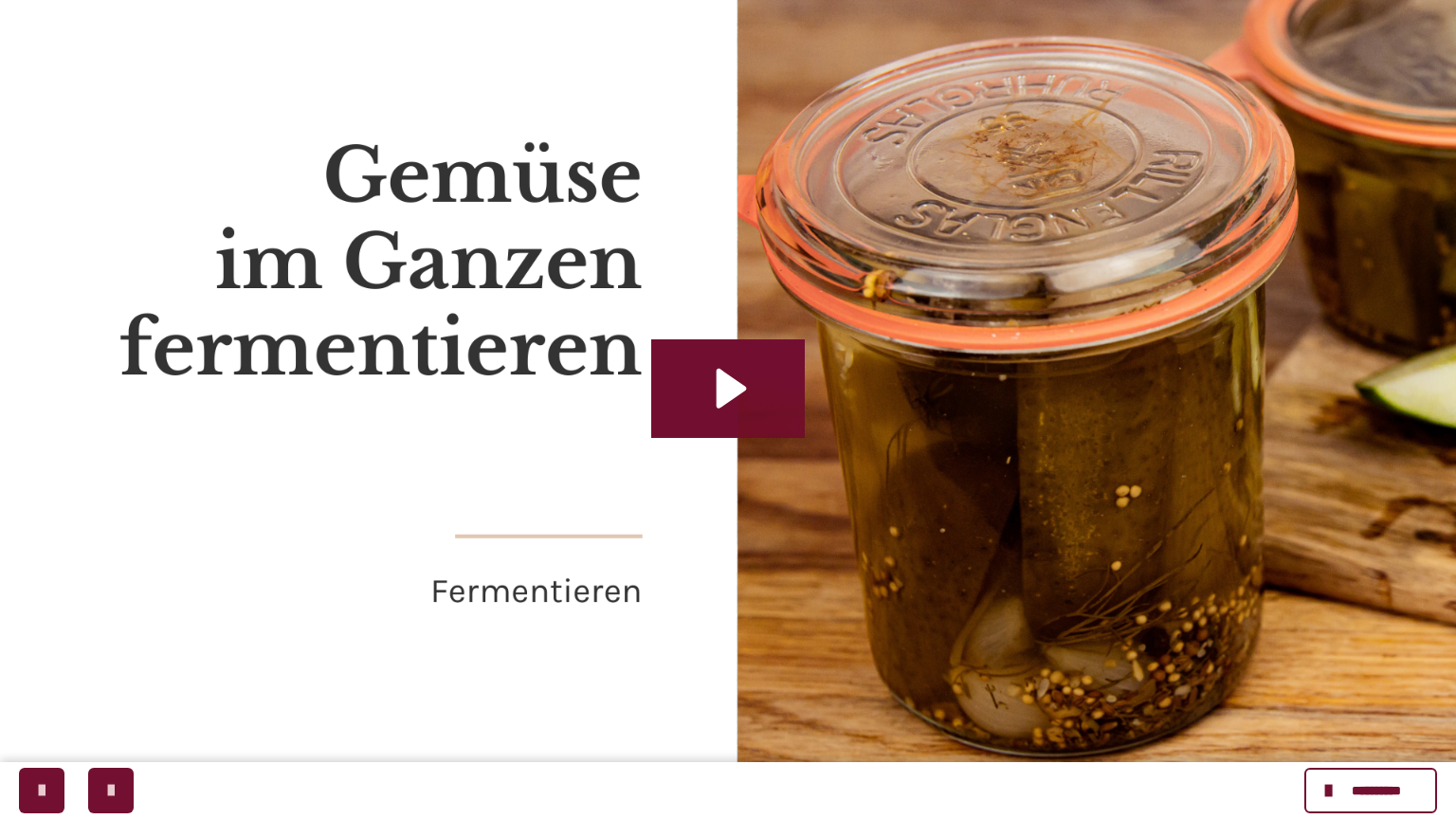 type 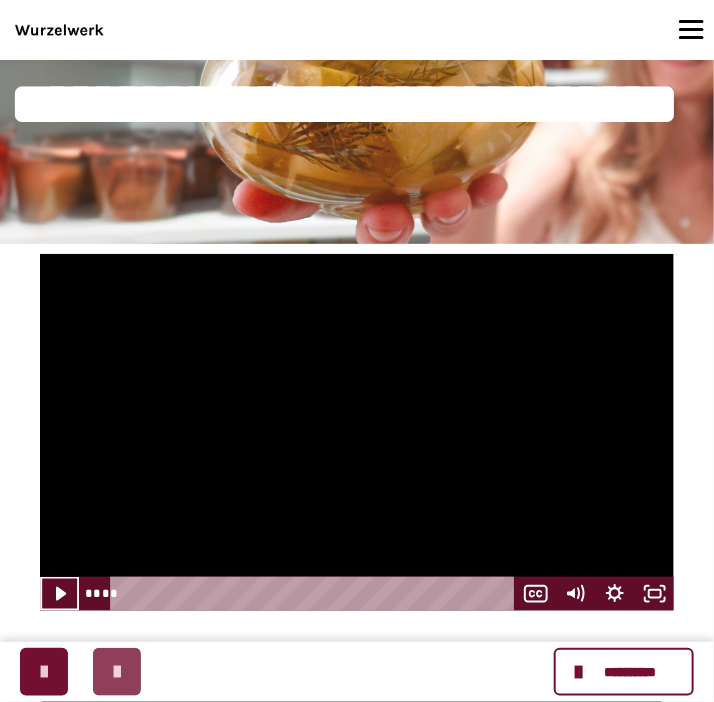 click at bounding box center [117, 672] 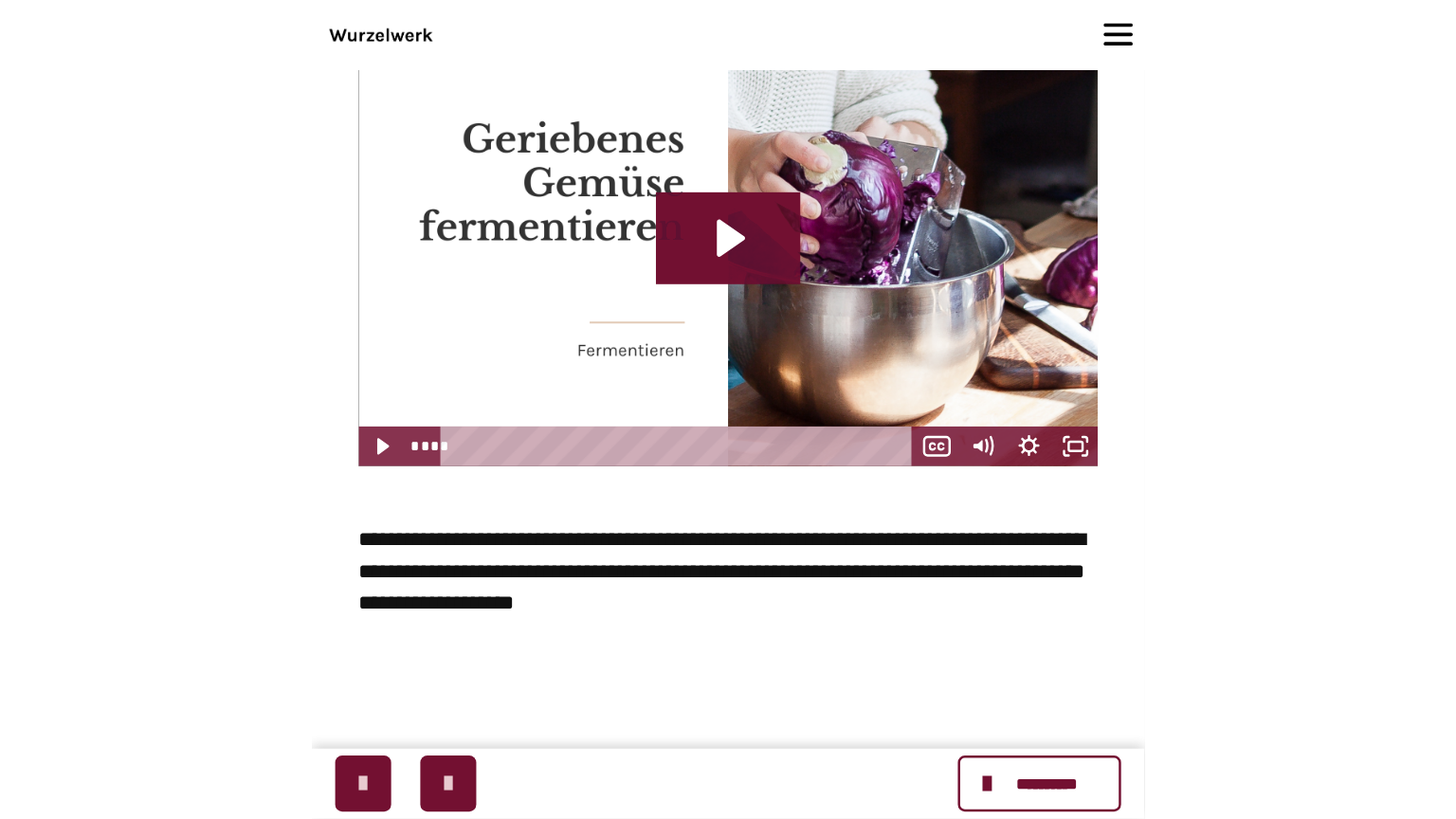 scroll, scrollTop: 368, scrollLeft: 0, axis: vertical 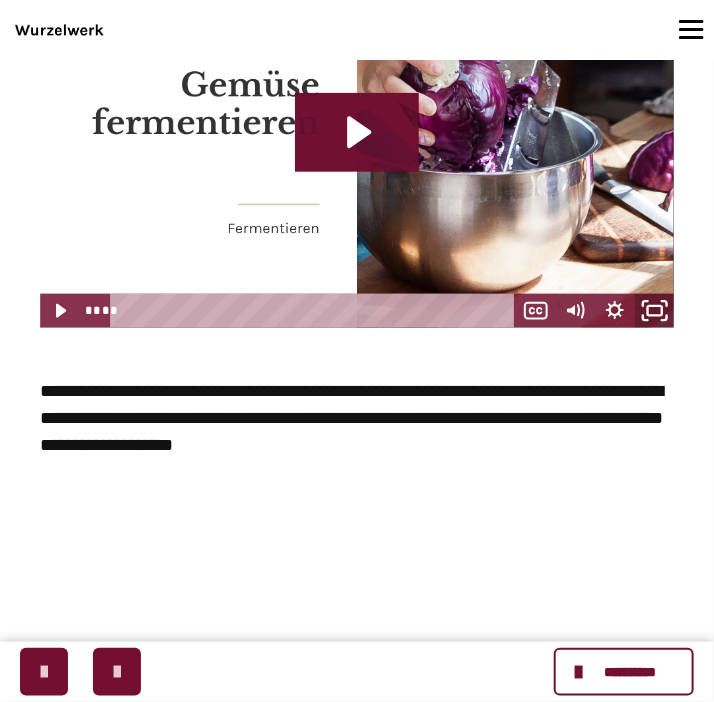 click 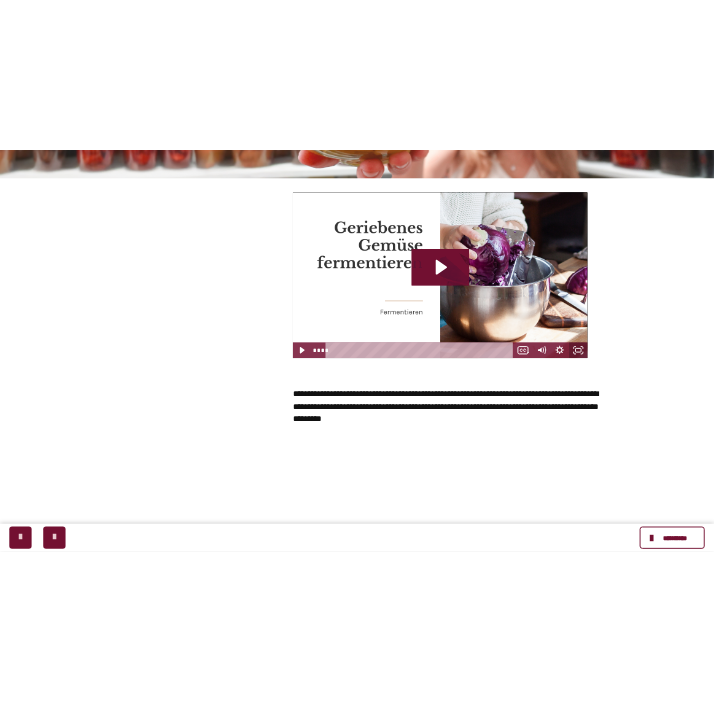 scroll, scrollTop: 480, scrollLeft: 0, axis: vertical 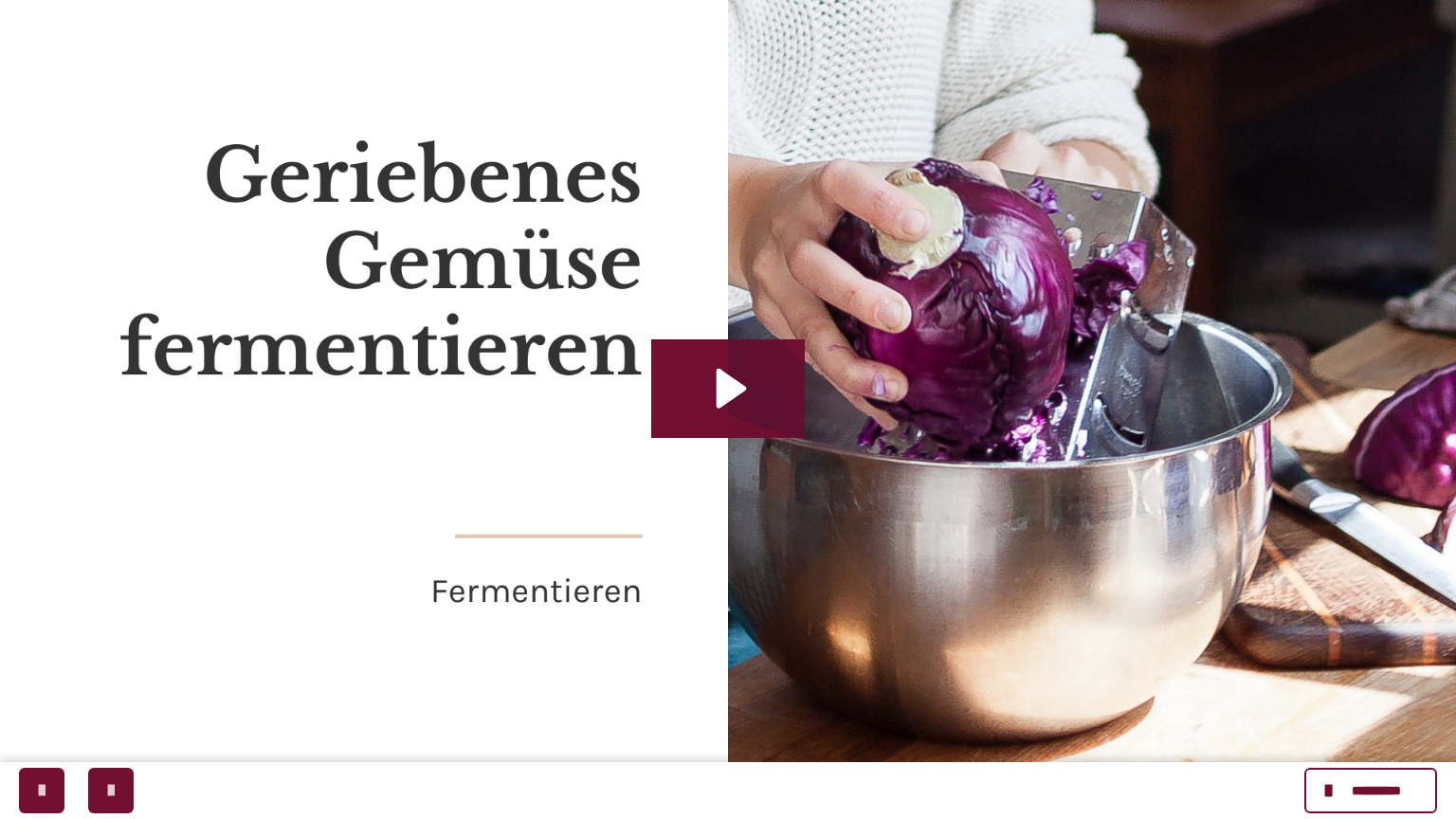 type 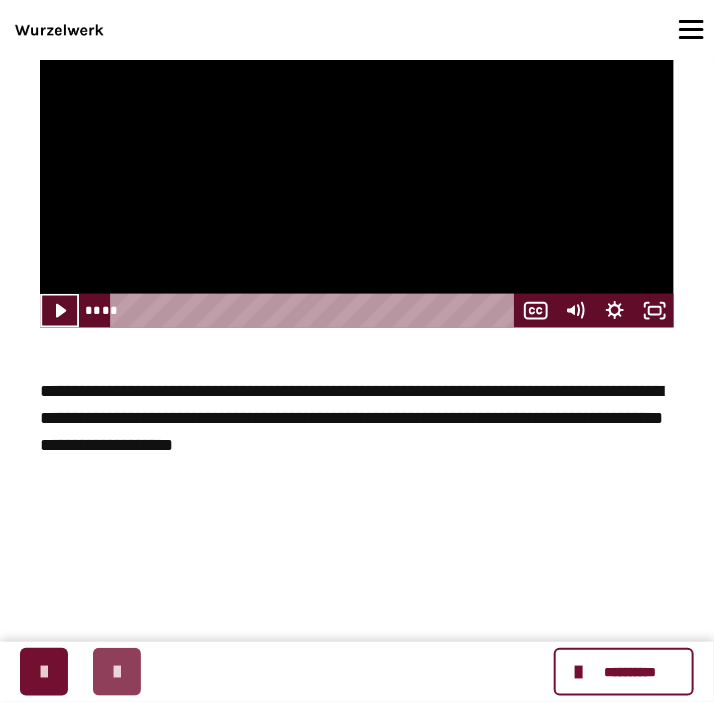 click at bounding box center (117, 672) 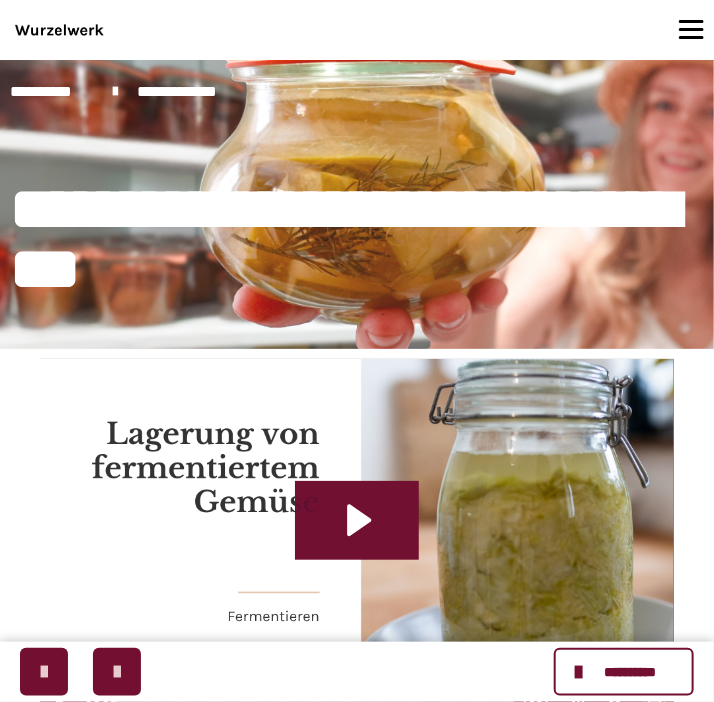 scroll, scrollTop: 105, scrollLeft: 0, axis: vertical 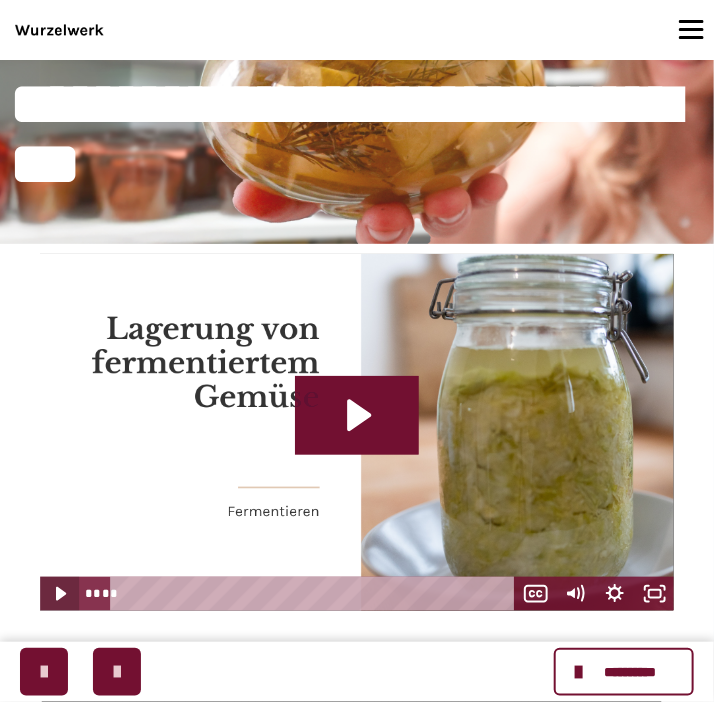 click 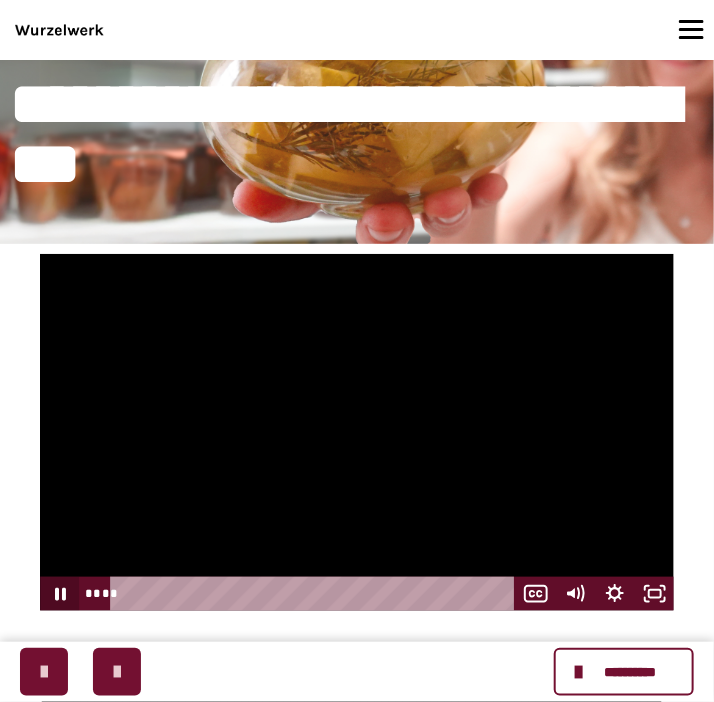 click 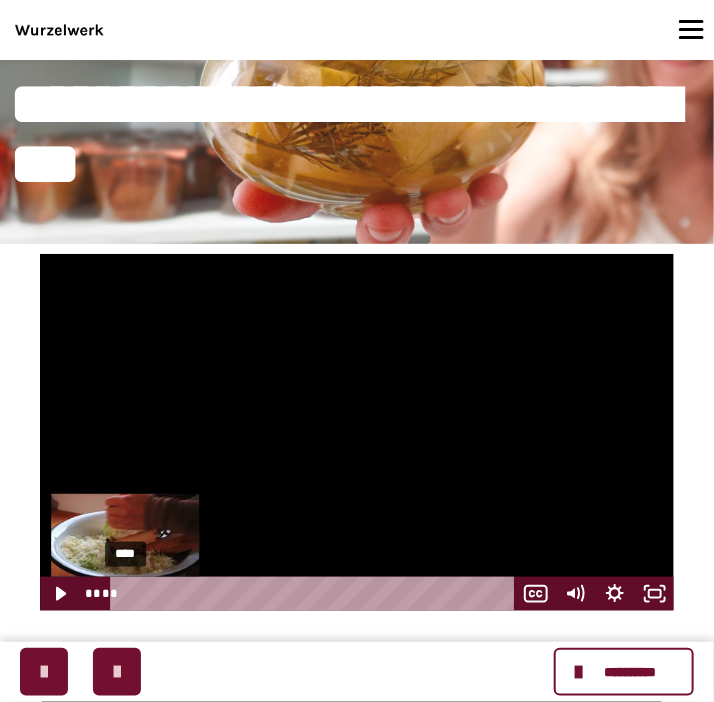 click on "****" at bounding box center [315, 594] 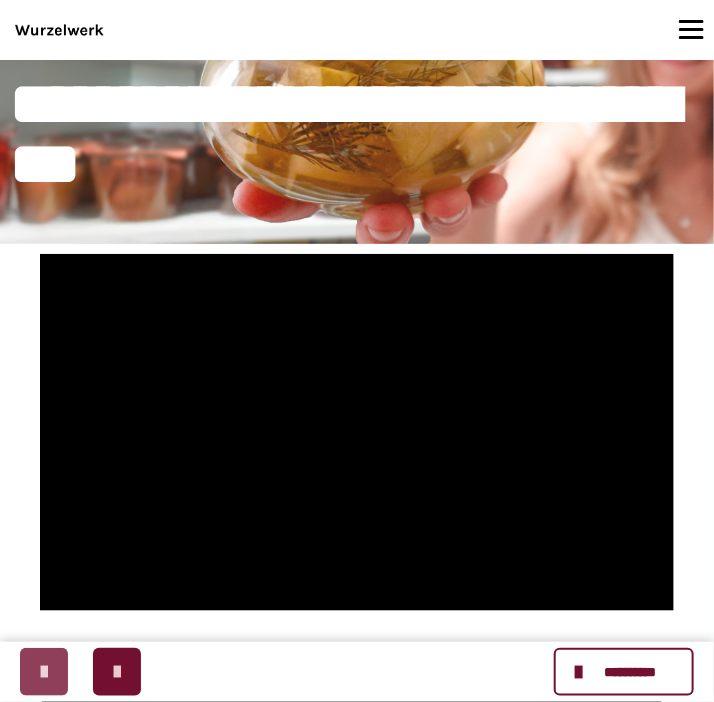 click at bounding box center (44, 672) 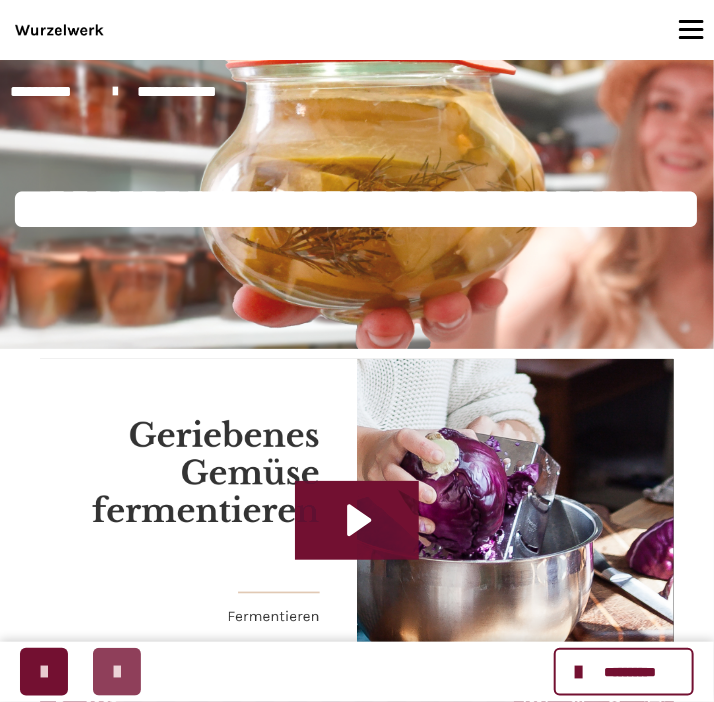 click at bounding box center [117, 672] 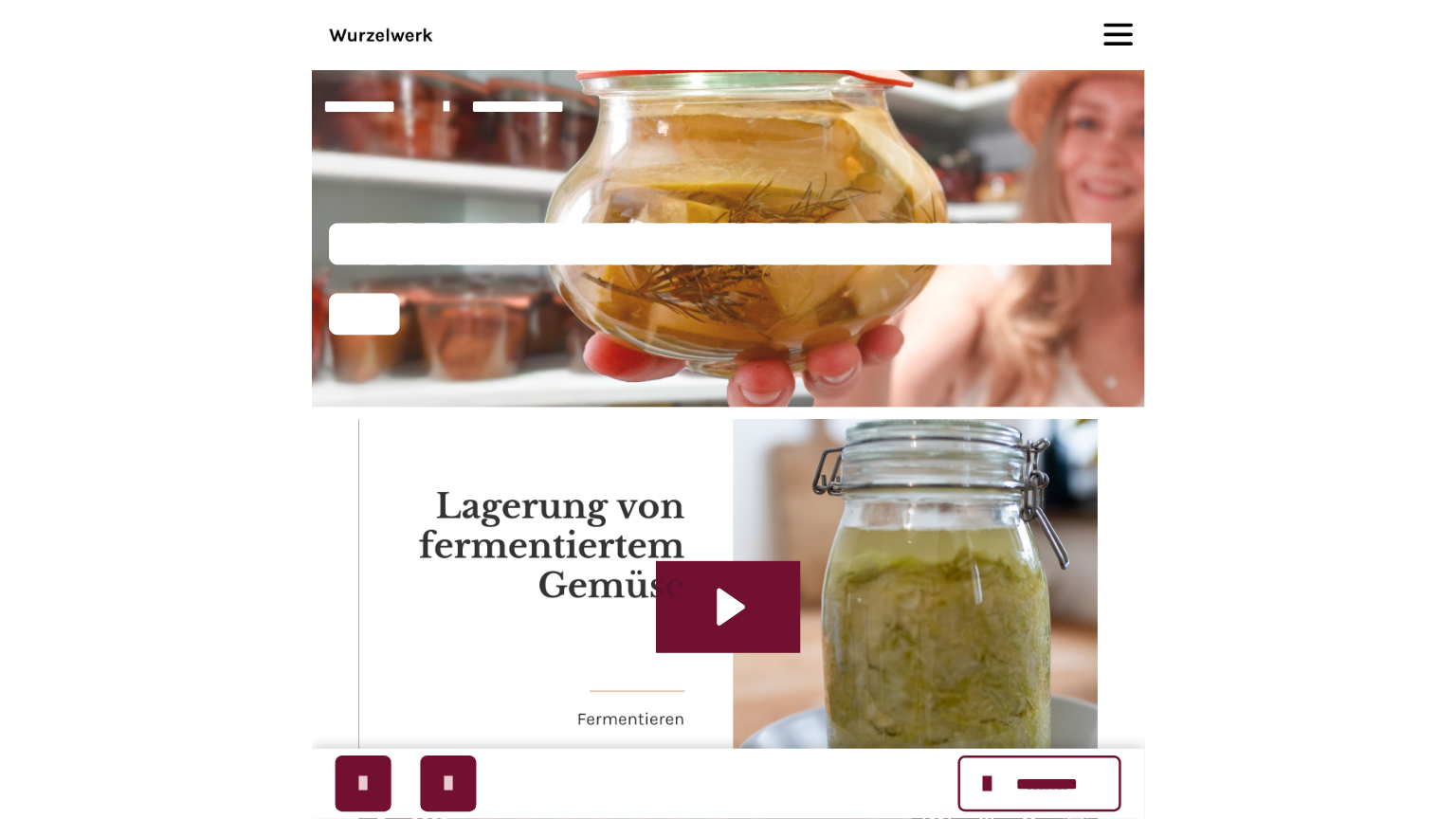 scroll, scrollTop: 100, scrollLeft: 0, axis: vertical 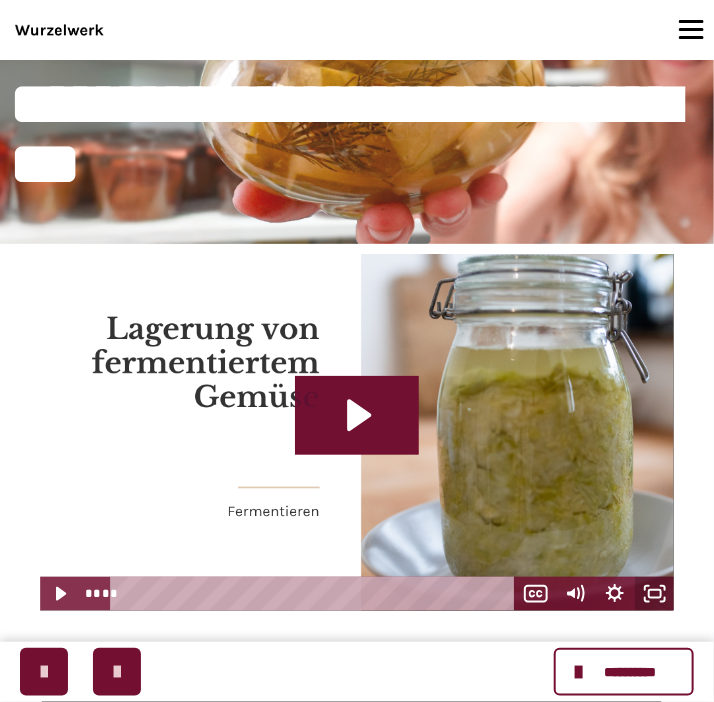 click 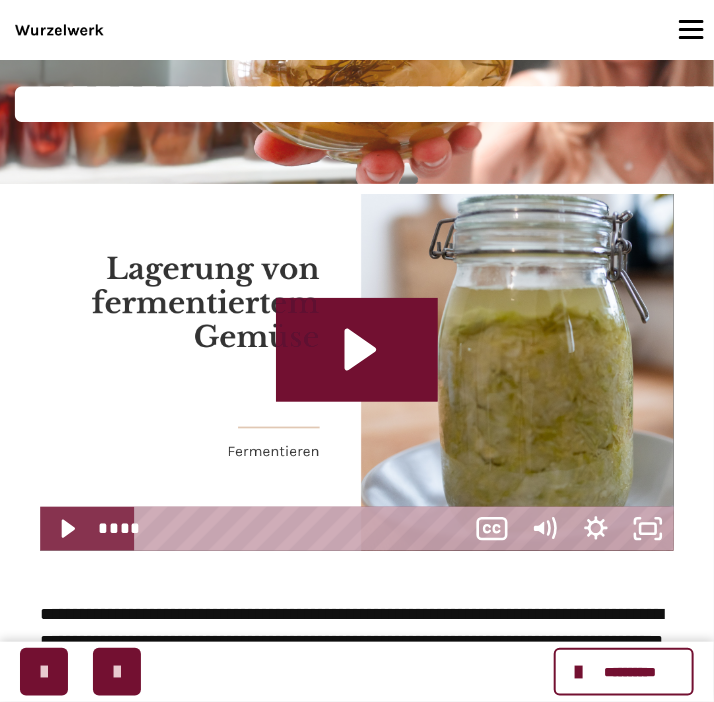 scroll, scrollTop: 480, scrollLeft: 0, axis: vertical 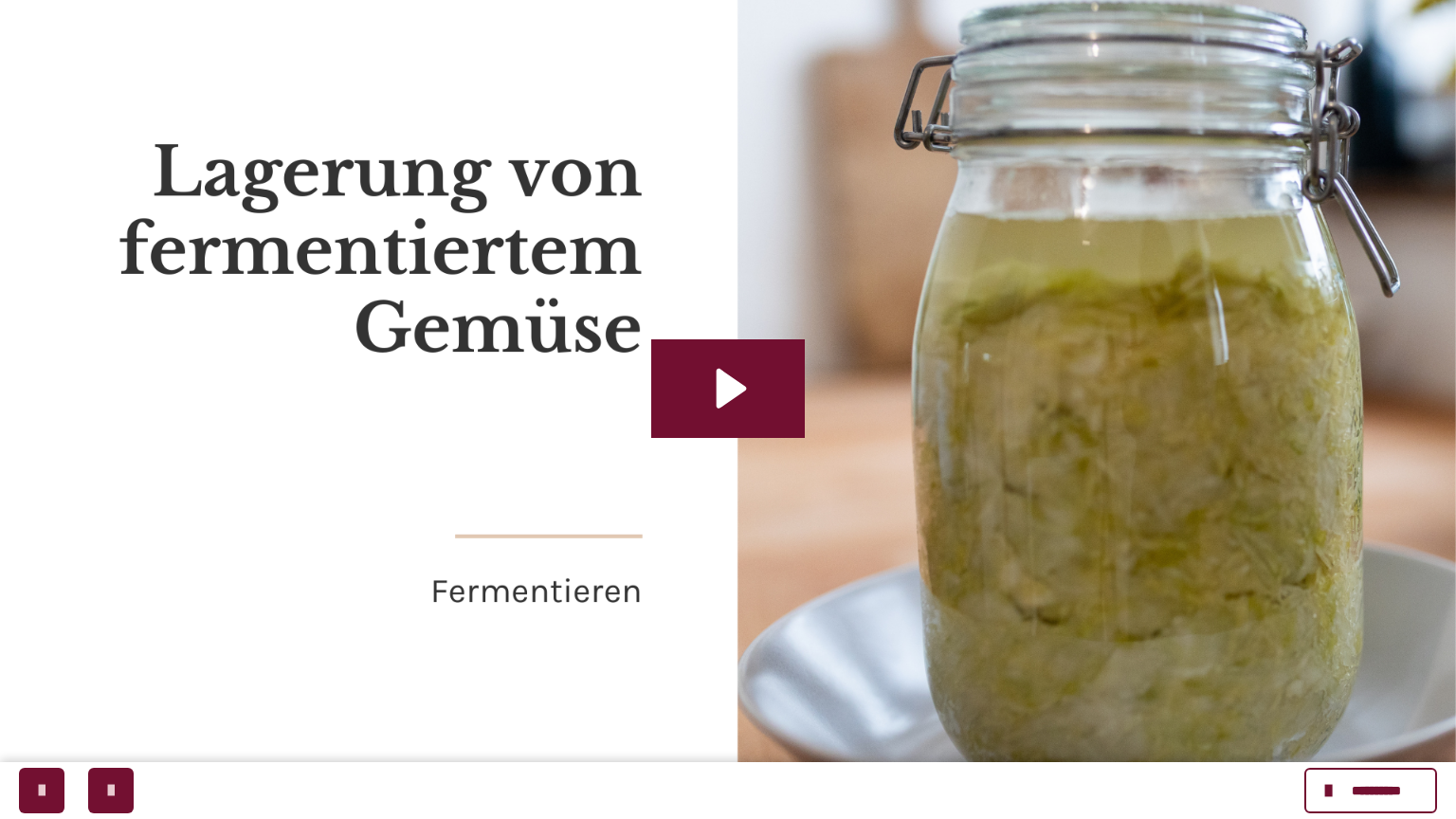 type 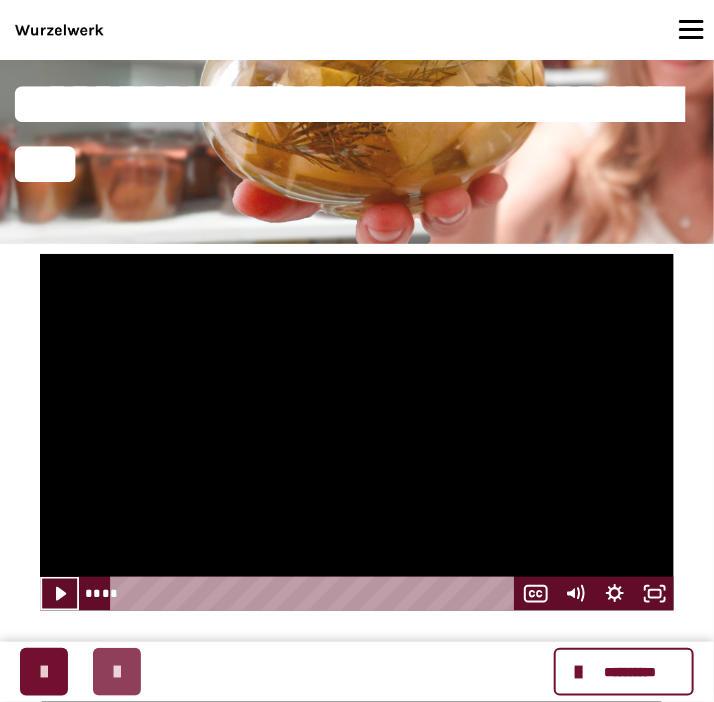 click at bounding box center [117, 672] 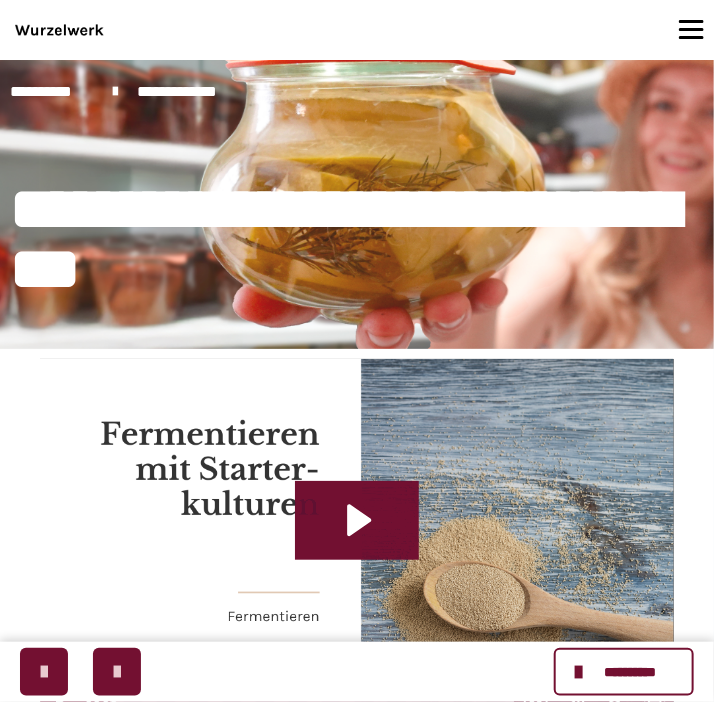 scroll, scrollTop: 105, scrollLeft: 0, axis: vertical 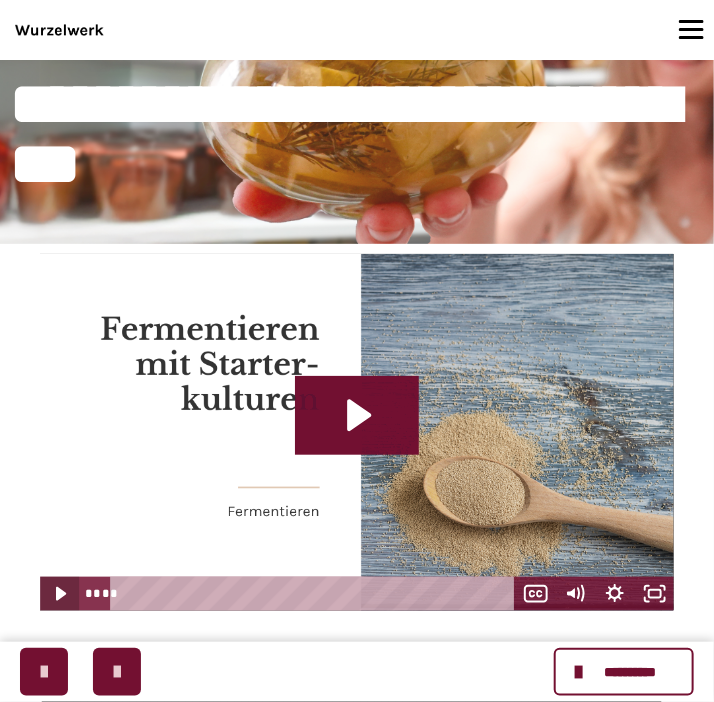 click 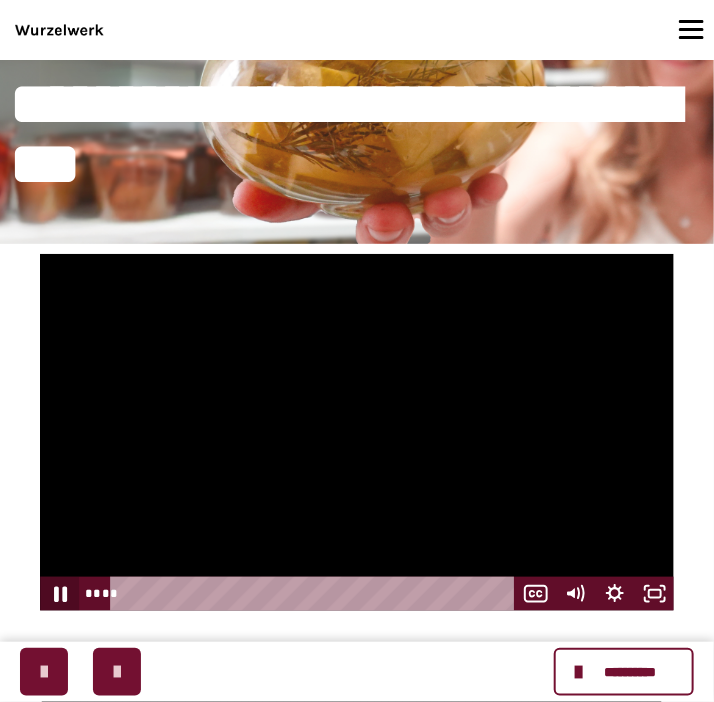 click 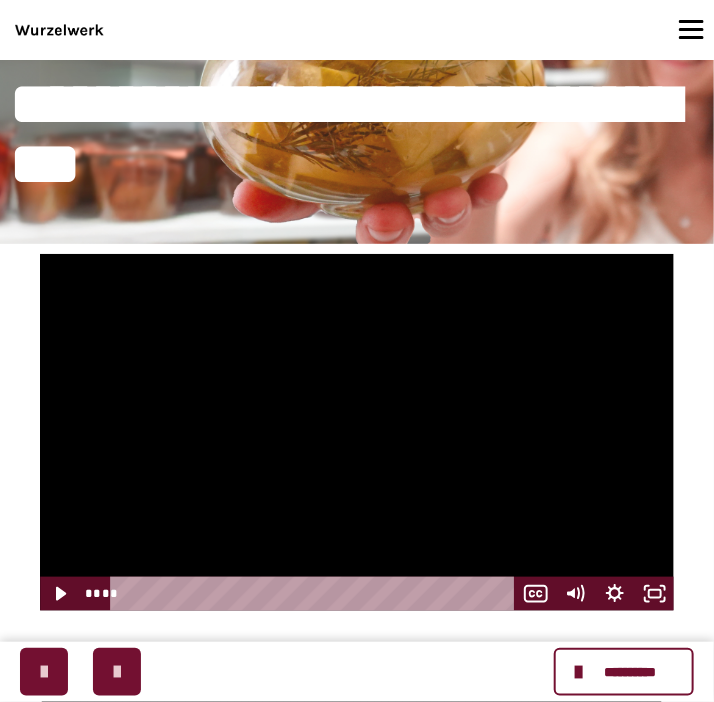 drag, startPoint x: 134, startPoint y: 591, endPoint x: 106, endPoint y: 596, distance: 28.442924 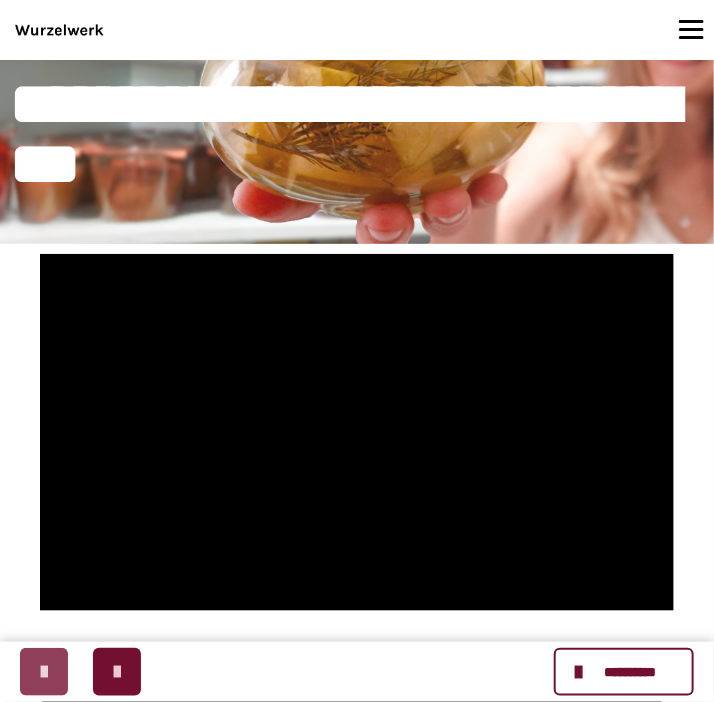 click at bounding box center [44, 672] 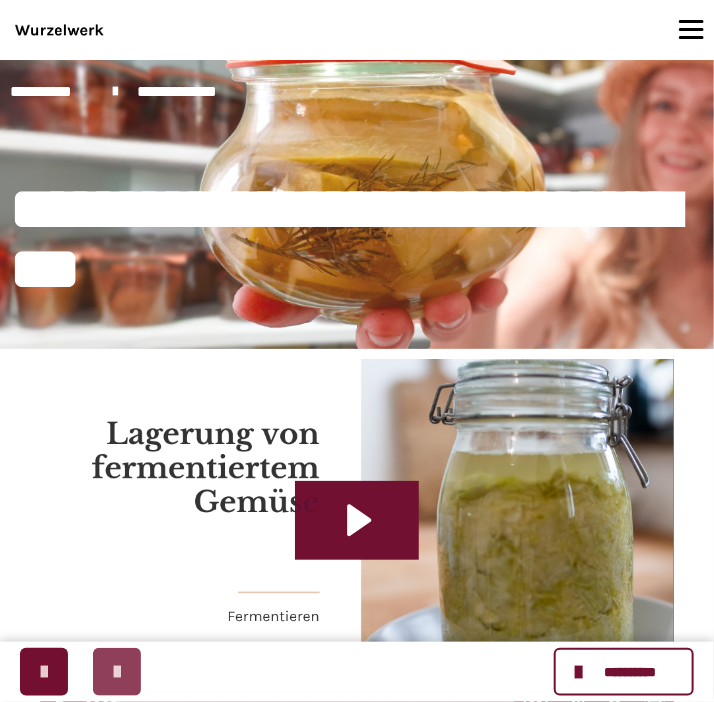 click at bounding box center [117, 672] 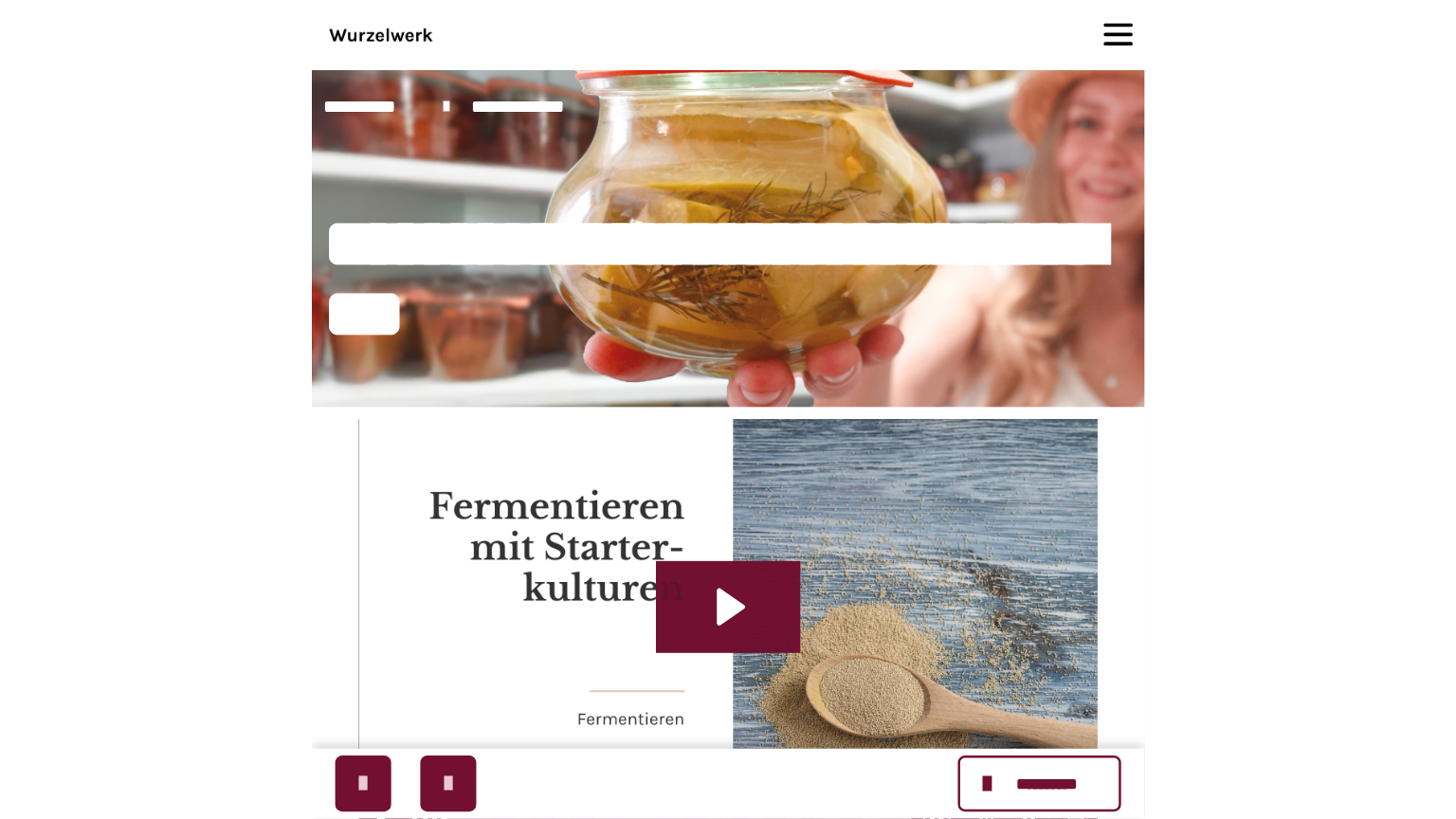 scroll, scrollTop: 100, scrollLeft: 0, axis: vertical 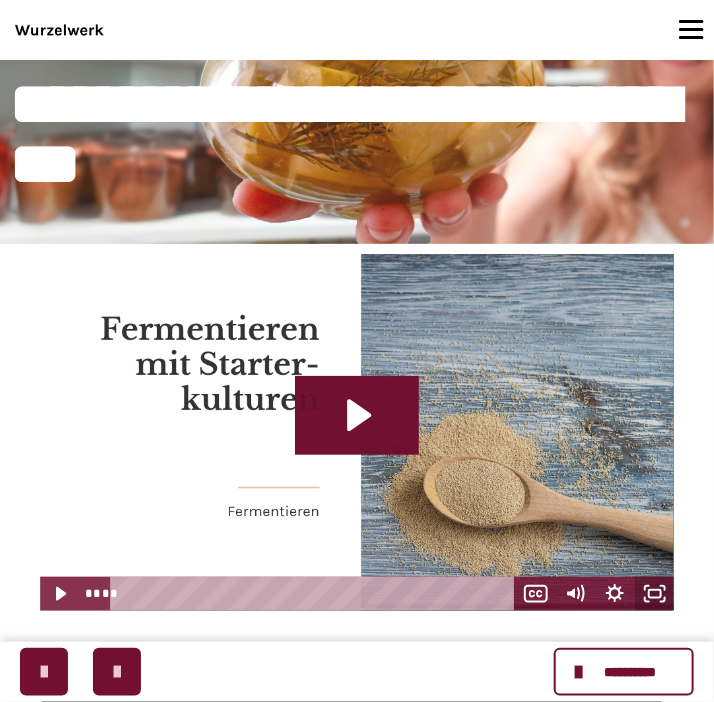 click 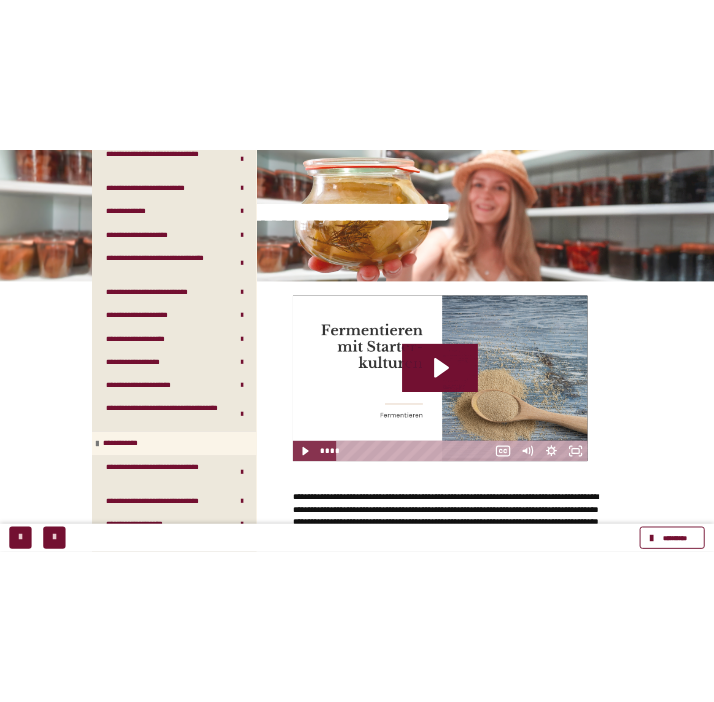 scroll, scrollTop: 480, scrollLeft: 0, axis: vertical 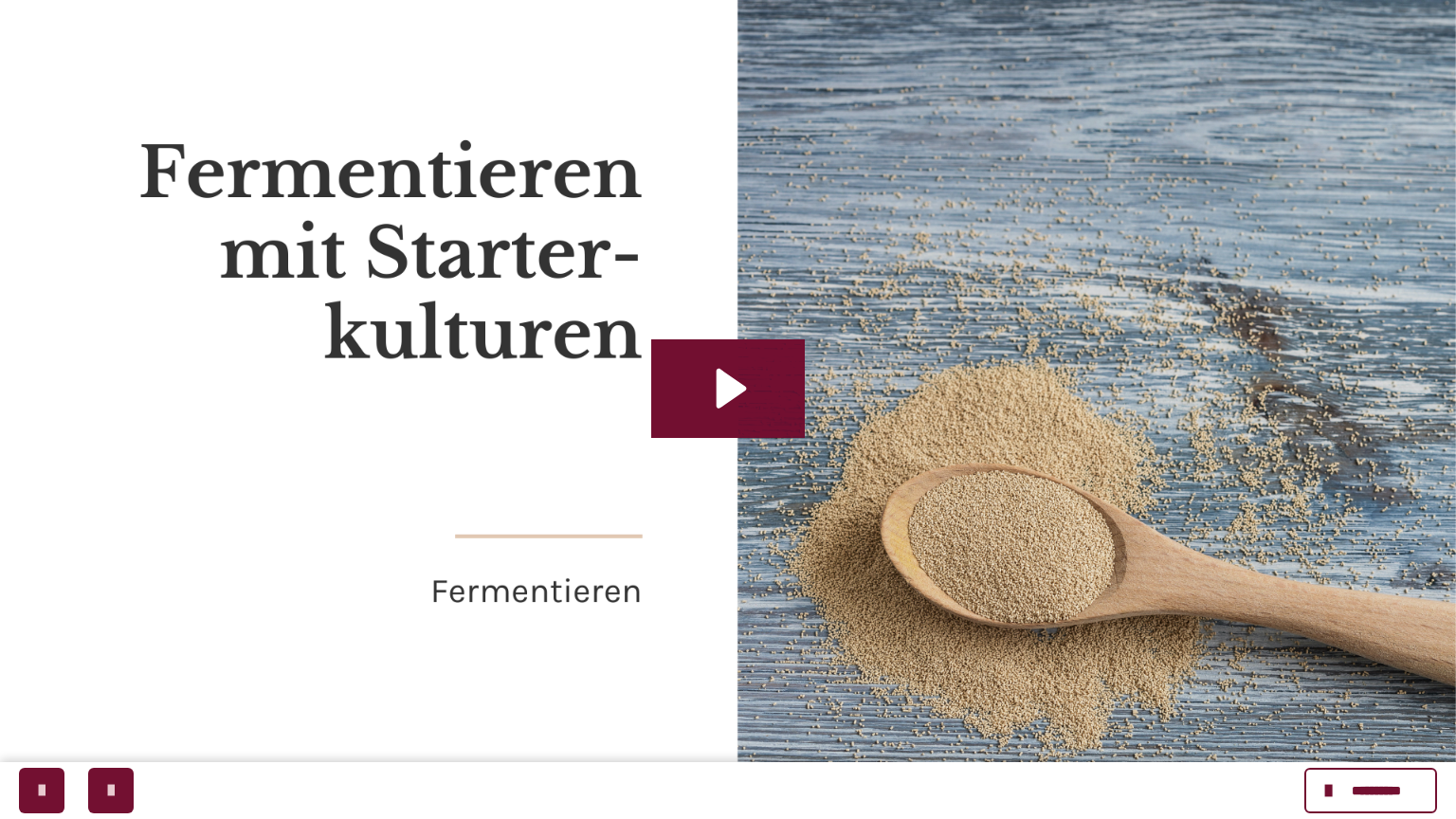 type 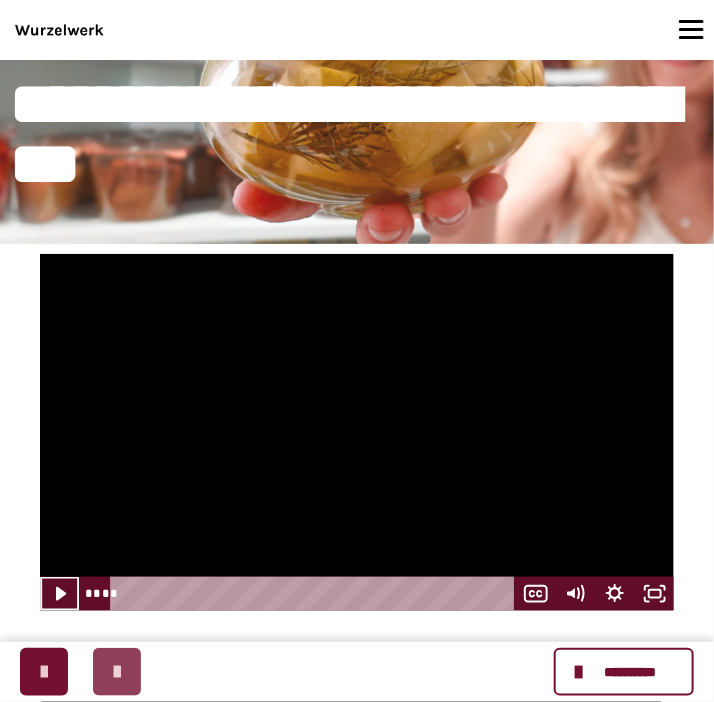 click at bounding box center [117, 672] 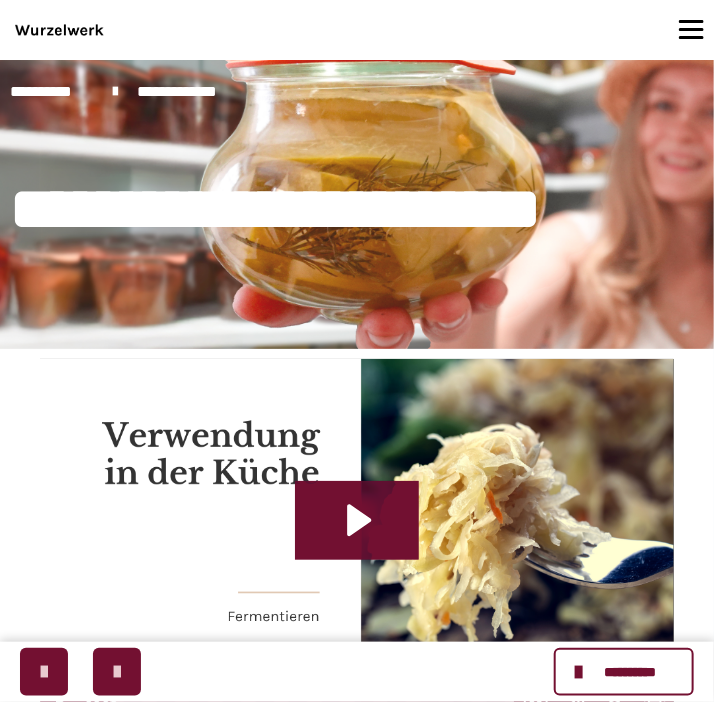 scroll, scrollTop: 316, scrollLeft: 0, axis: vertical 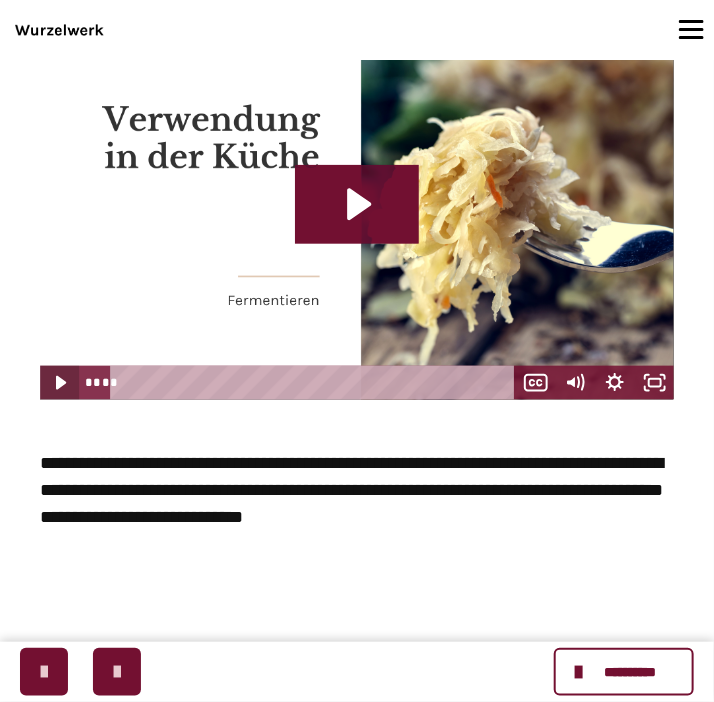 click 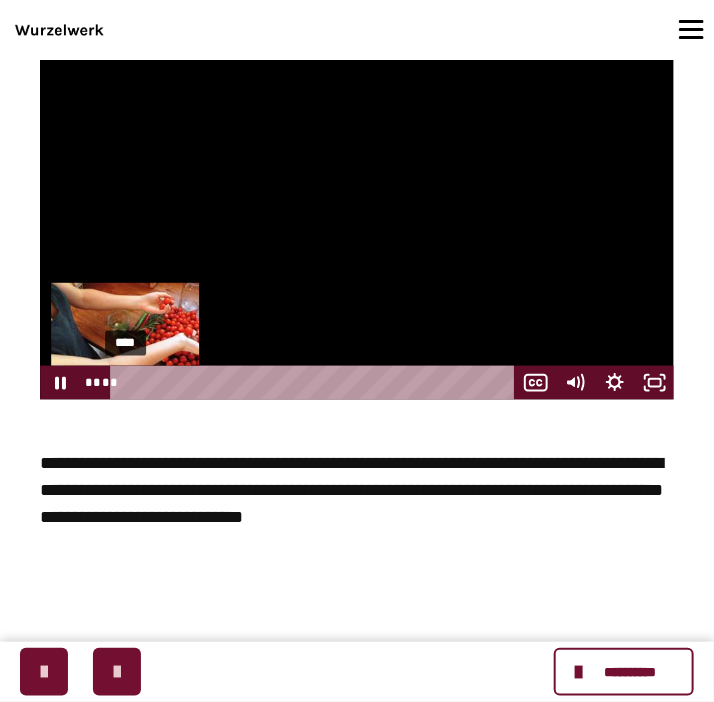 click on "****" at bounding box center [315, 383] 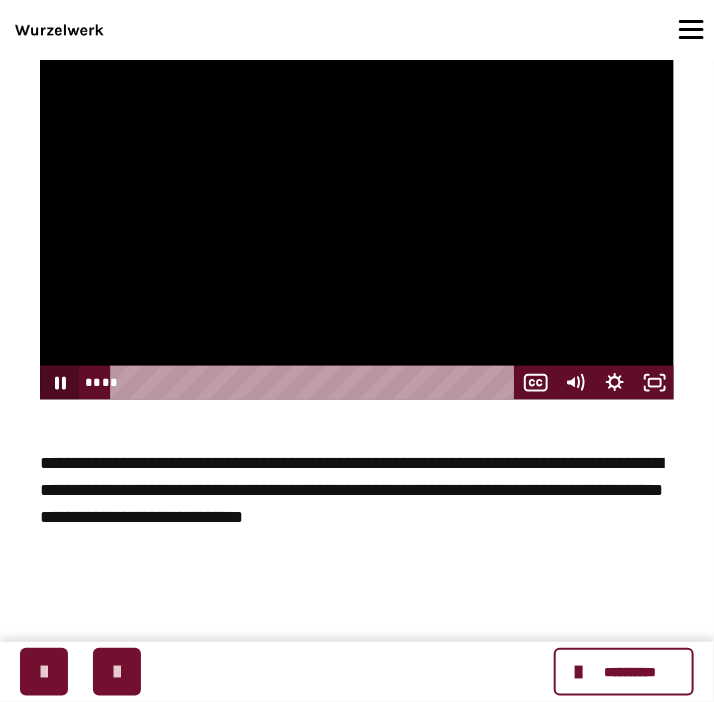 click 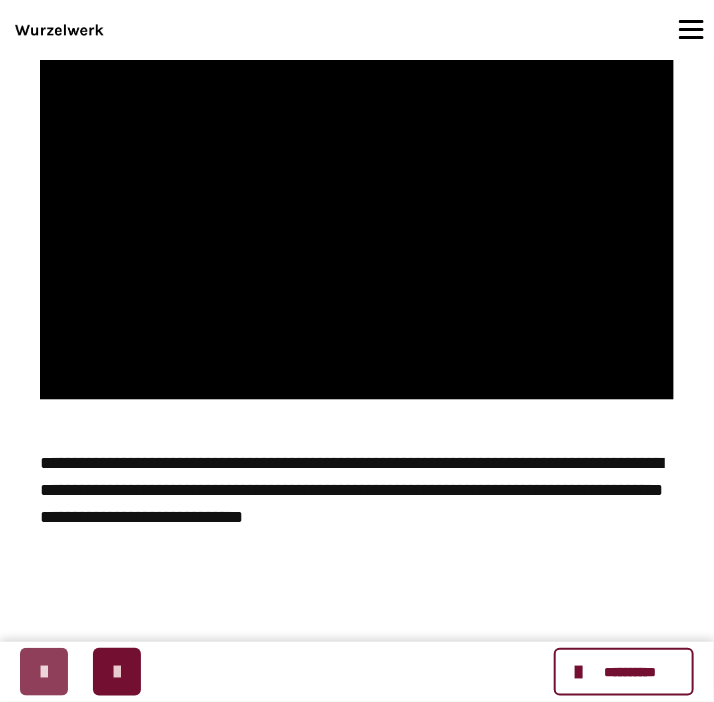 click at bounding box center [44, 672] 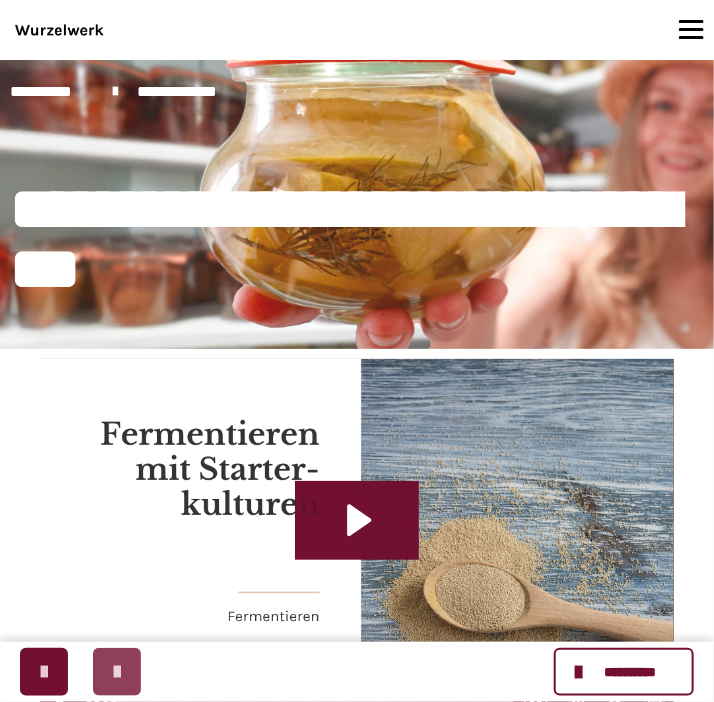 click at bounding box center [117, 672] 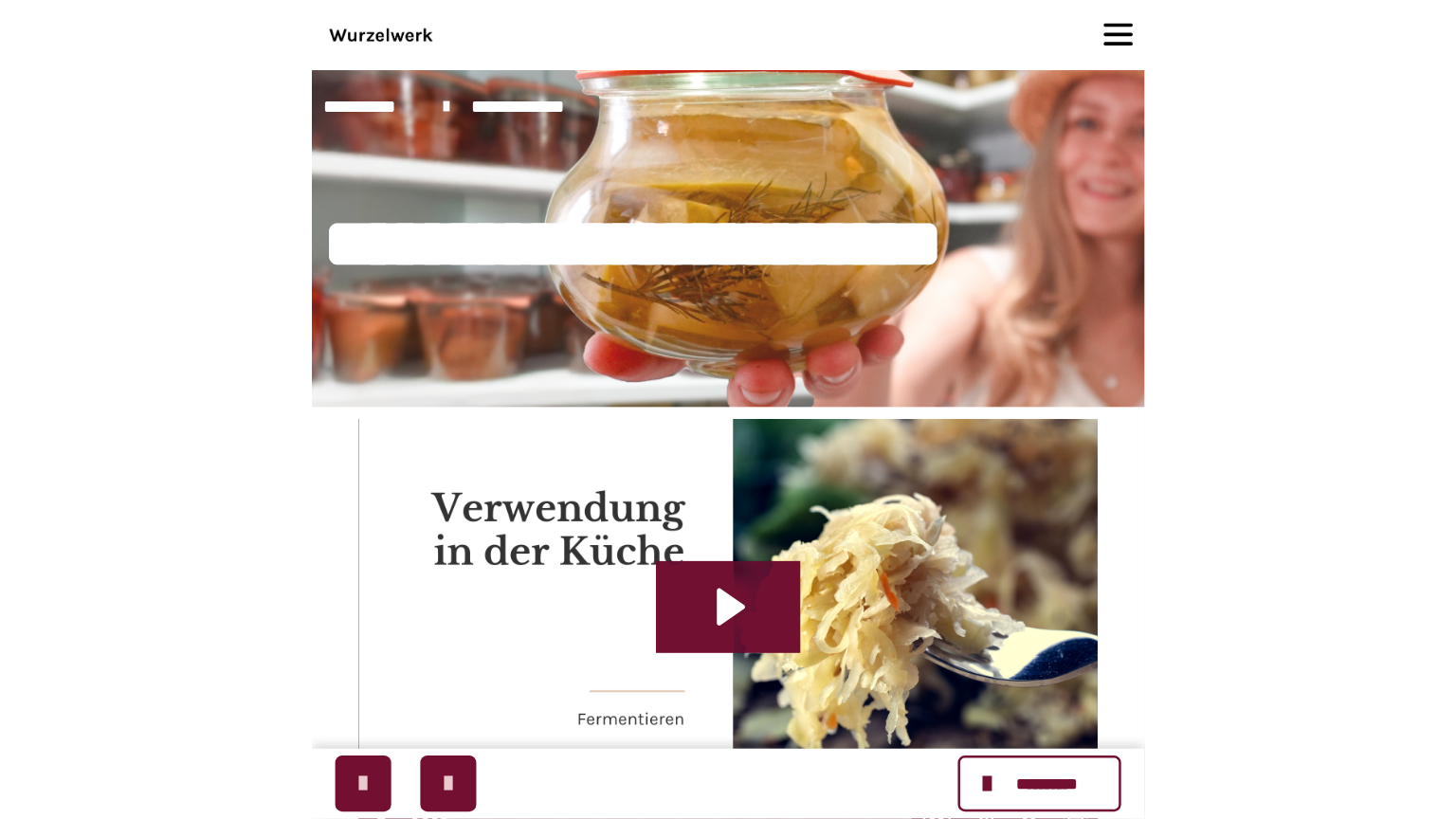 scroll, scrollTop: 200, scrollLeft: 0, axis: vertical 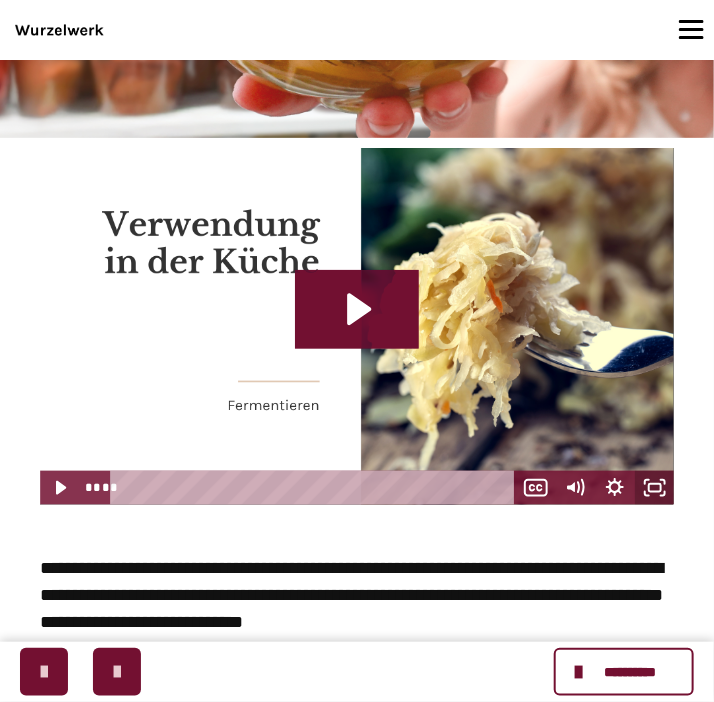click 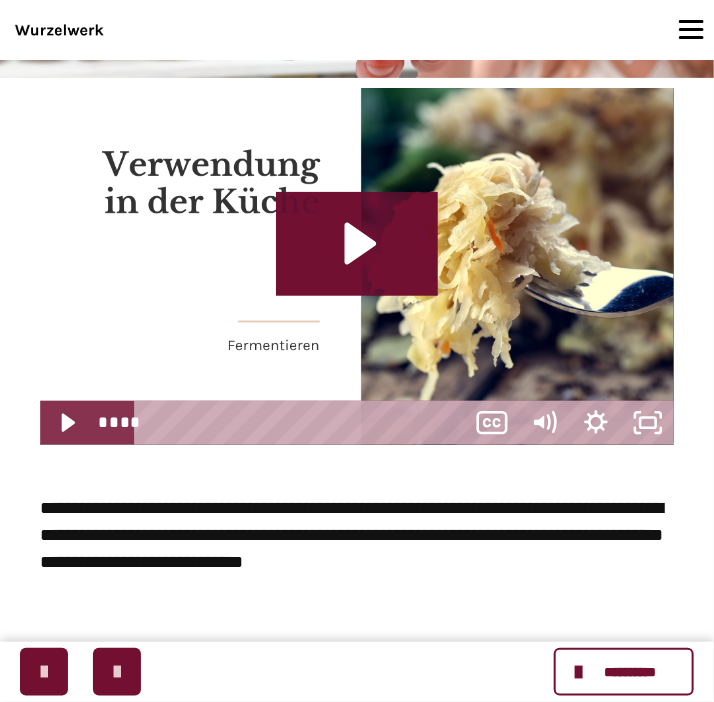 scroll, scrollTop: 480, scrollLeft: 0, axis: vertical 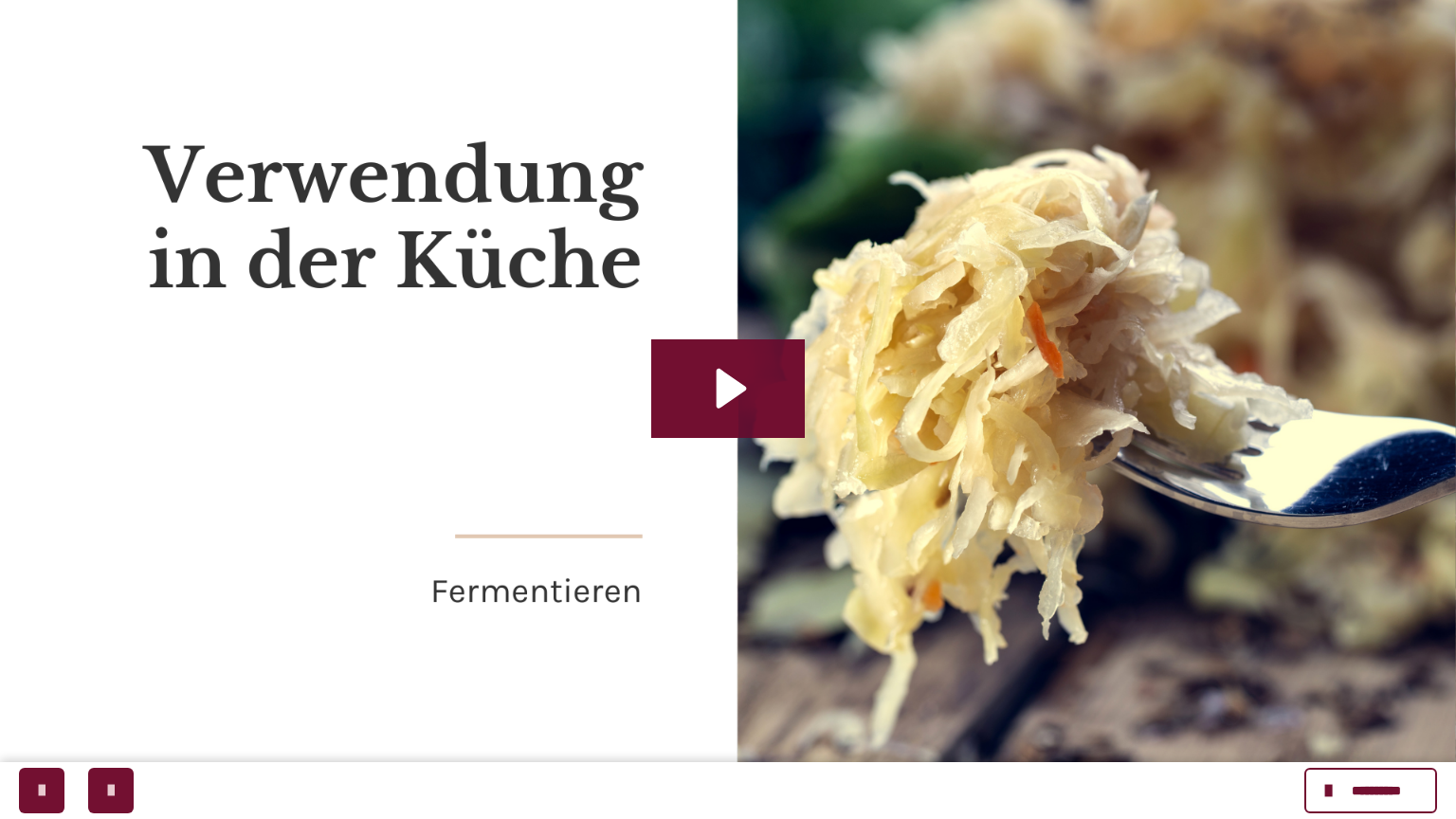type 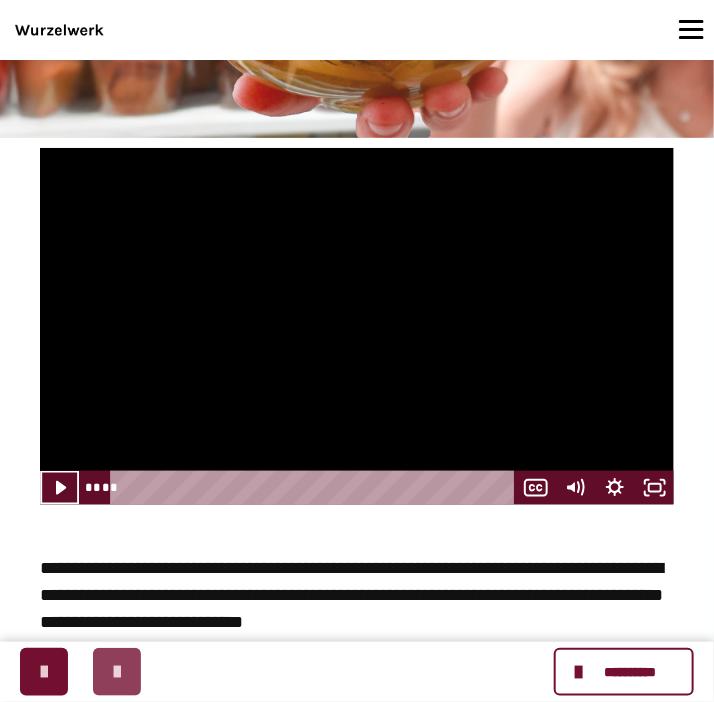 click at bounding box center (117, 672) 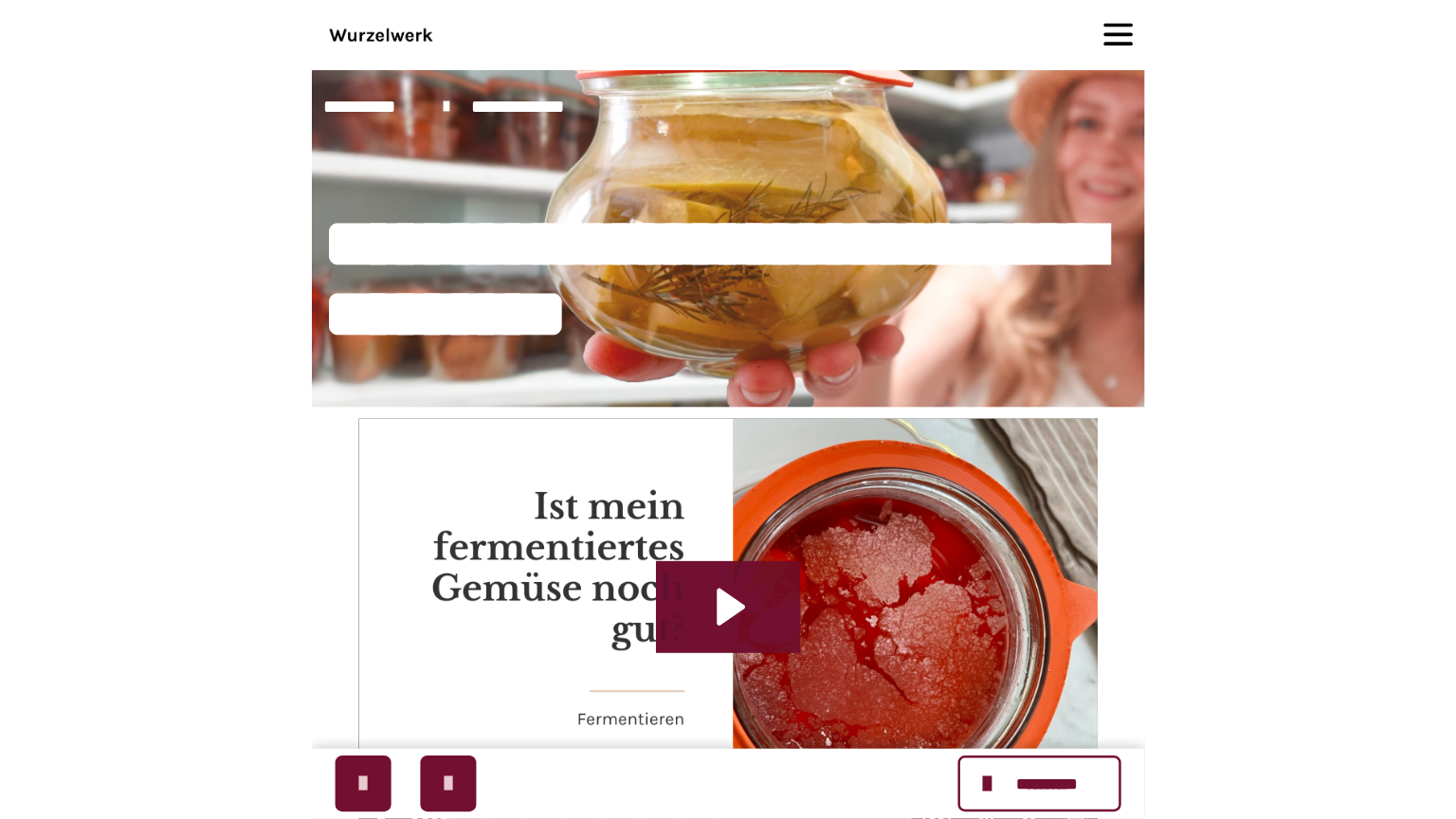 scroll, scrollTop: 100, scrollLeft: 0, axis: vertical 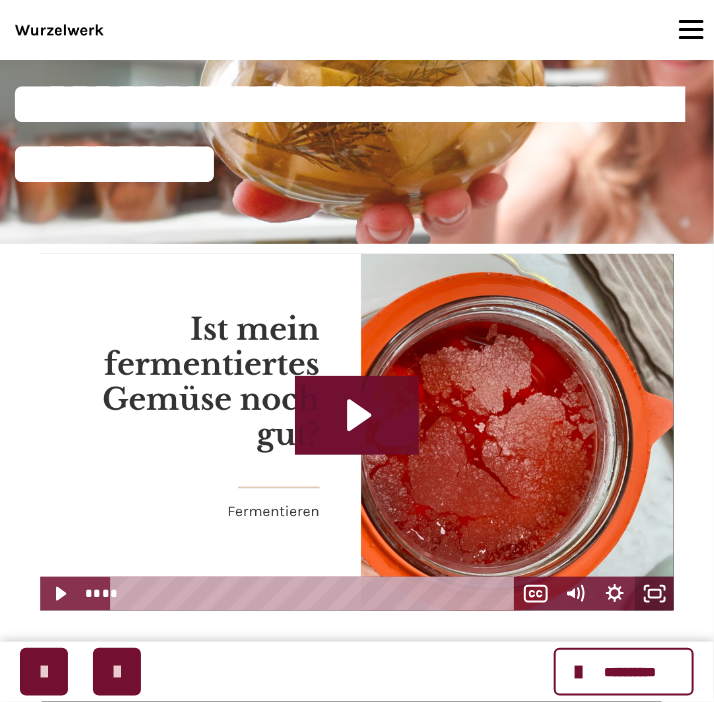 click 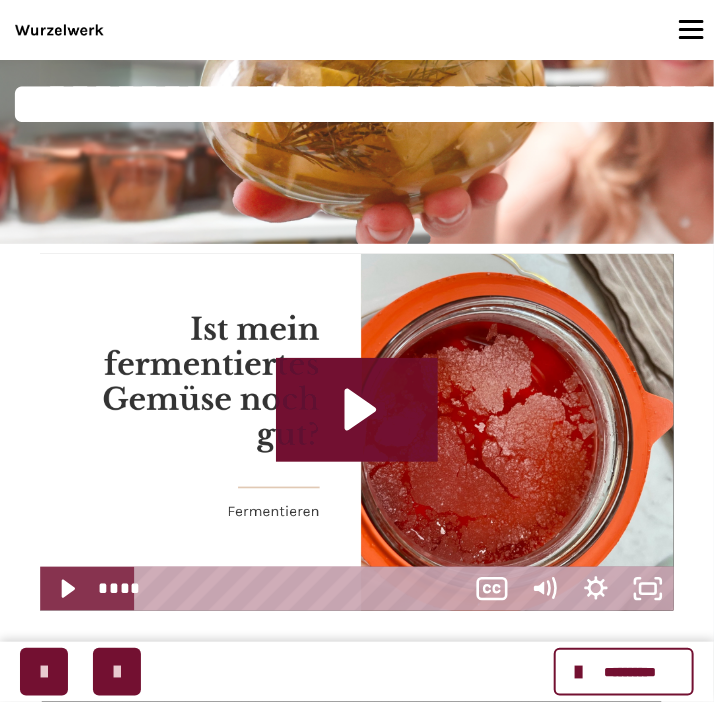 scroll, scrollTop: 480, scrollLeft: 0, axis: vertical 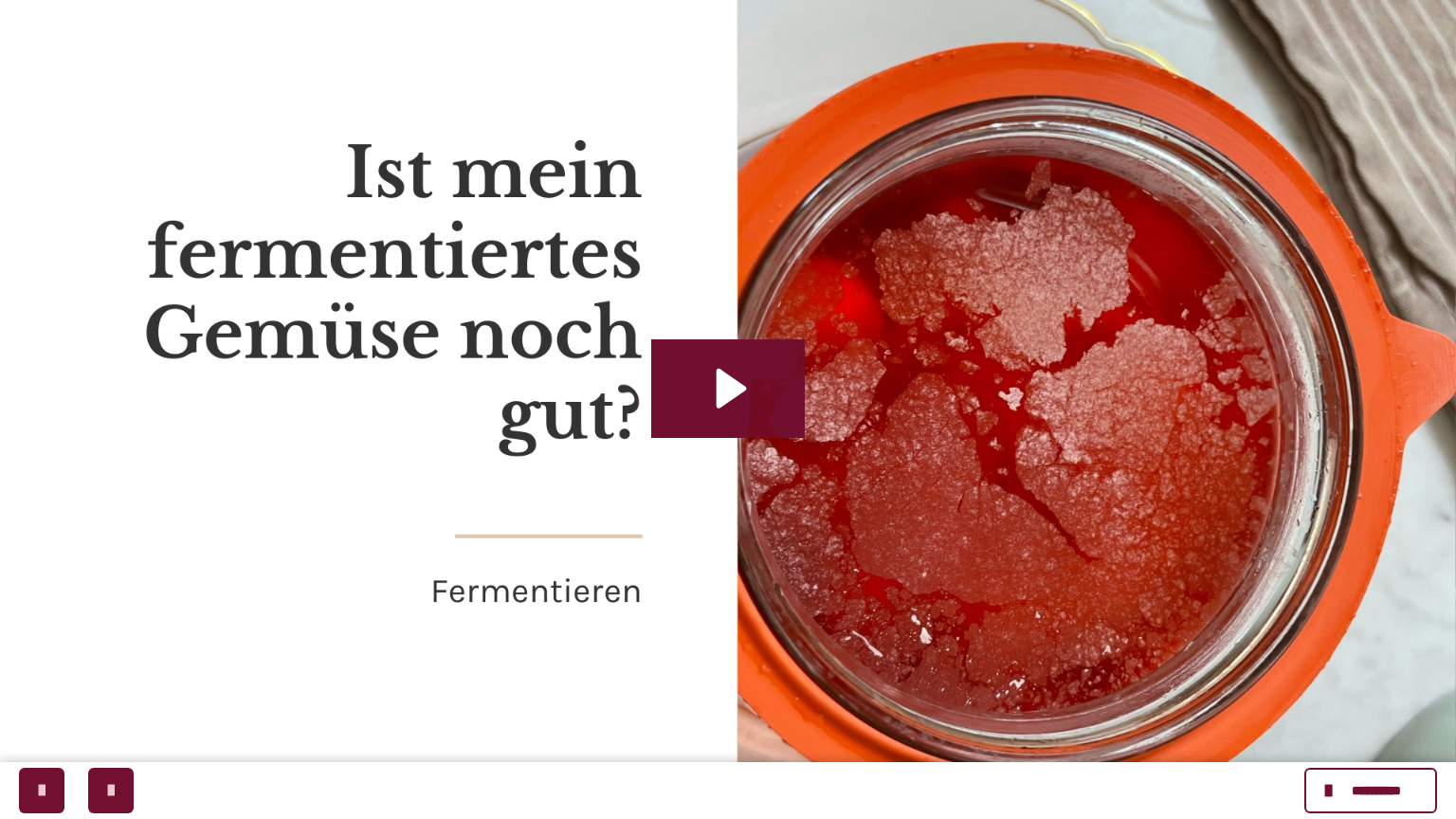 click 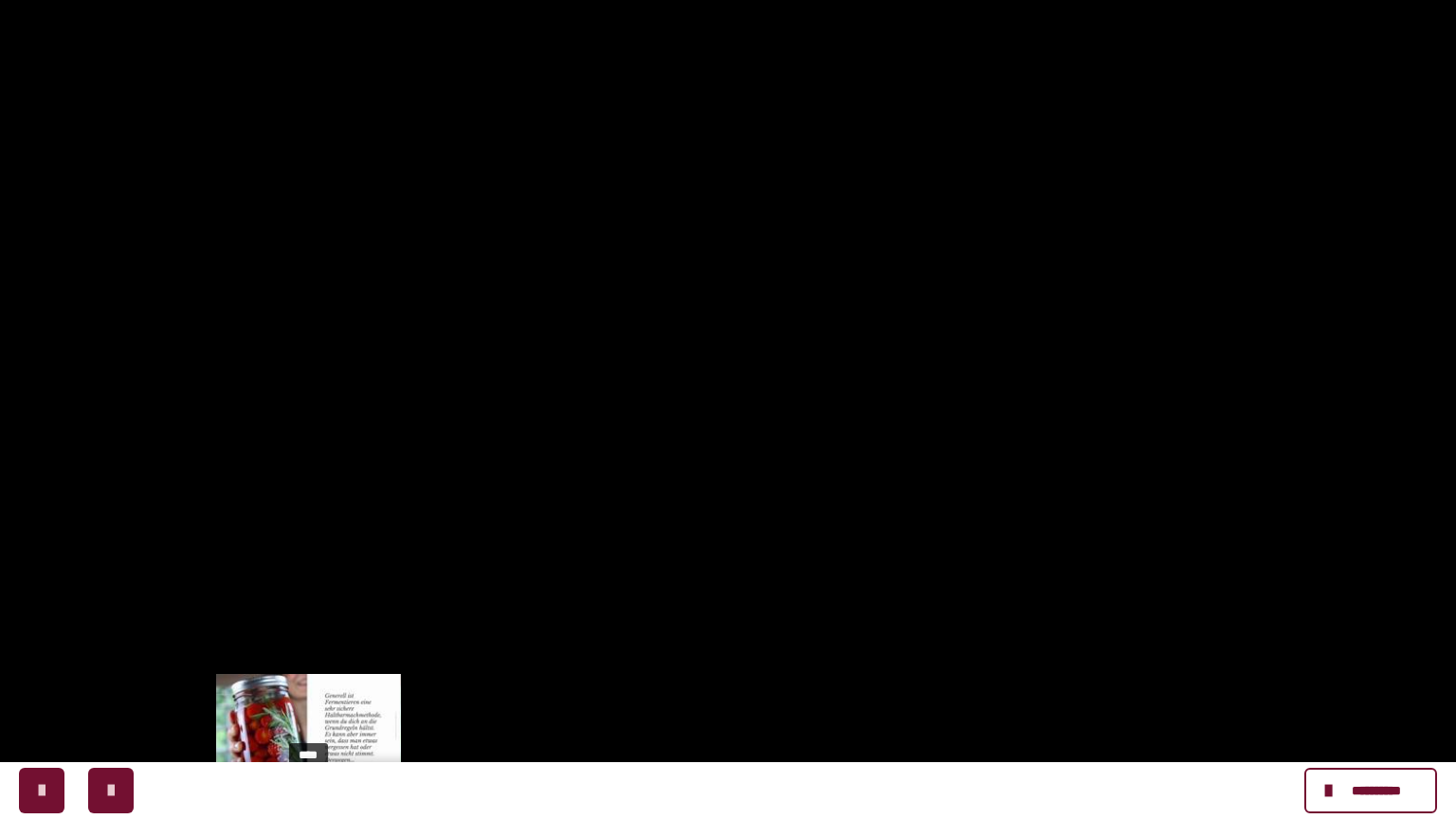 click on "****" at bounding box center (677, 798) 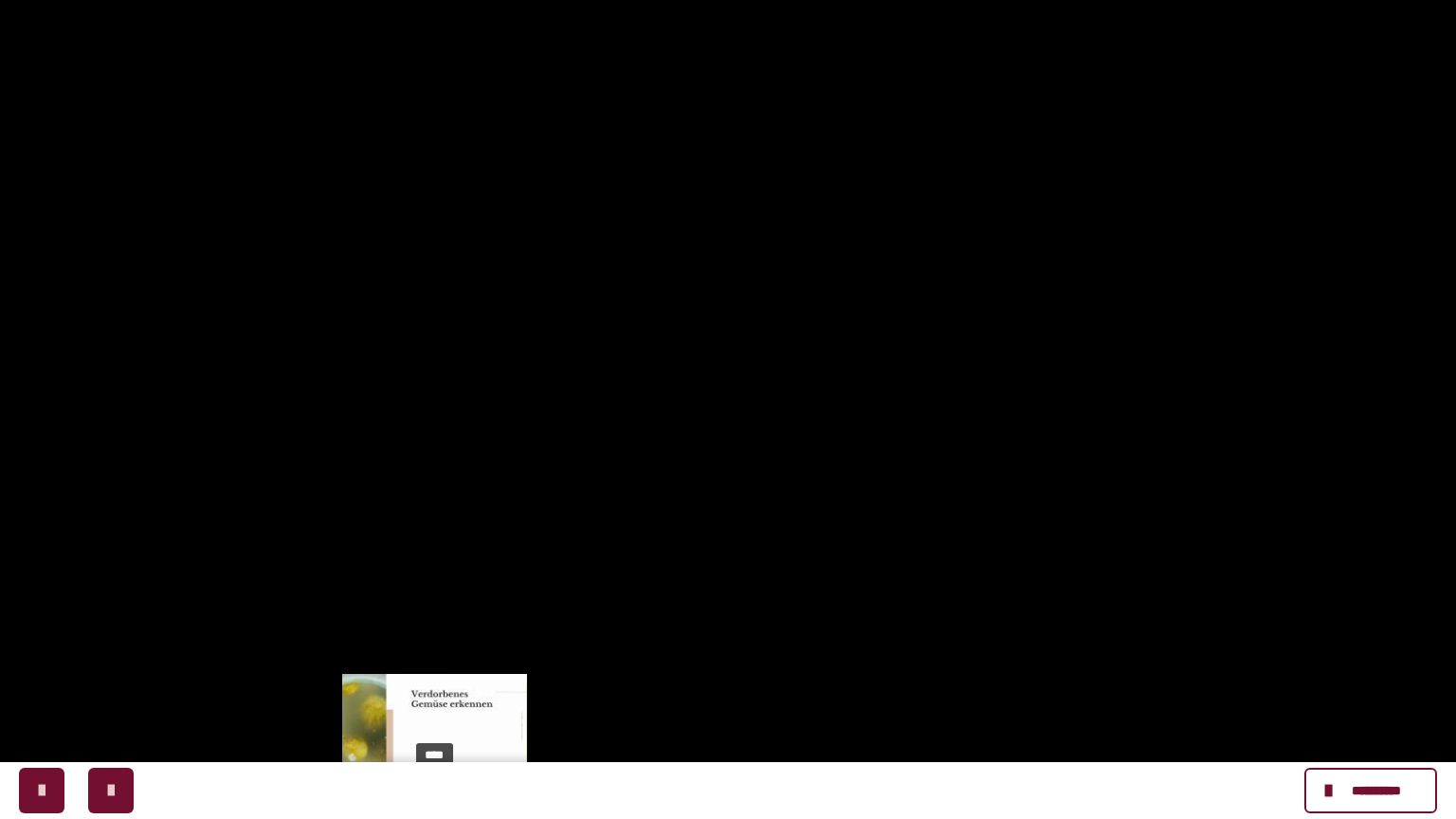click on "****" at bounding box center (677, 798) 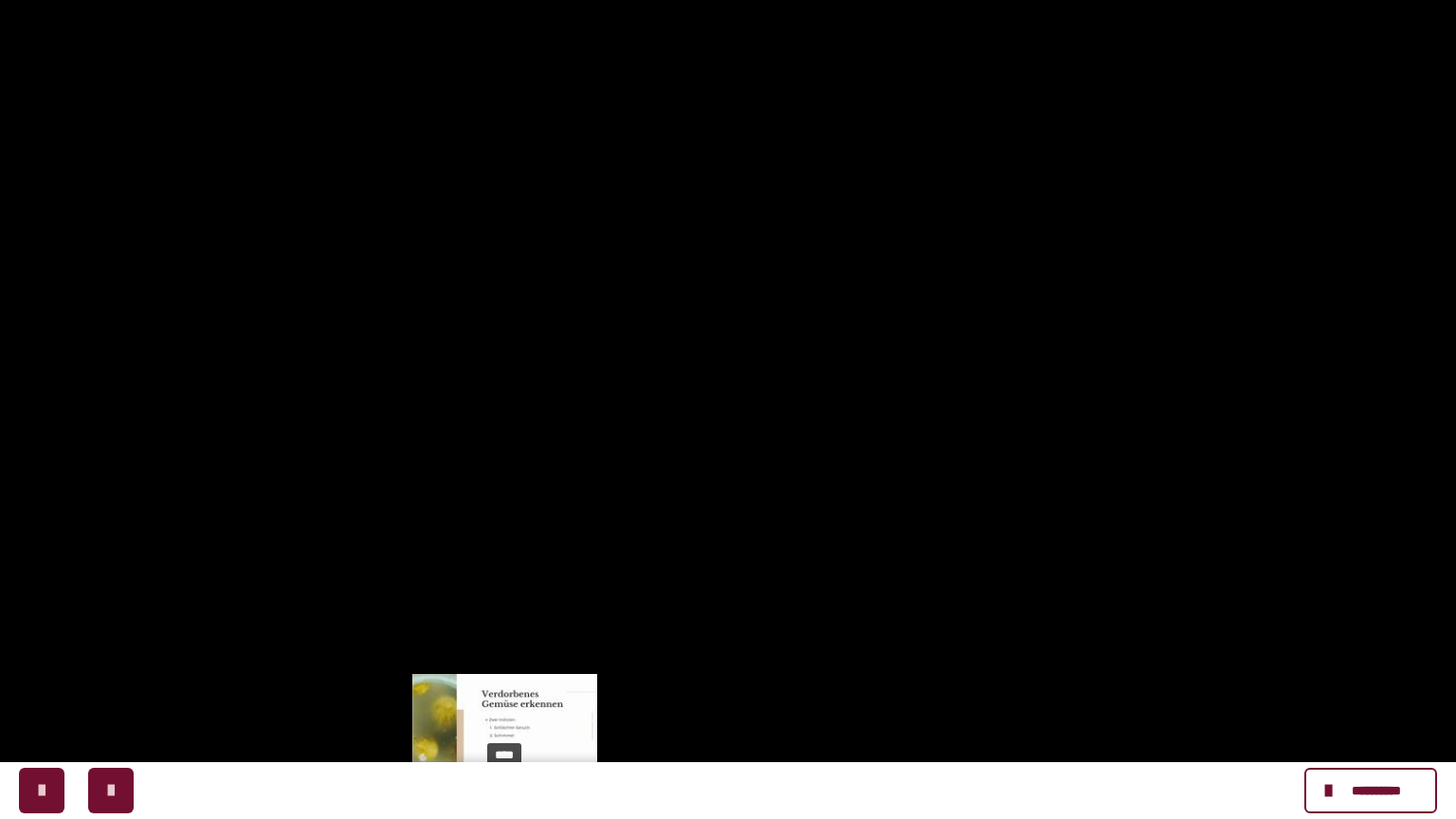click on "****" at bounding box center (677, 798) 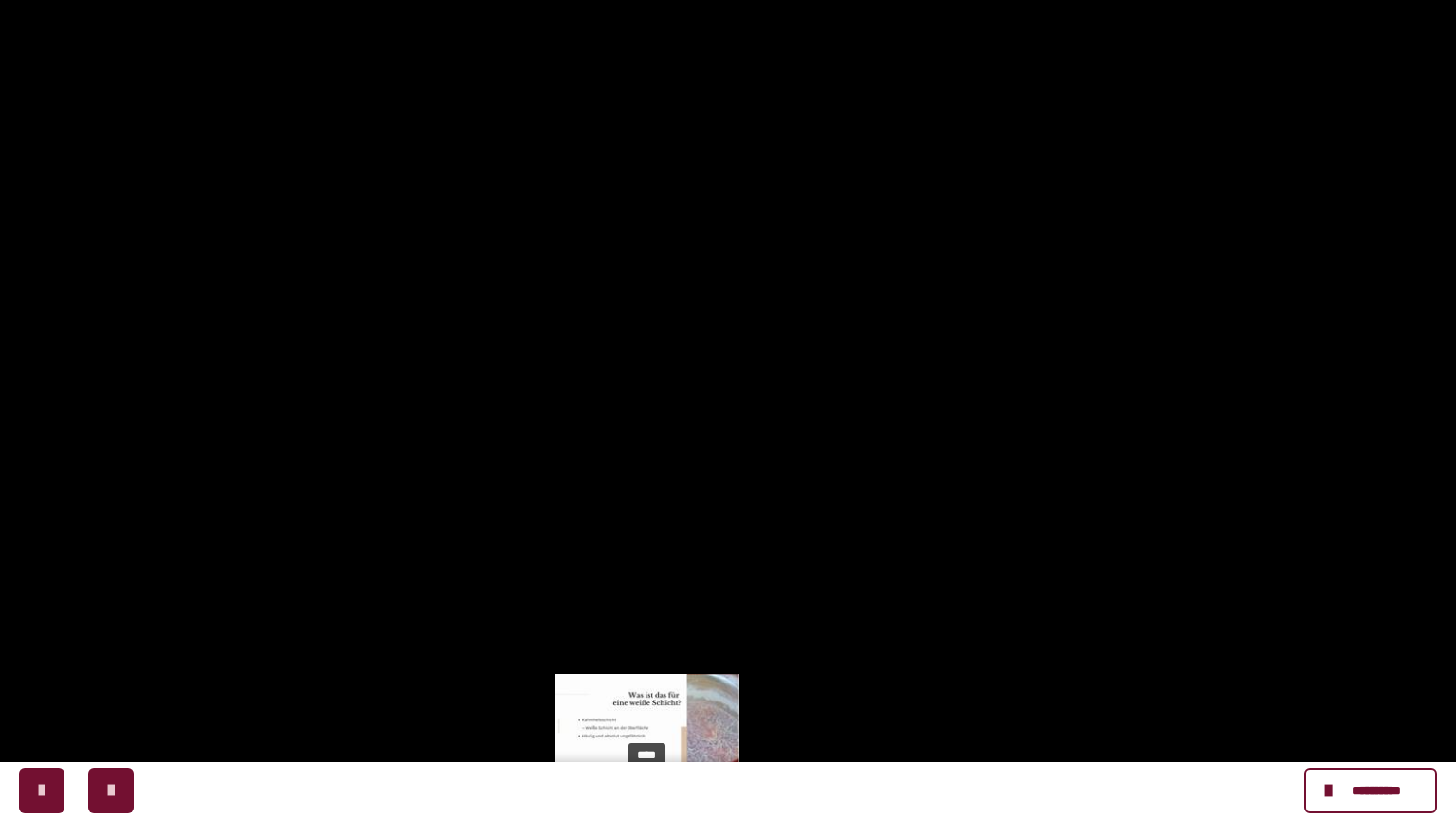 click on "****" at bounding box center (677, 798) 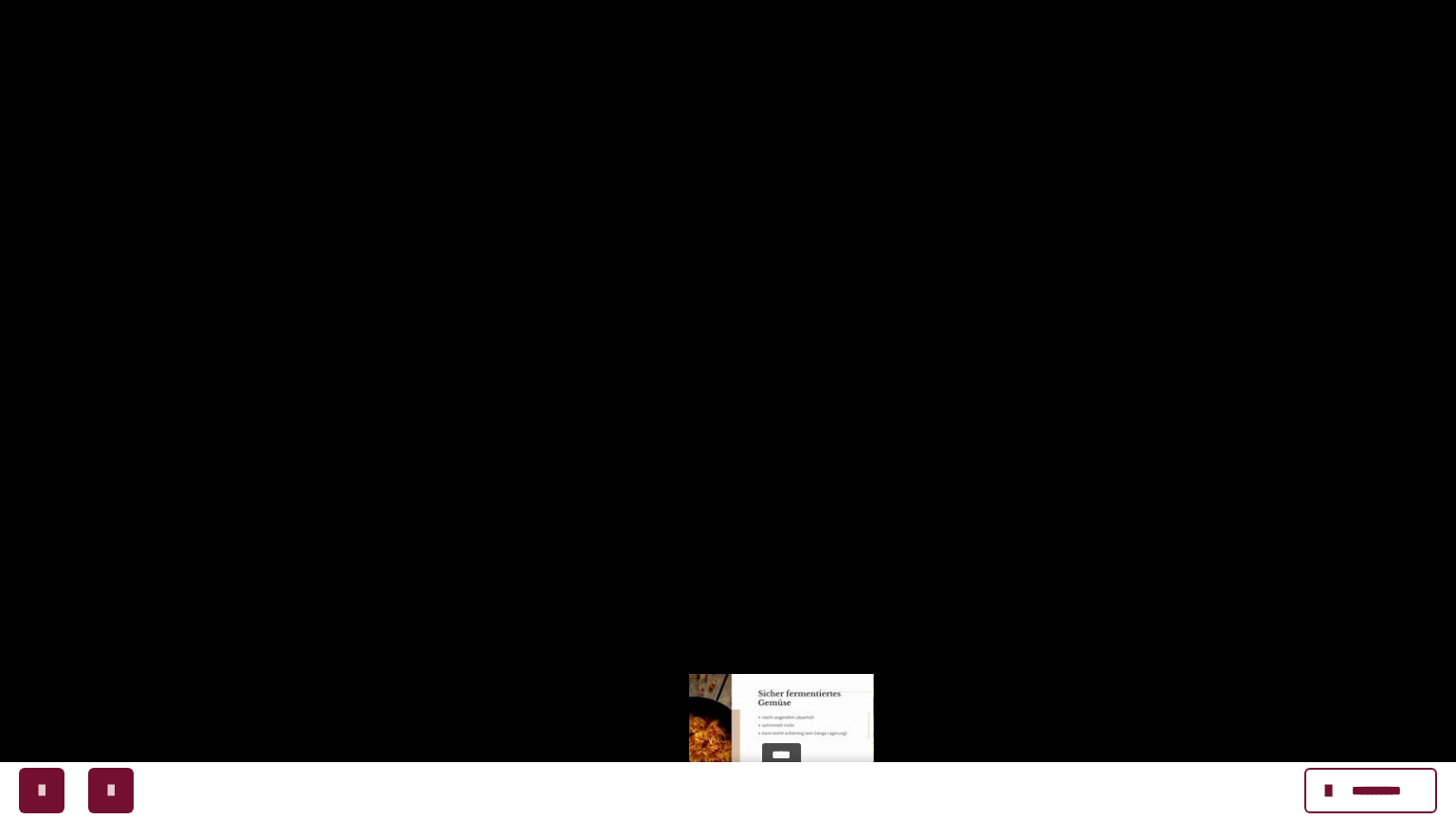 click on "****" at bounding box center [677, 798] 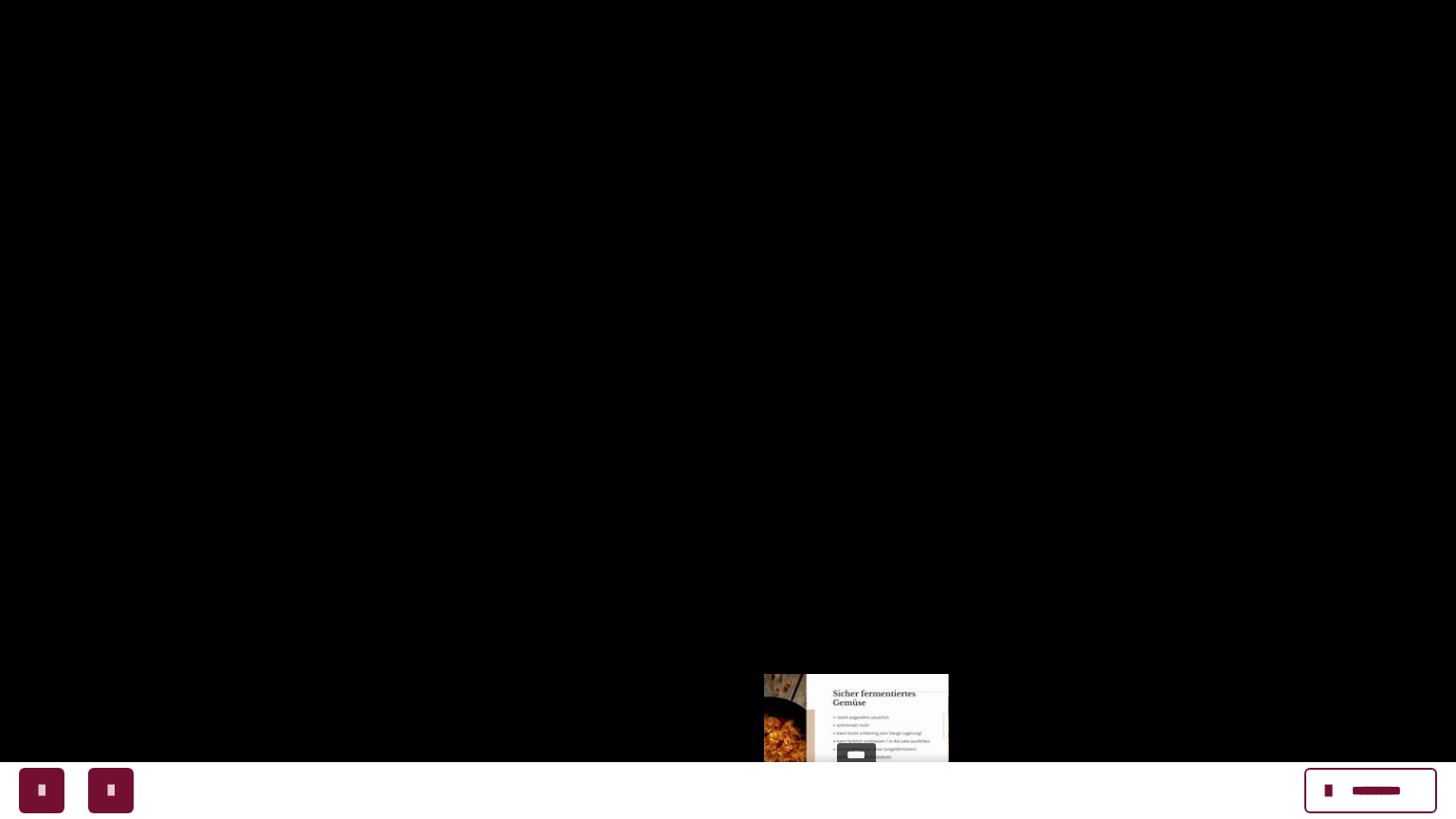 click on "****" at bounding box center (677, 798) 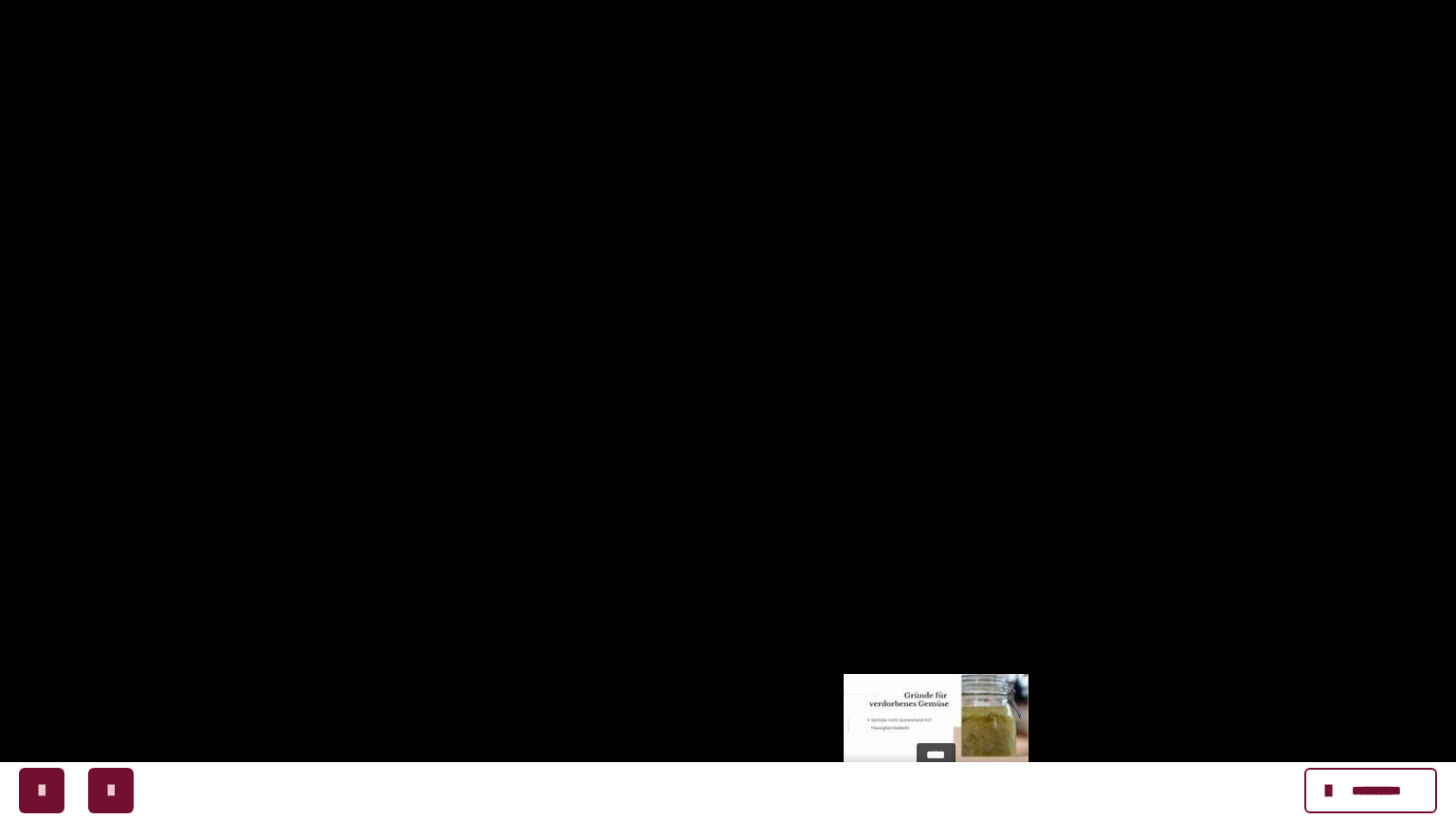 click on "****" at bounding box center (677, 798) 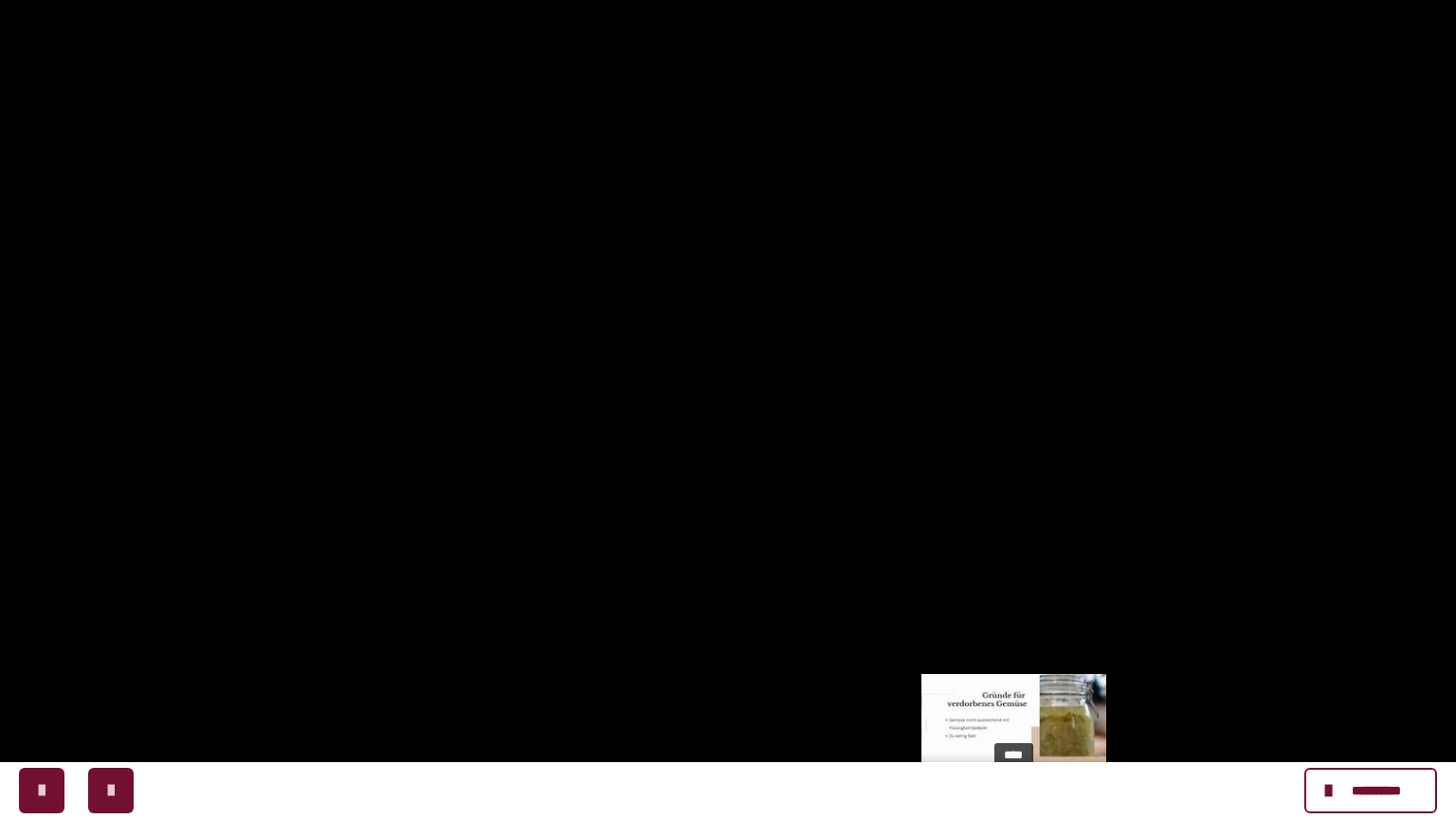 click on "****" at bounding box center (677, 798) 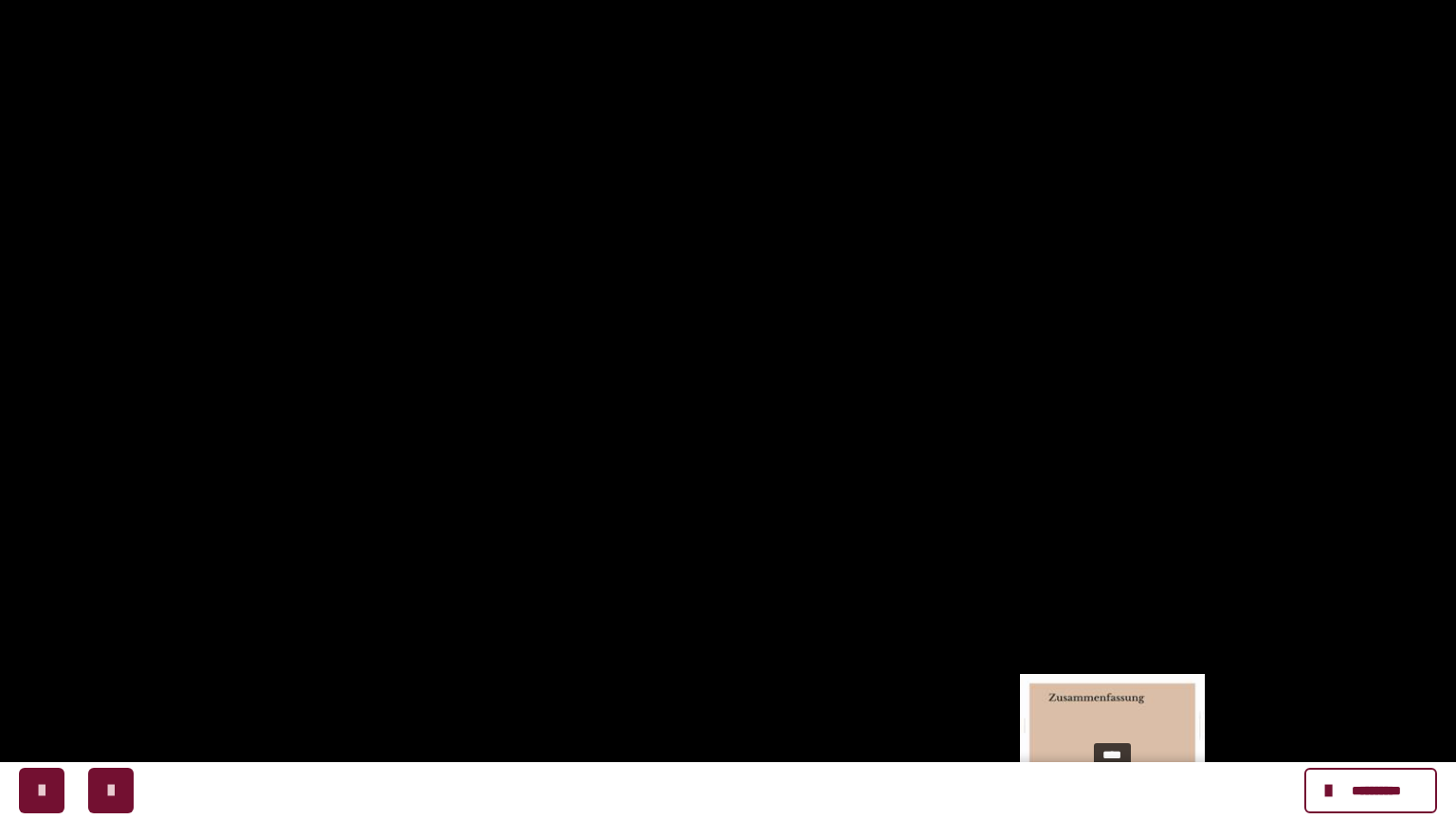 click on "****" at bounding box center (677, 798) 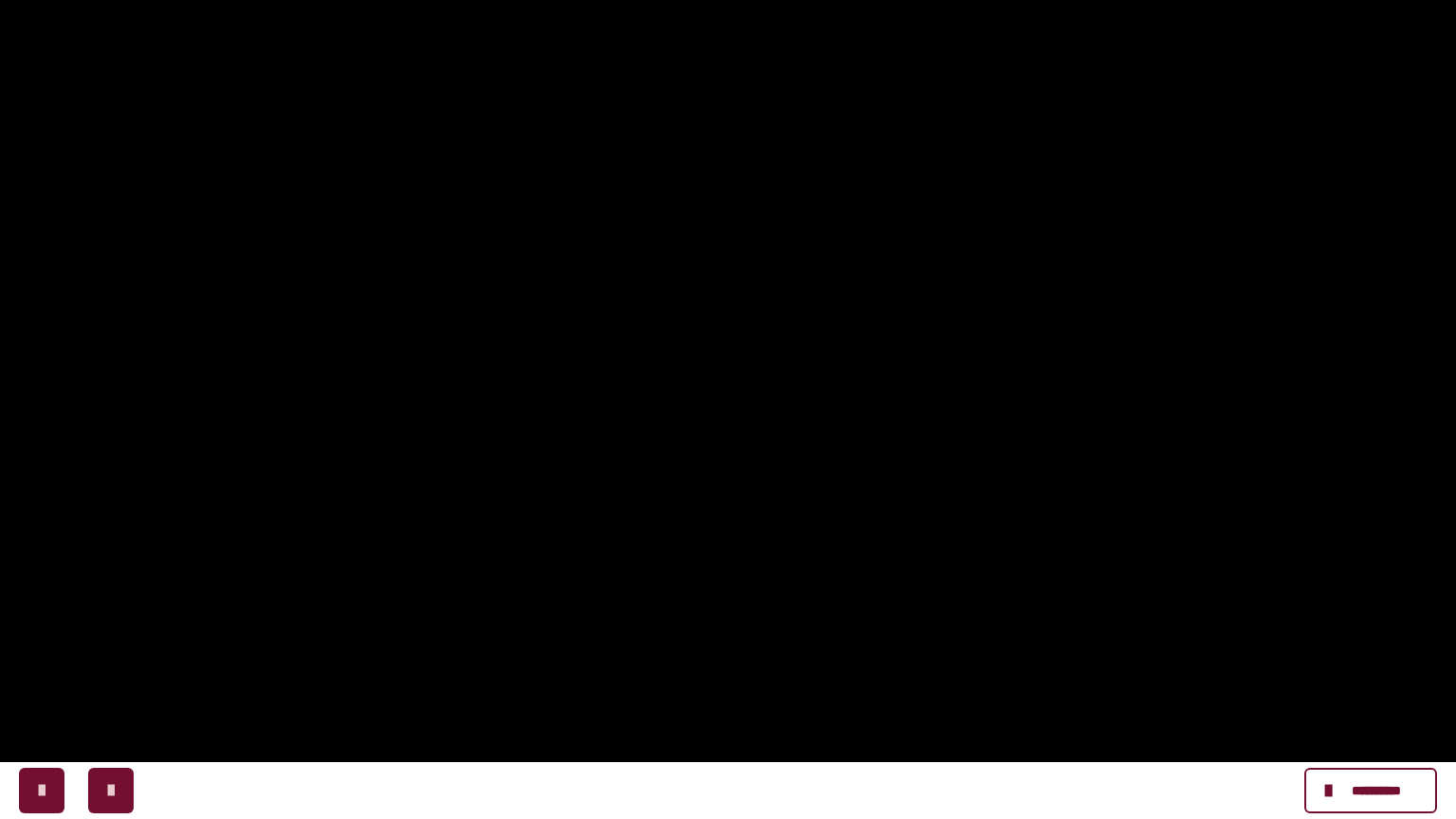 click 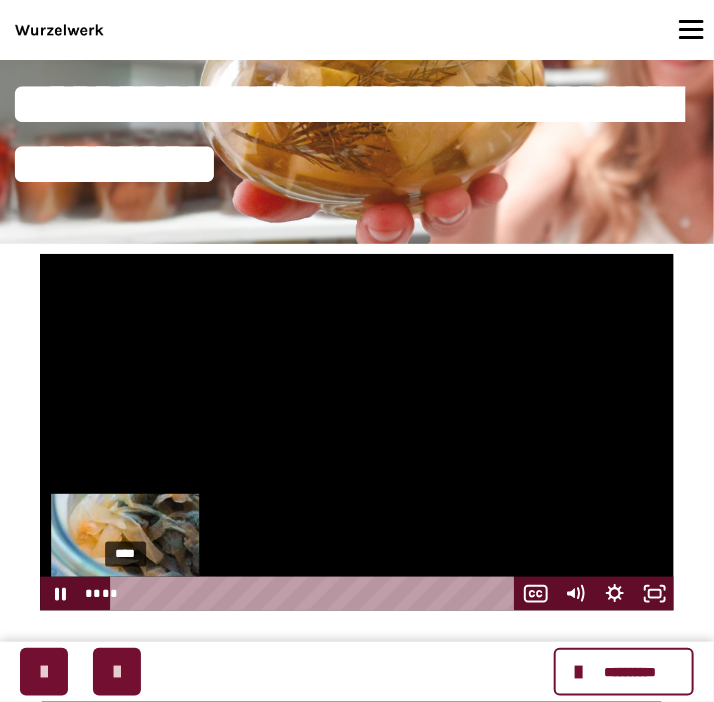drag, startPoint x: 460, startPoint y: 594, endPoint x: 99, endPoint y: 610, distance: 361.3544 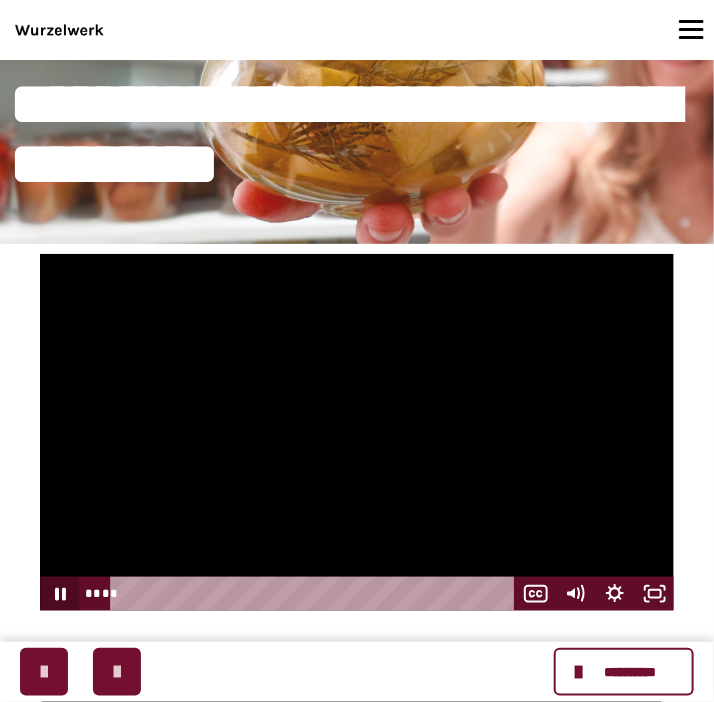 click 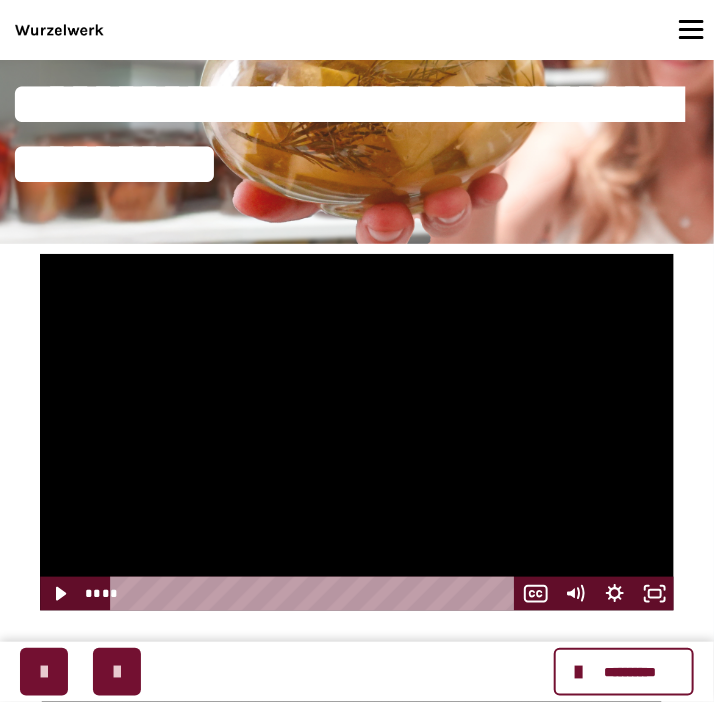drag, startPoint x: 126, startPoint y: 596, endPoint x: 101, endPoint y: 602, distance: 25.70992 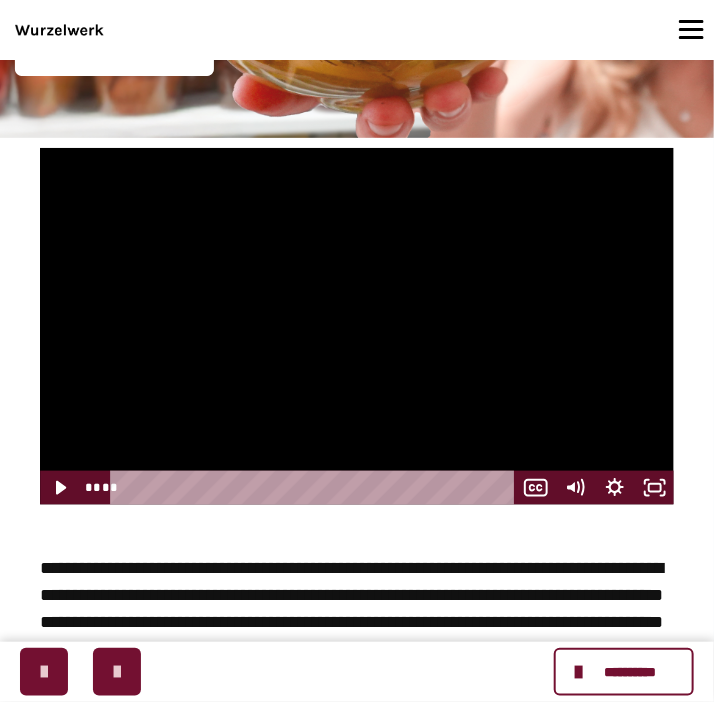 scroll, scrollTop: 388, scrollLeft: 0, axis: vertical 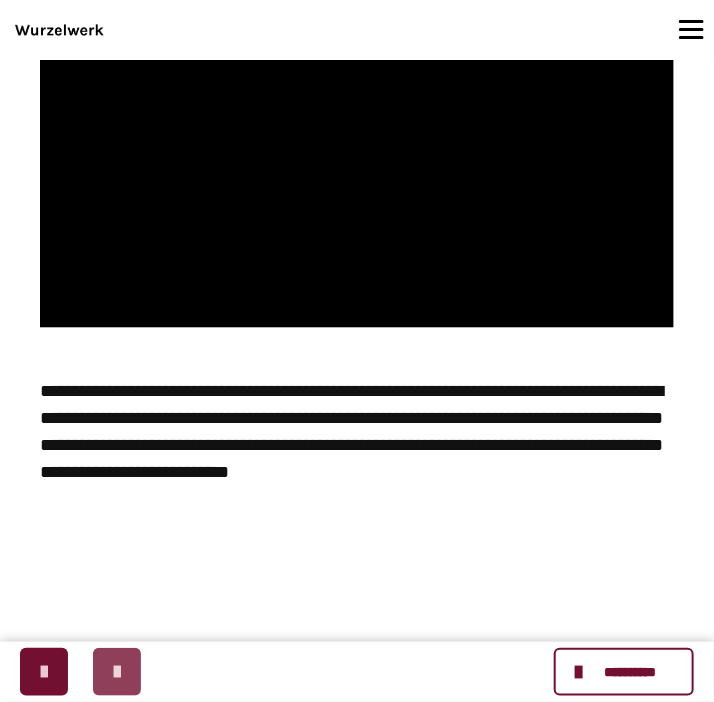 click at bounding box center (117, 672) 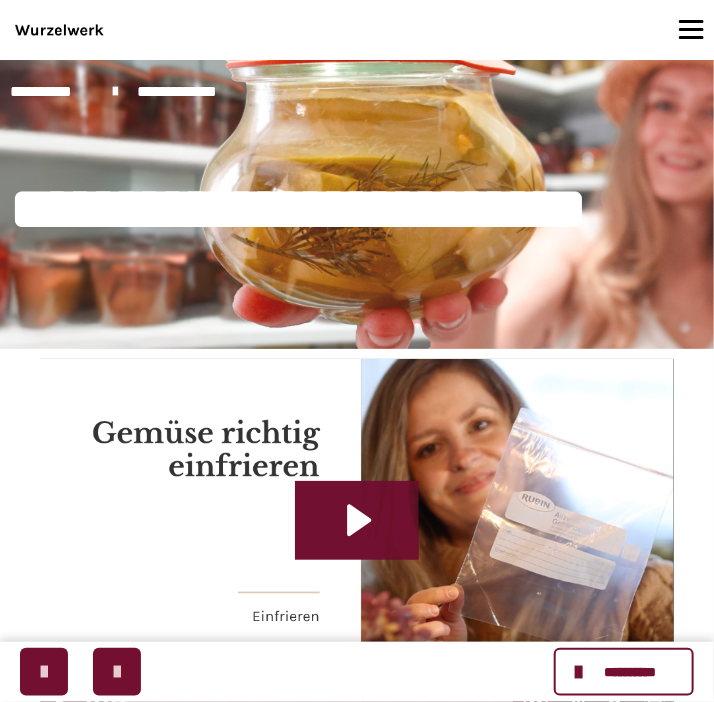 scroll, scrollTop: 105, scrollLeft: 0, axis: vertical 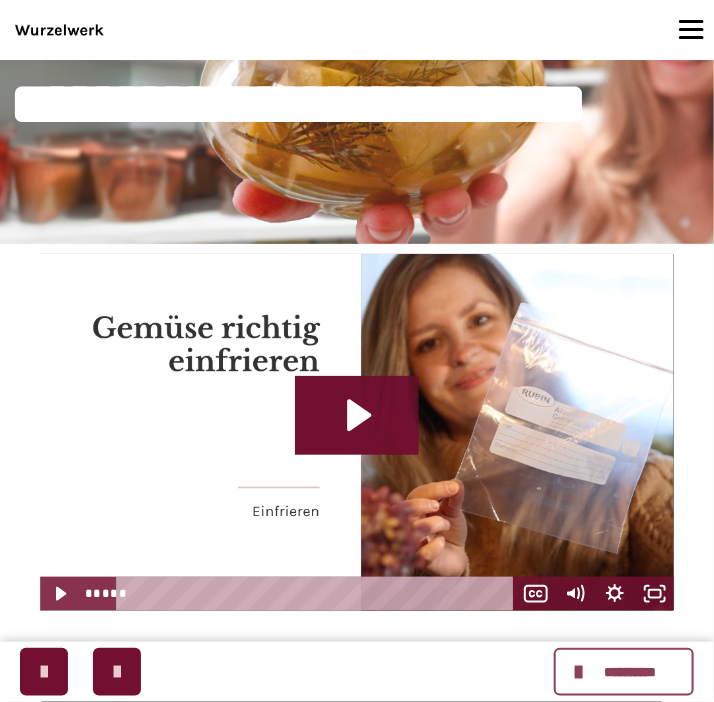 click at bounding box center [582, 672] 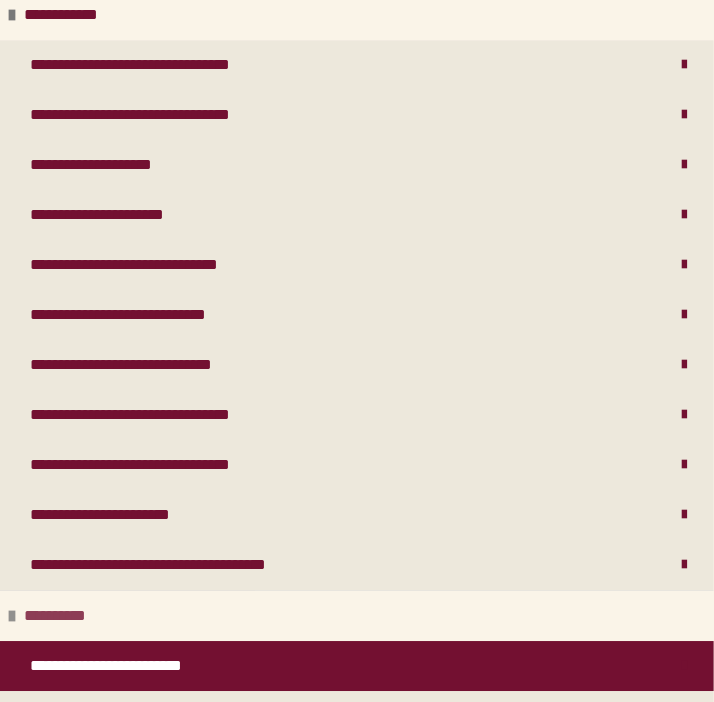 scroll, scrollTop: 1152, scrollLeft: 0, axis: vertical 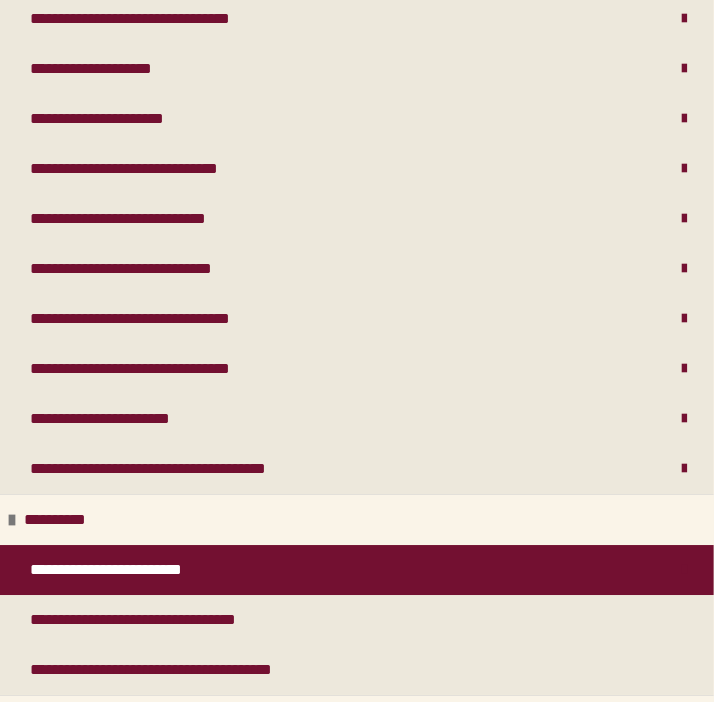 click on "**********" at bounding box center (123, 570) 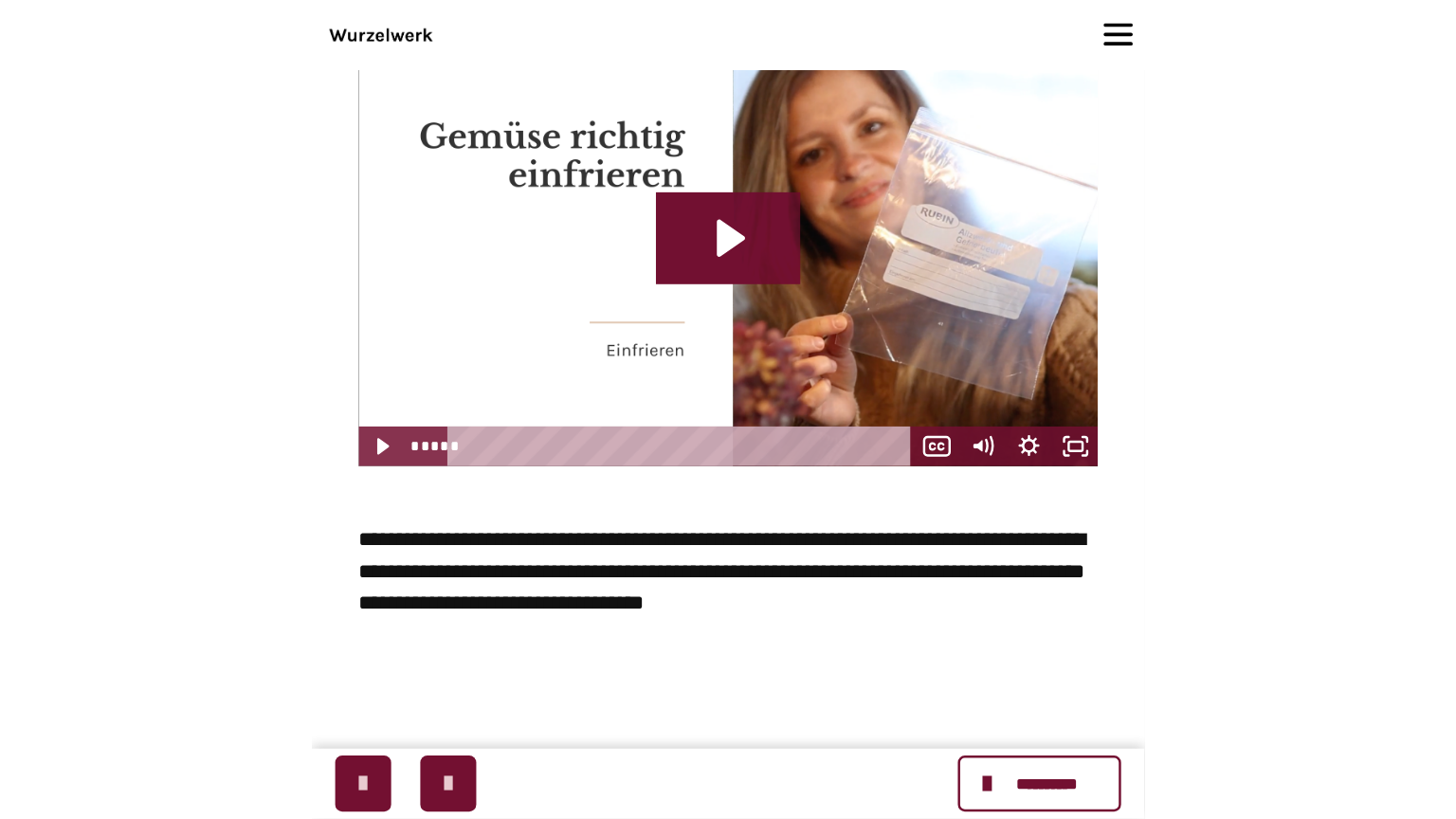 scroll, scrollTop: 368, scrollLeft: 0, axis: vertical 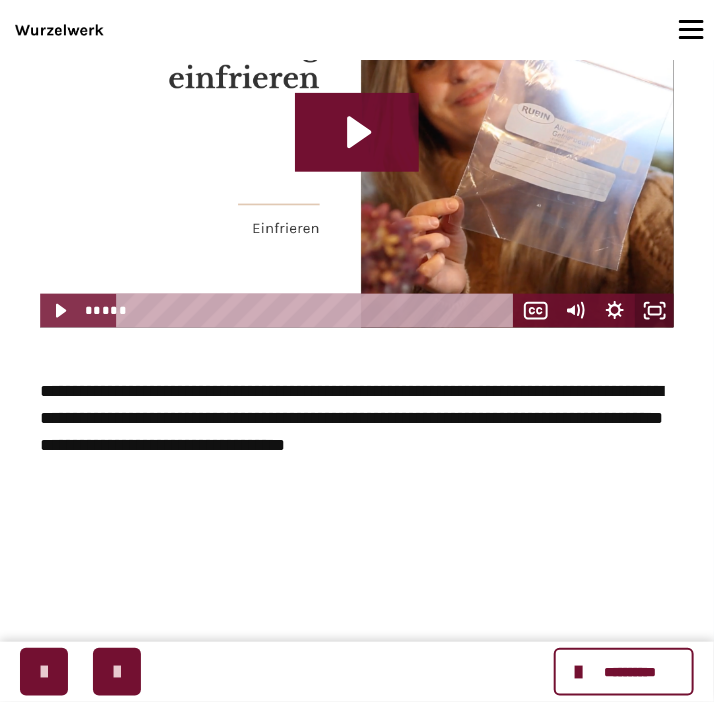 click 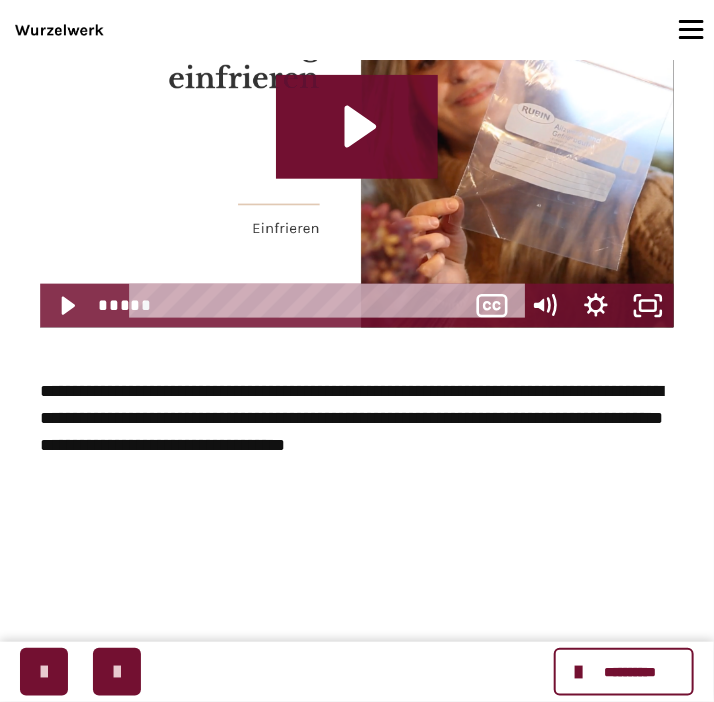 scroll, scrollTop: 1152, scrollLeft: 0, axis: vertical 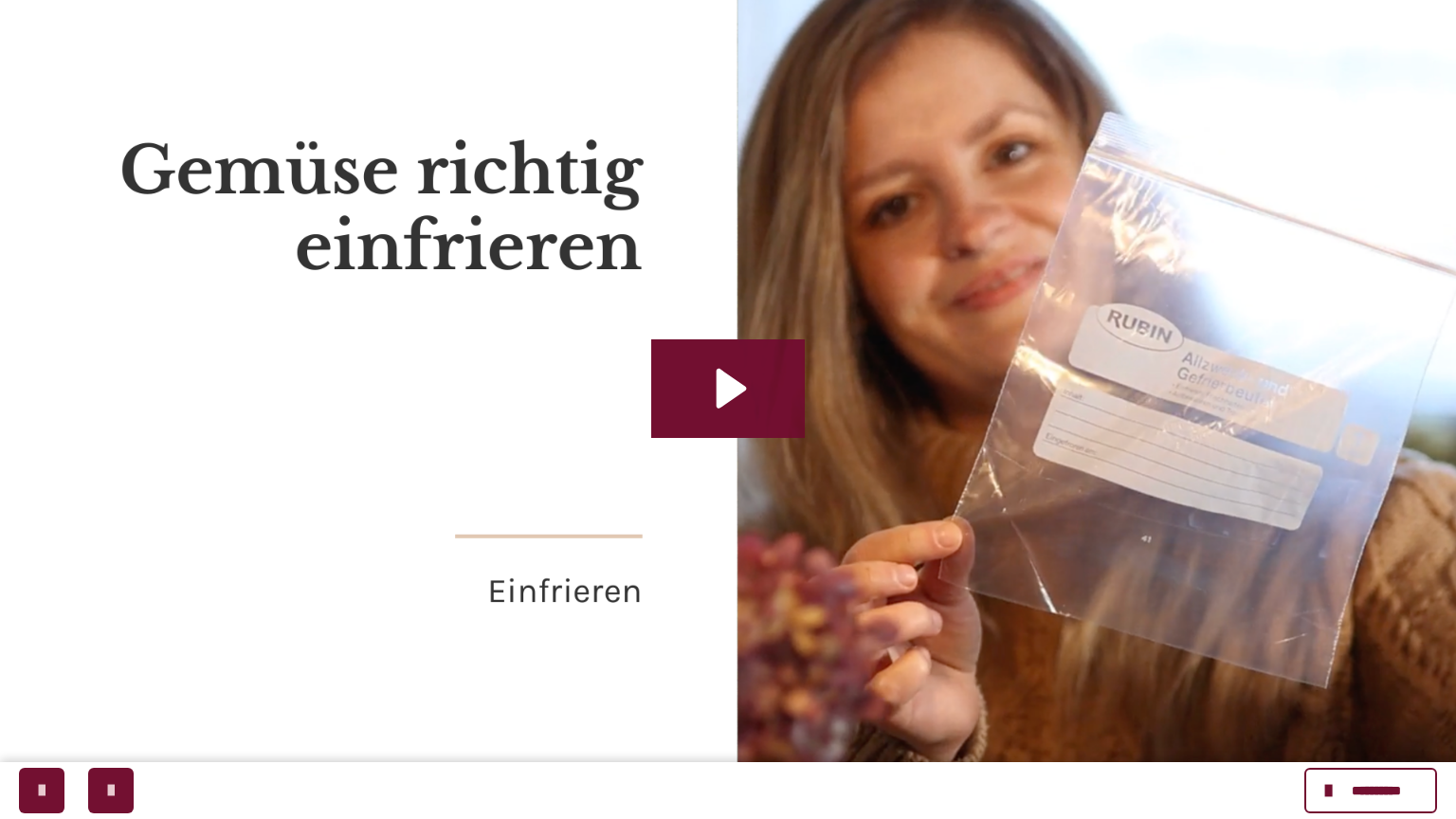 type 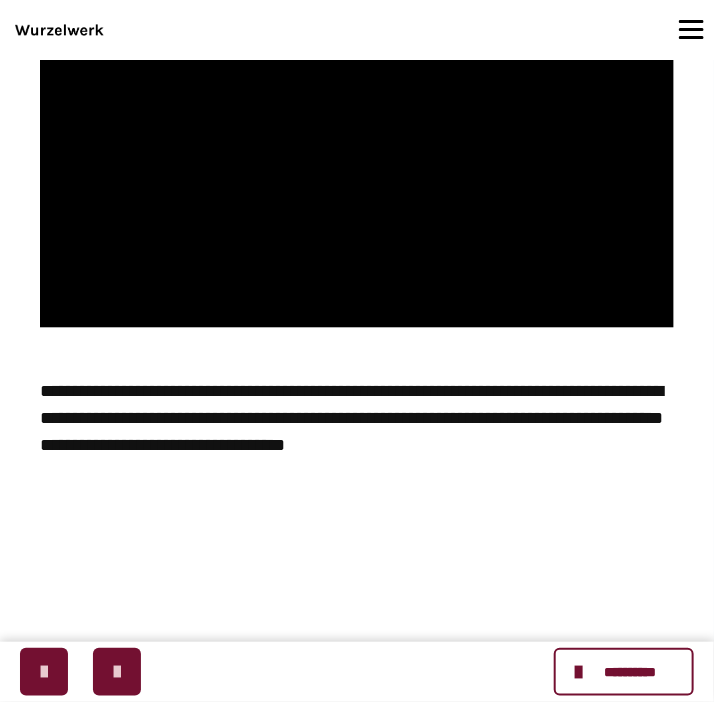click on "********" at bounding box center (357, 499) 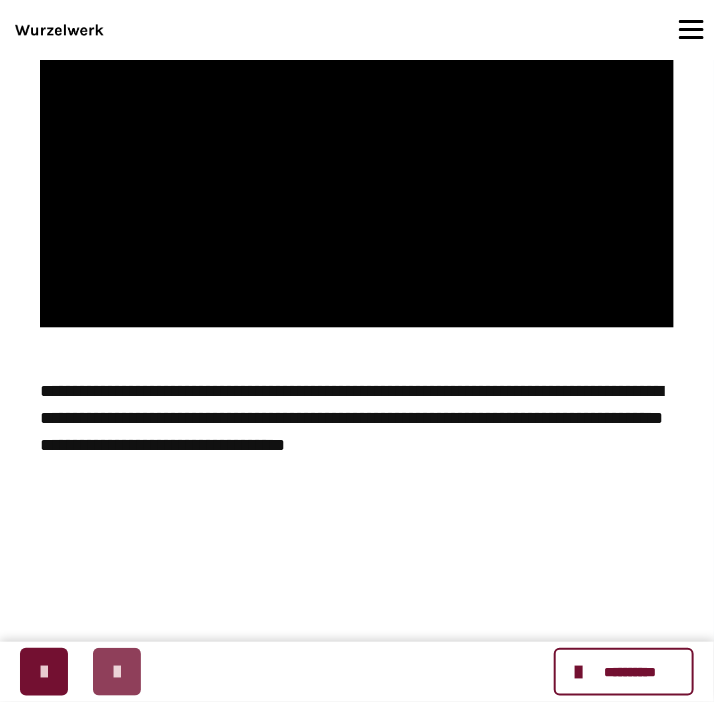 click at bounding box center [117, 672] 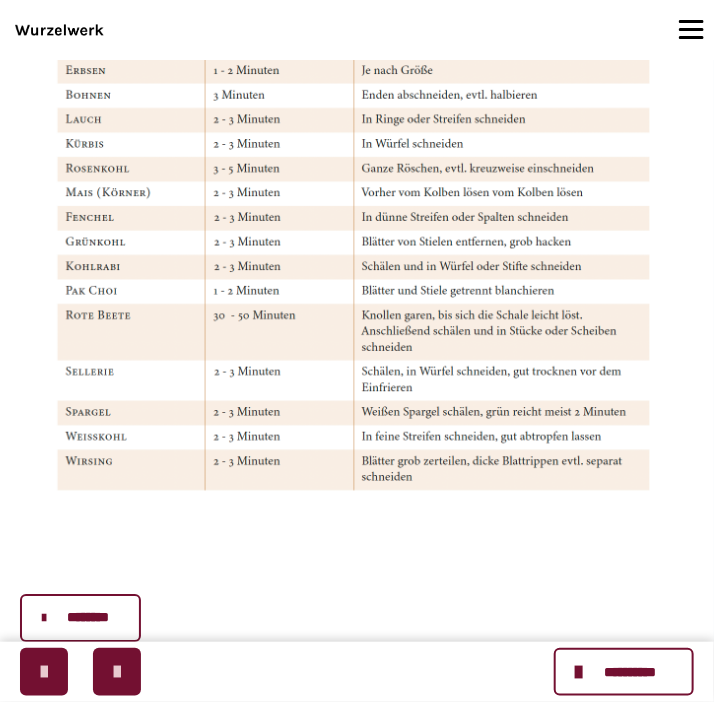 scroll, scrollTop: 644, scrollLeft: 0, axis: vertical 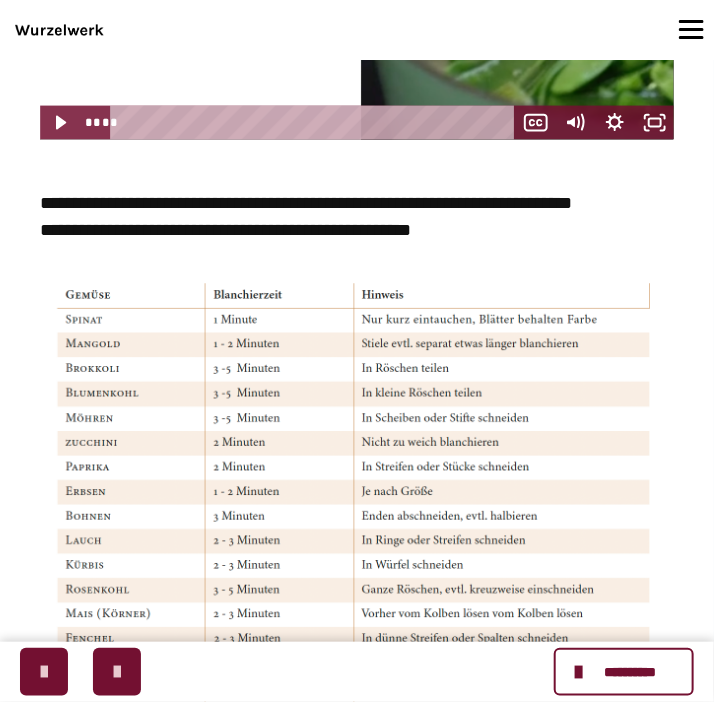 click at bounding box center (357, 610) 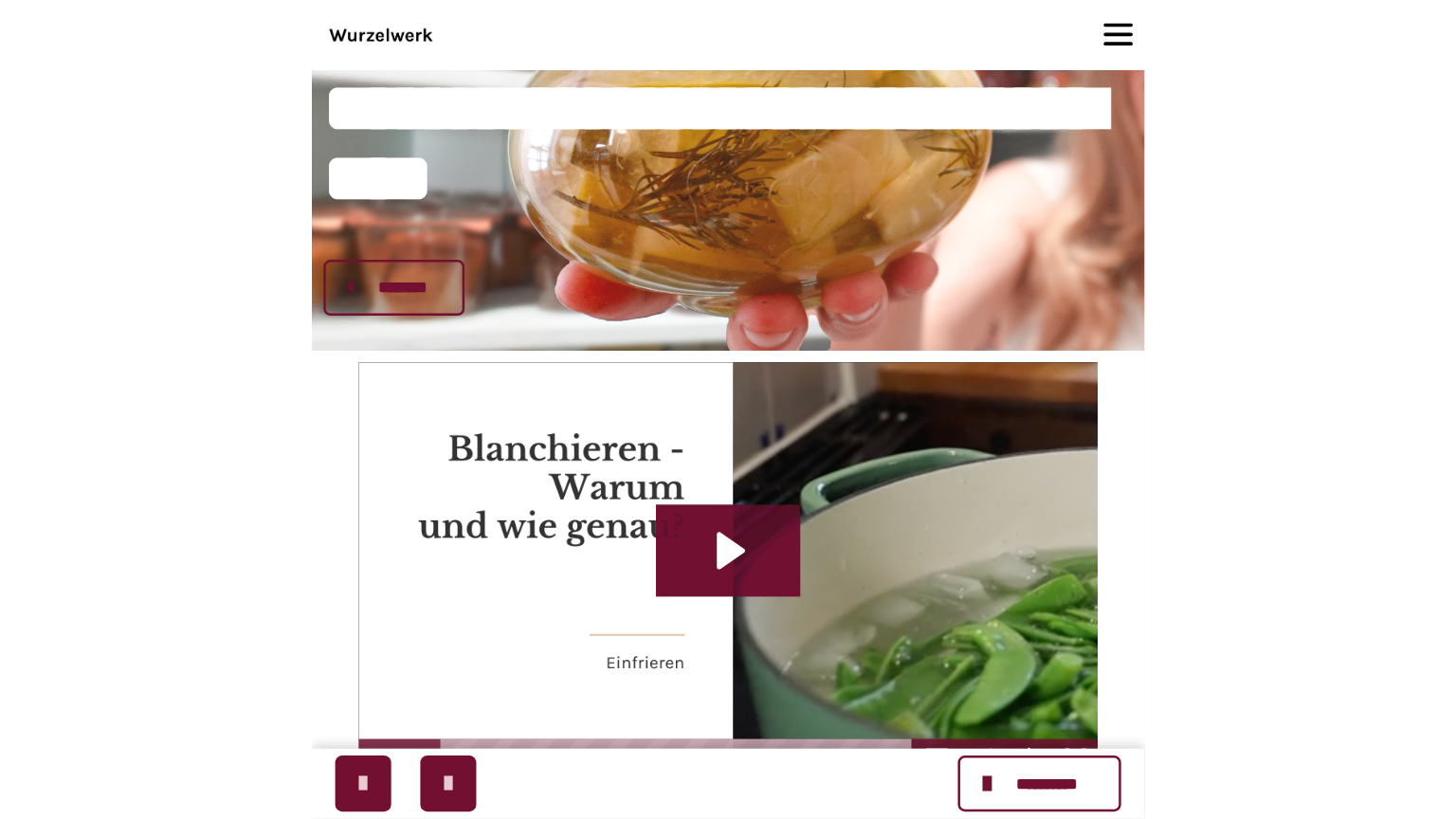 scroll, scrollTop: 209, scrollLeft: 0, axis: vertical 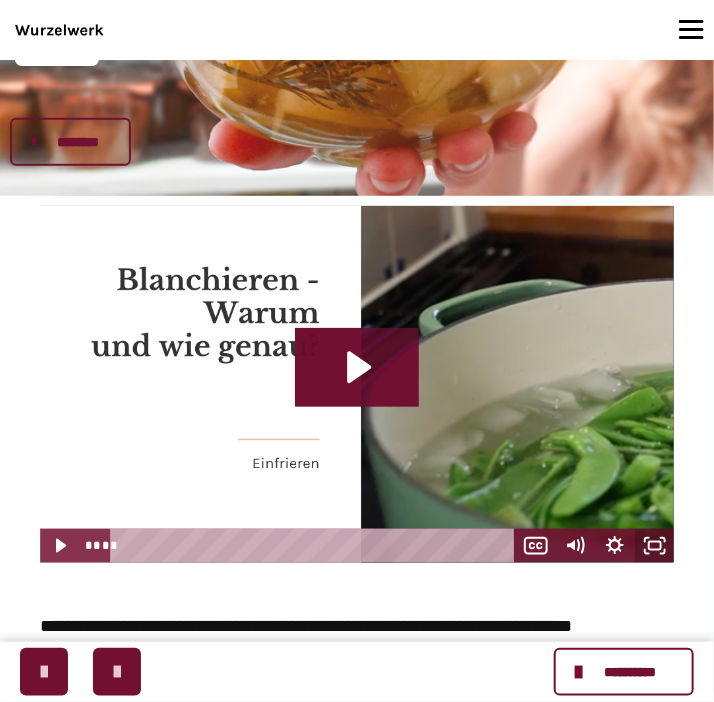 click 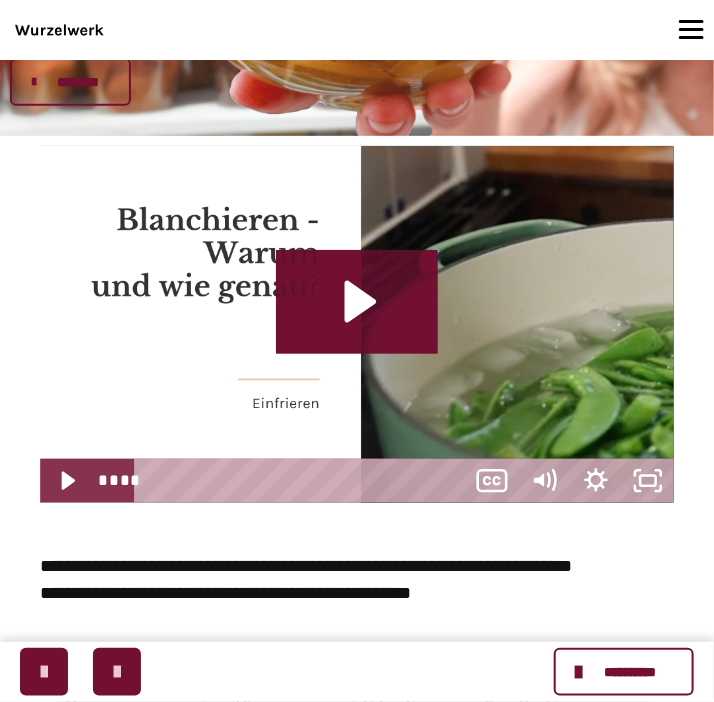 scroll, scrollTop: 1152, scrollLeft: 0, axis: vertical 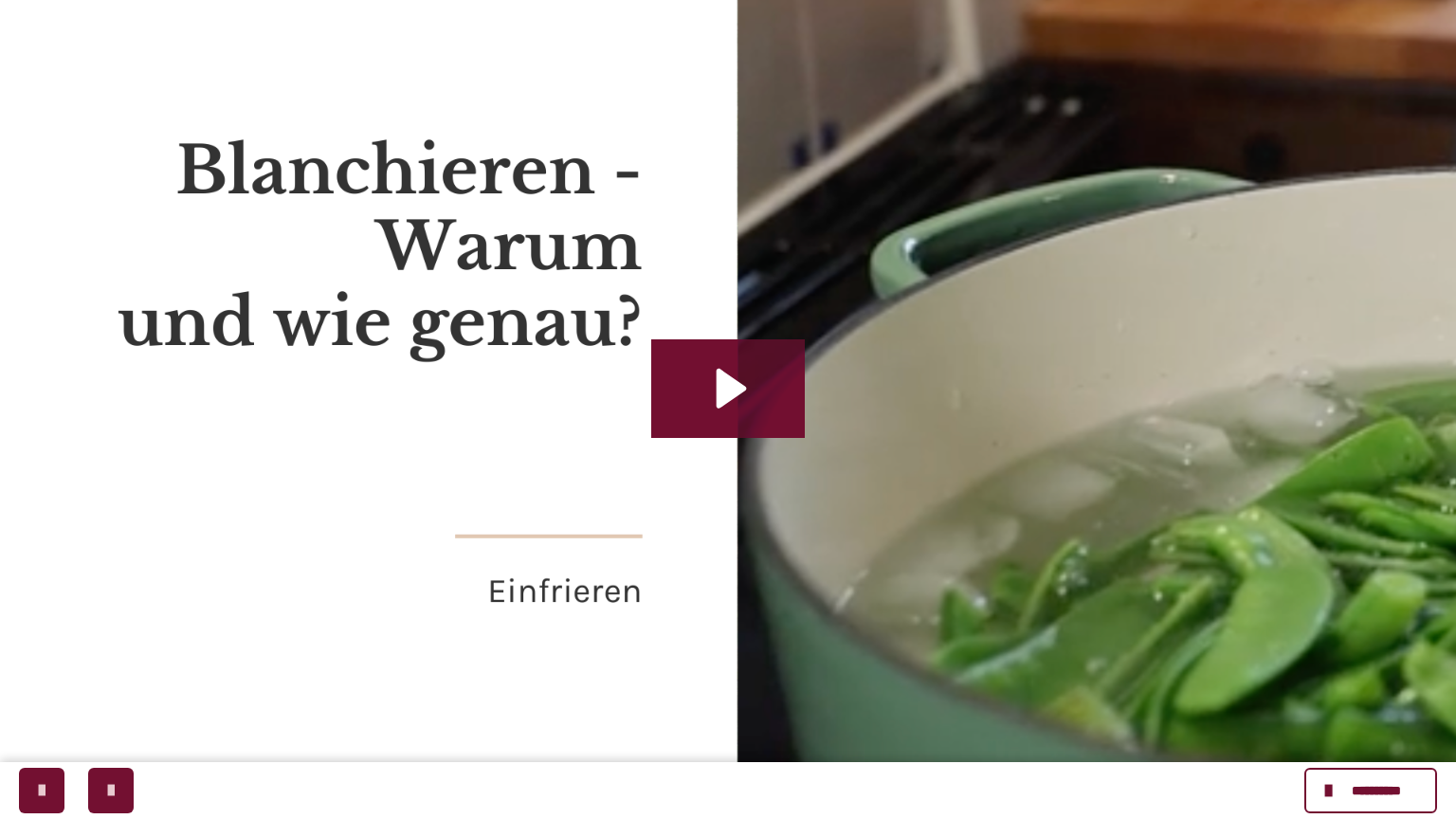 type 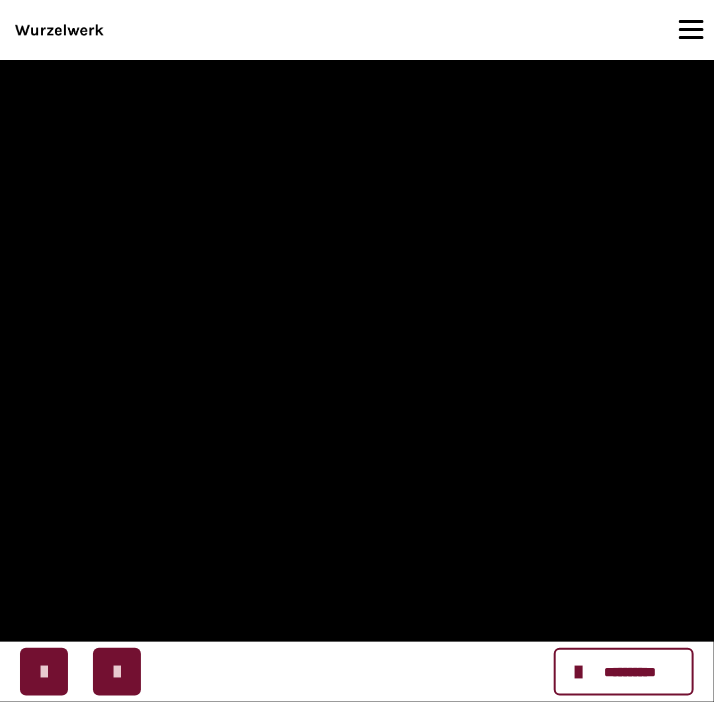 scroll, scrollTop: 1066, scrollLeft: 0, axis: vertical 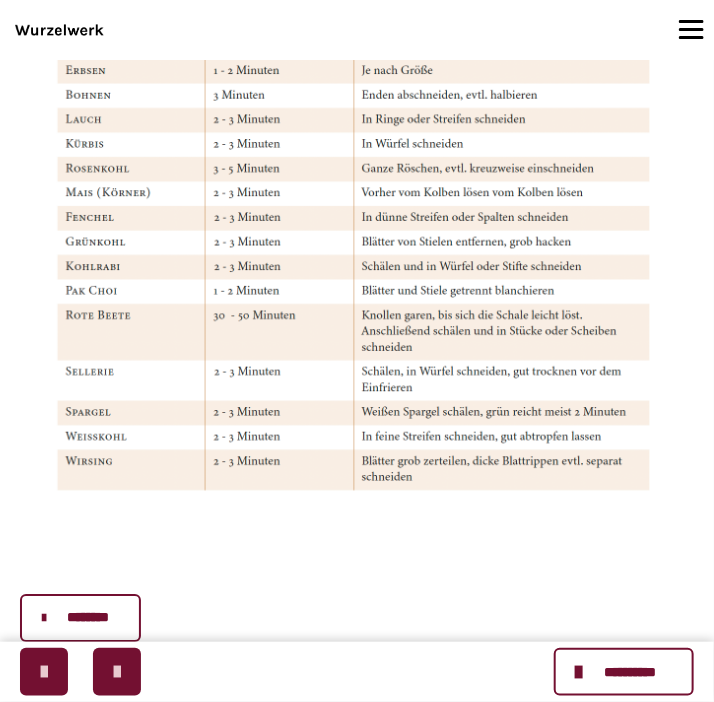 click on "********" at bounding box center (87, 617) 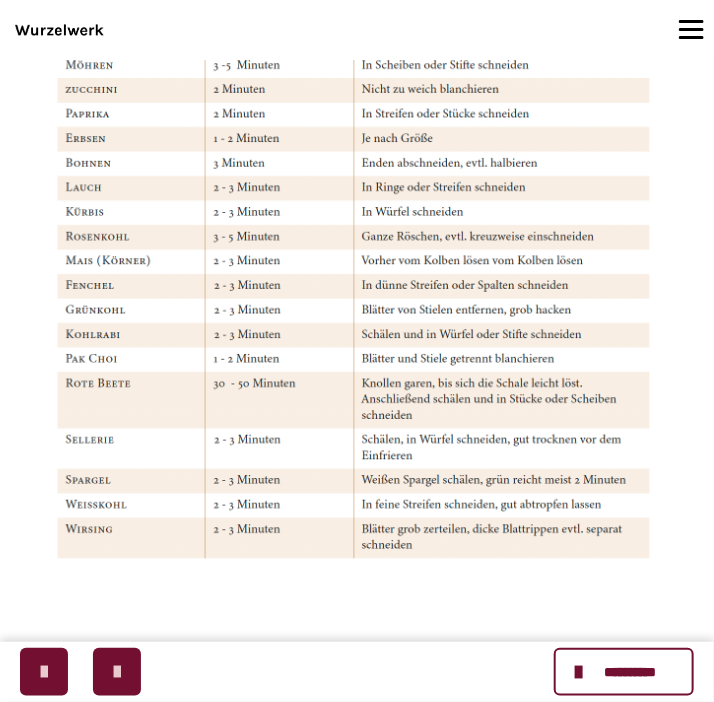 scroll, scrollTop: 930, scrollLeft: 0, axis: vertical 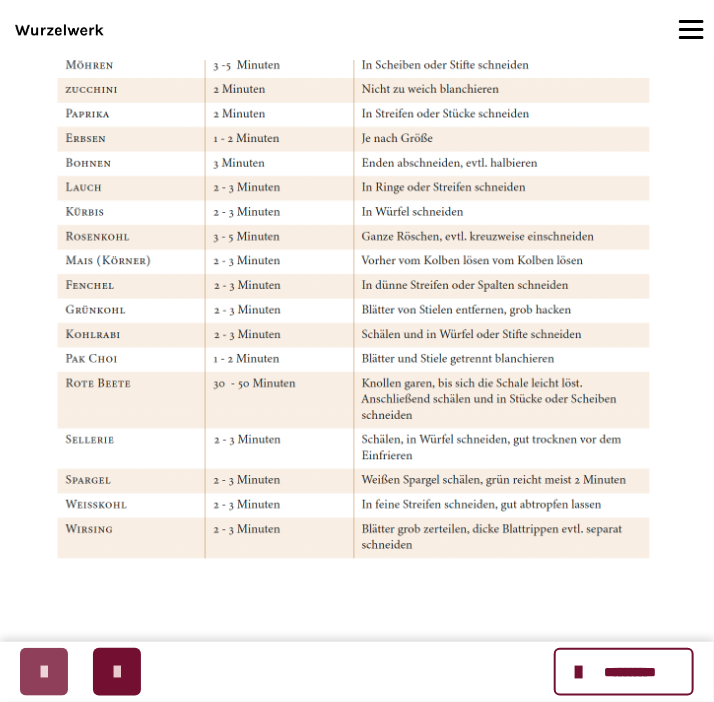 click at bounding box center [44, 672] 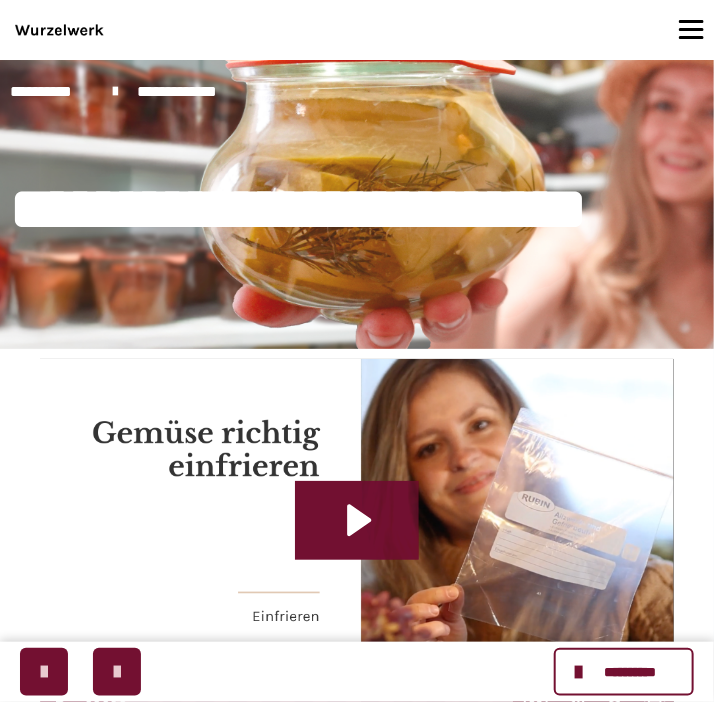 scroll, scrollTop: 388, scrollLeft: 0, axis: vertical 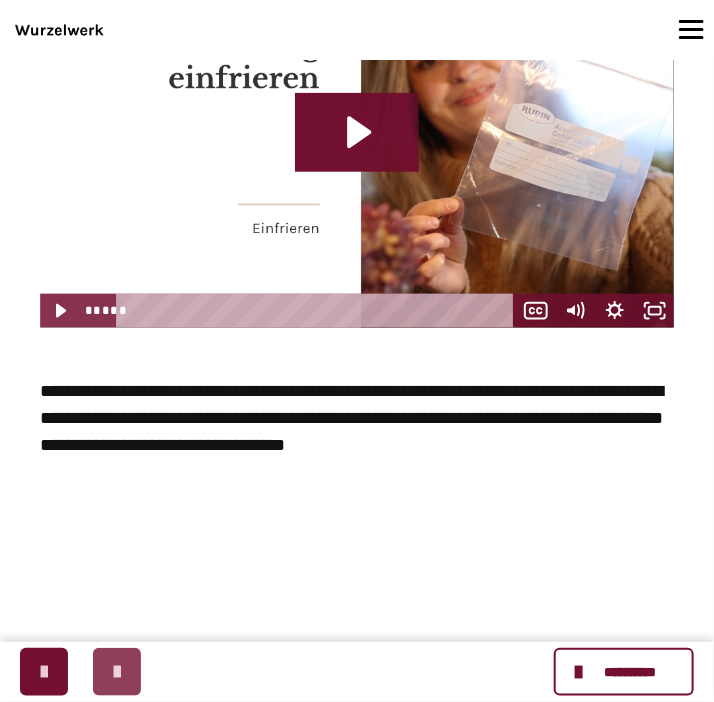 click at bounding box center [117, 672] 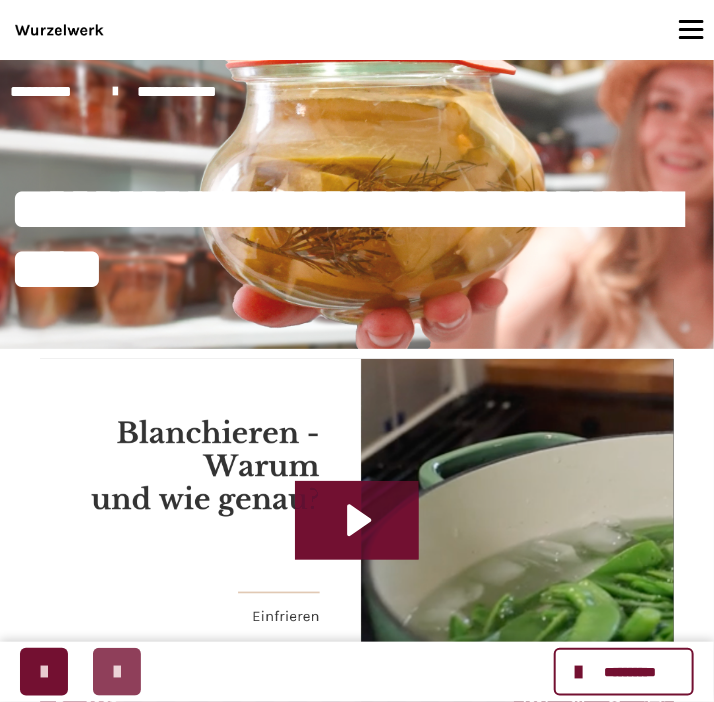 click at bounding box center (117, 672) 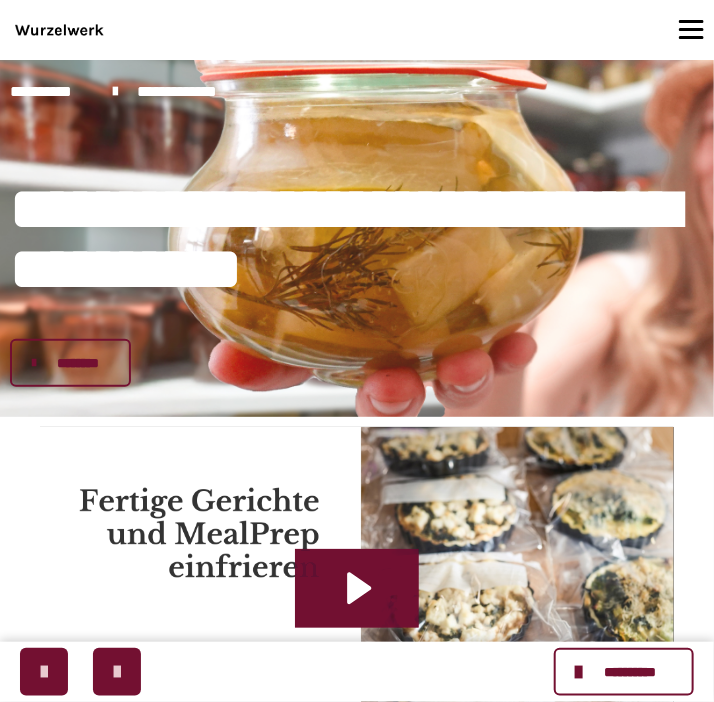 scroll, scrollTop: 544, scrollLeft: 0, axis: vertical 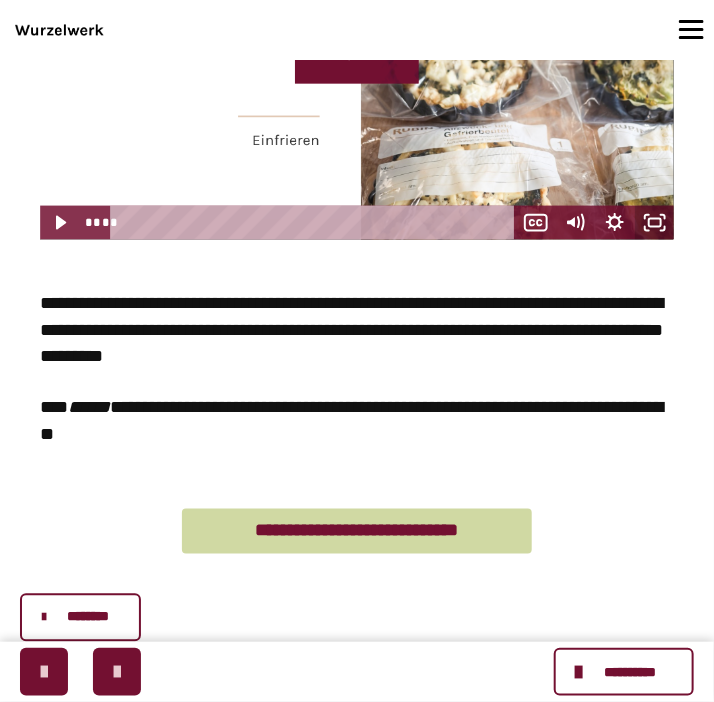 click 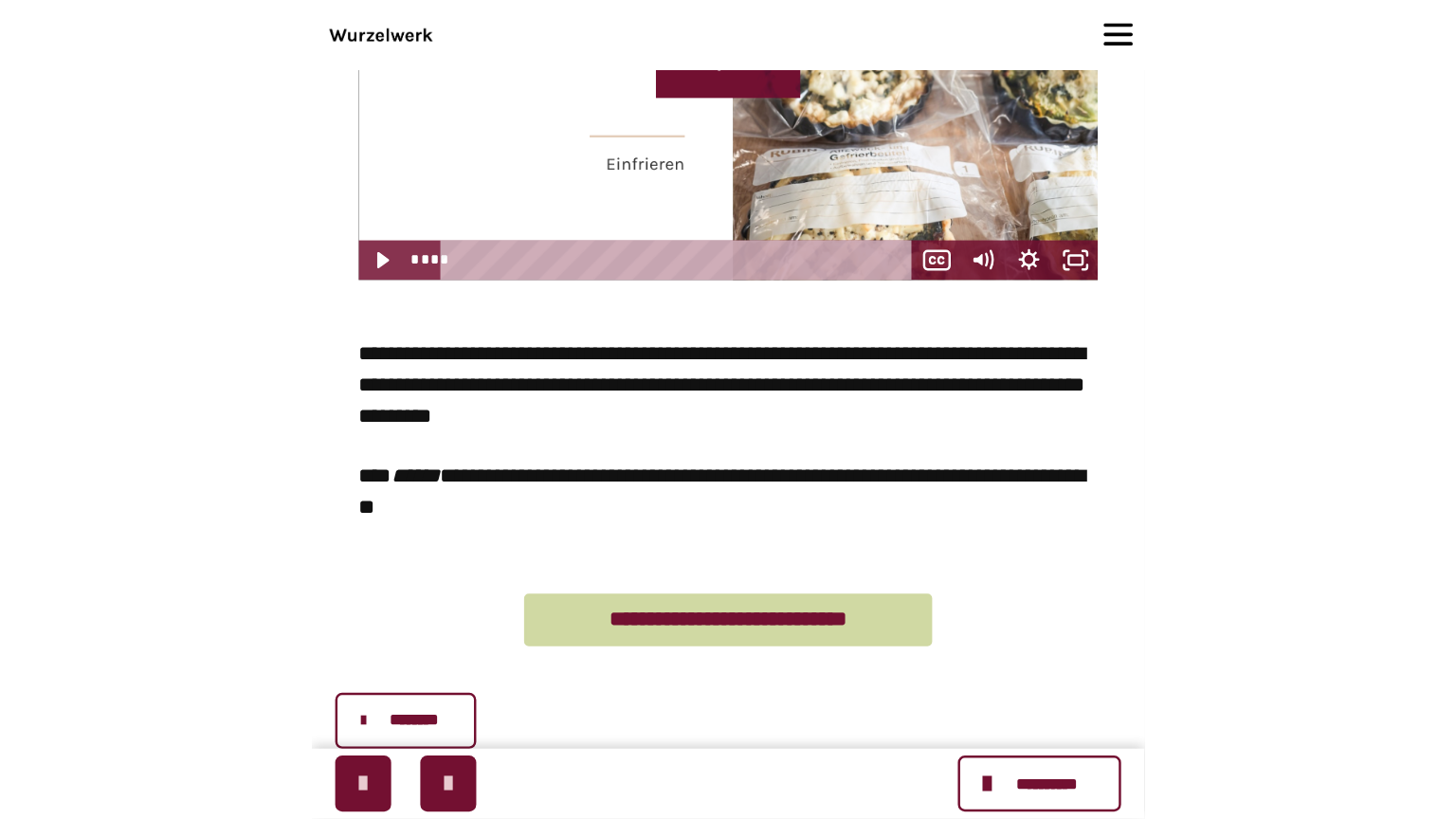 scroll, scrollTop: 482, scrollLeft: 0, axis: vertical 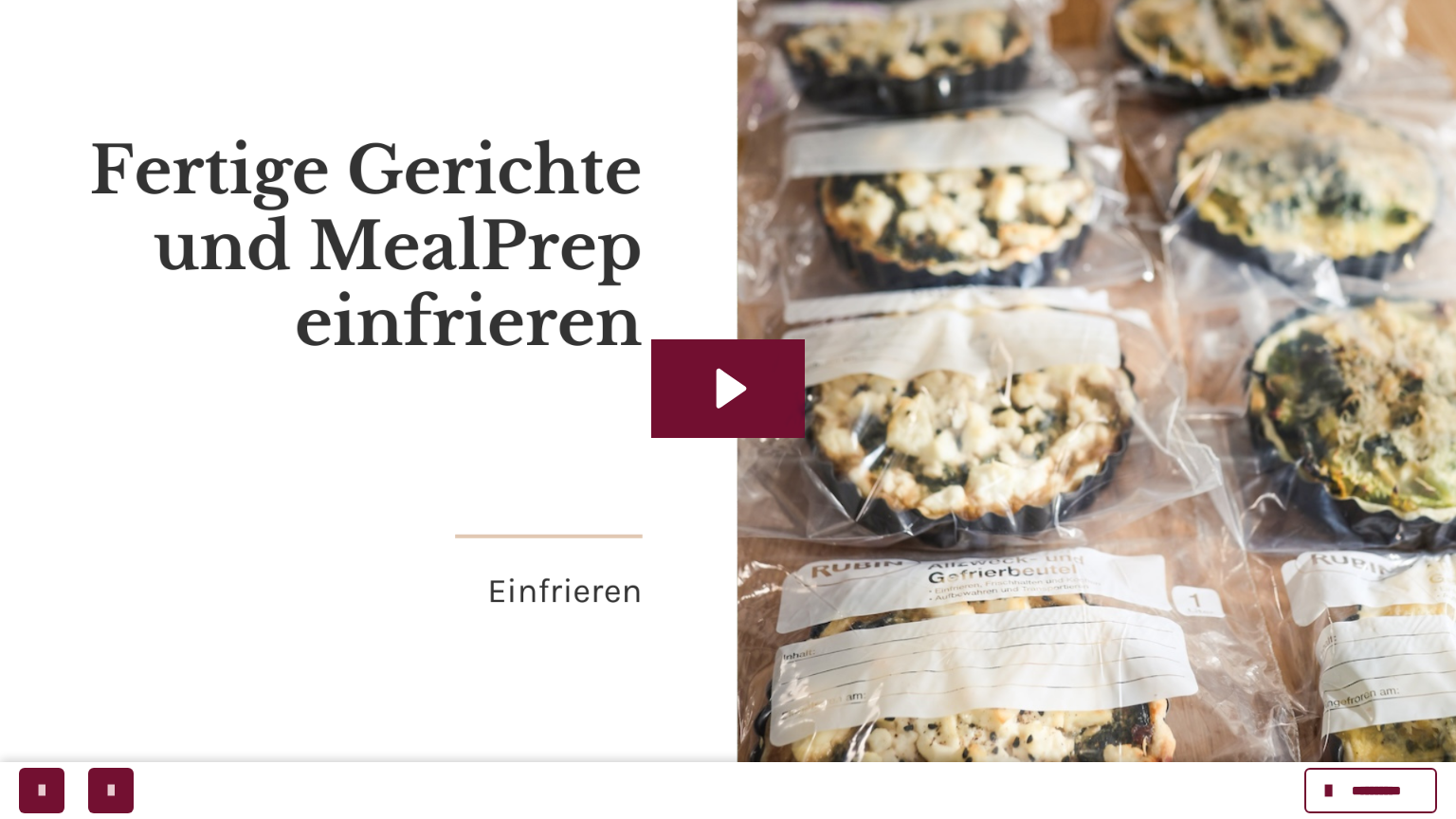 type 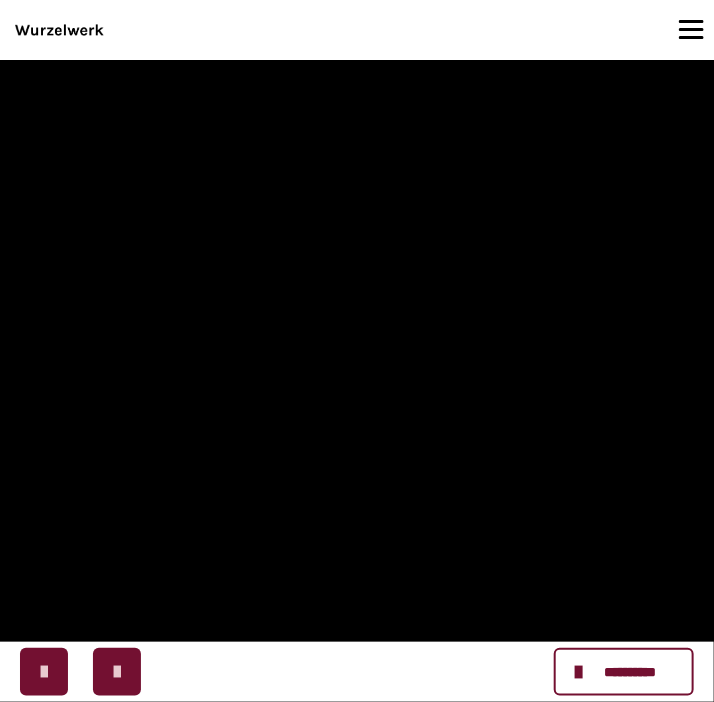 scroll, scrollTop: 544, scrollLeft: 0, axis: vertical 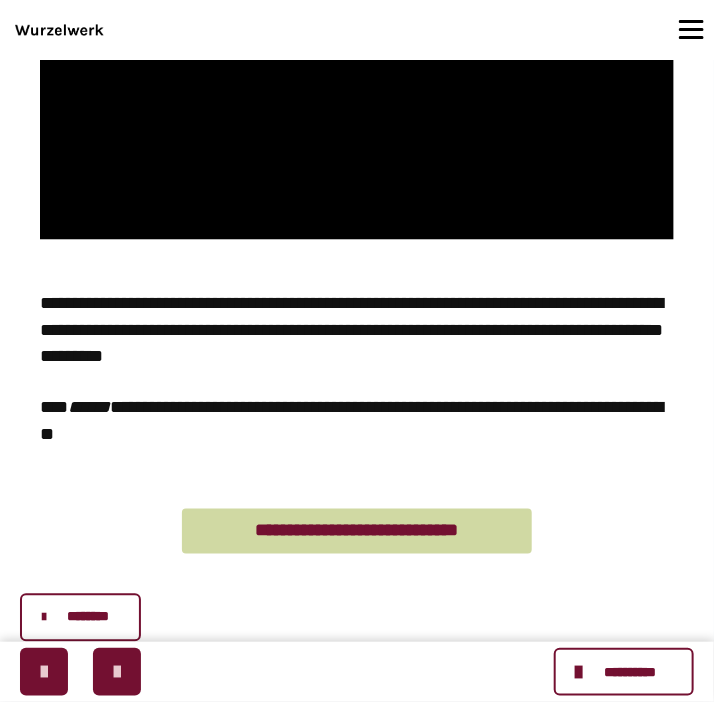 click on "********" at bounding box center (87, 617) 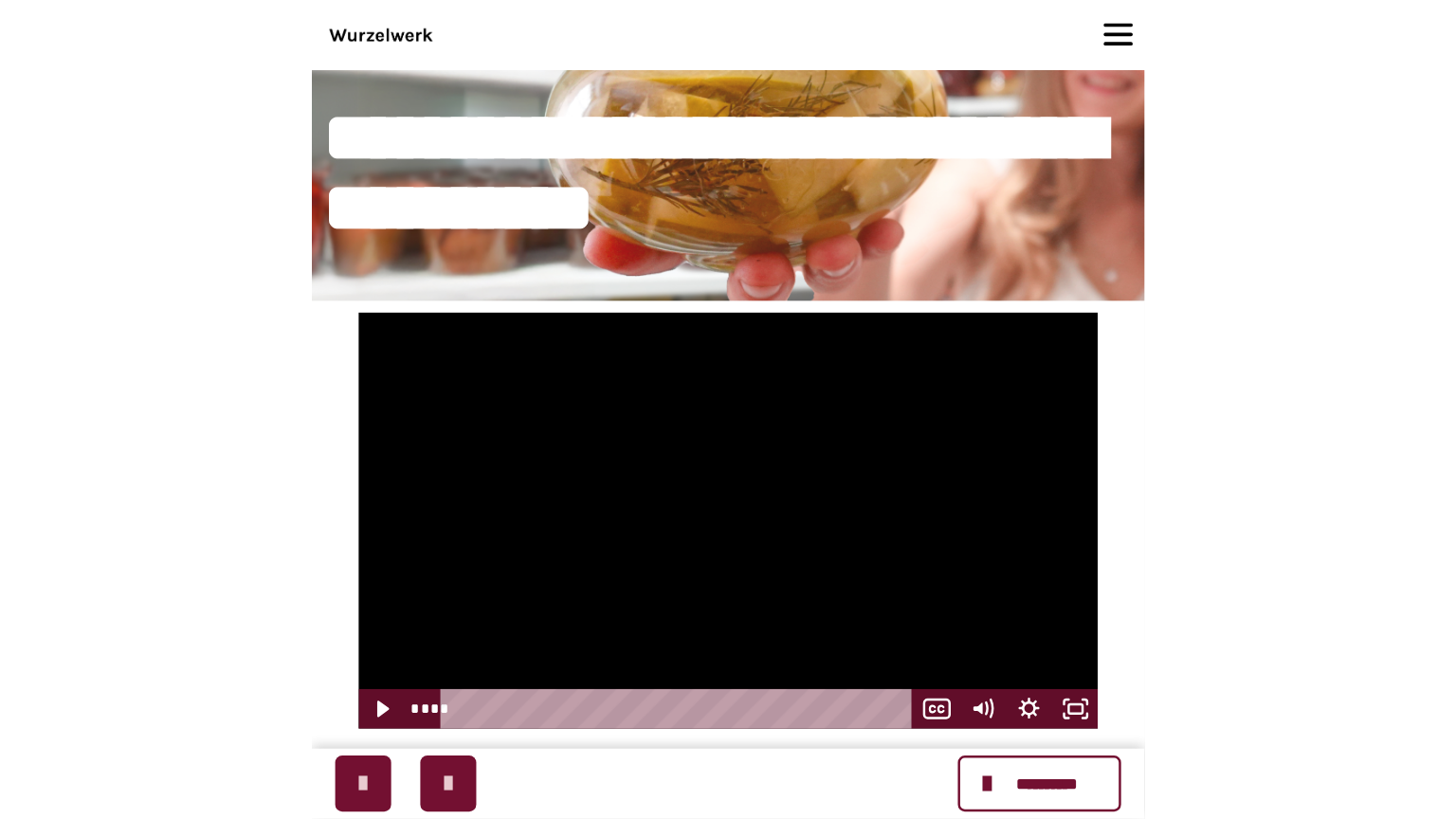 scroll, scrollTop: 186, scrollLeft: 0, axis: vertical 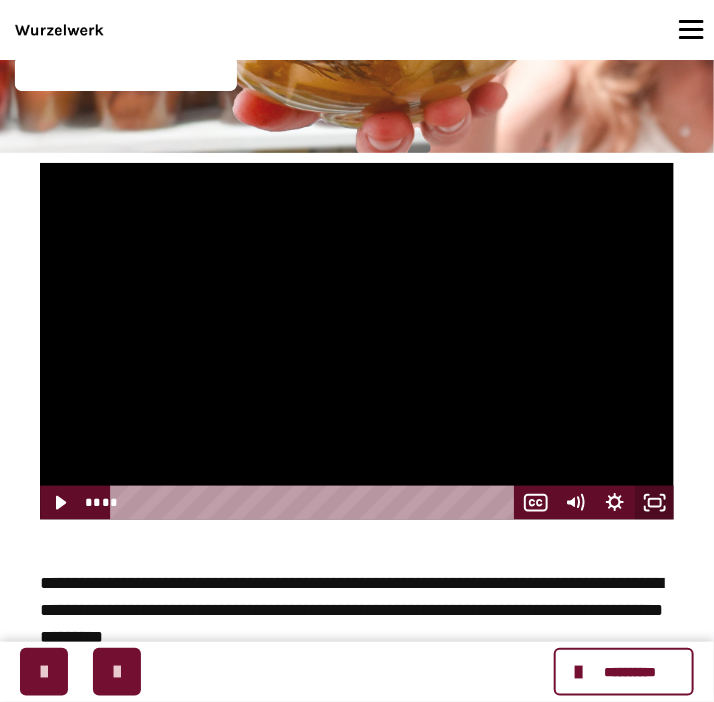 click 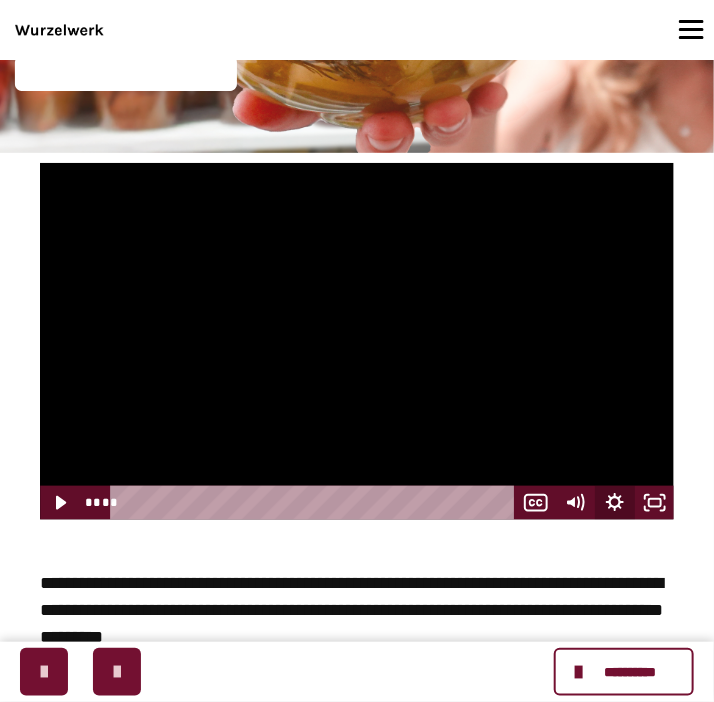 scroll, scrollTop: 1152, scrollLeft: 0, axis: vertical 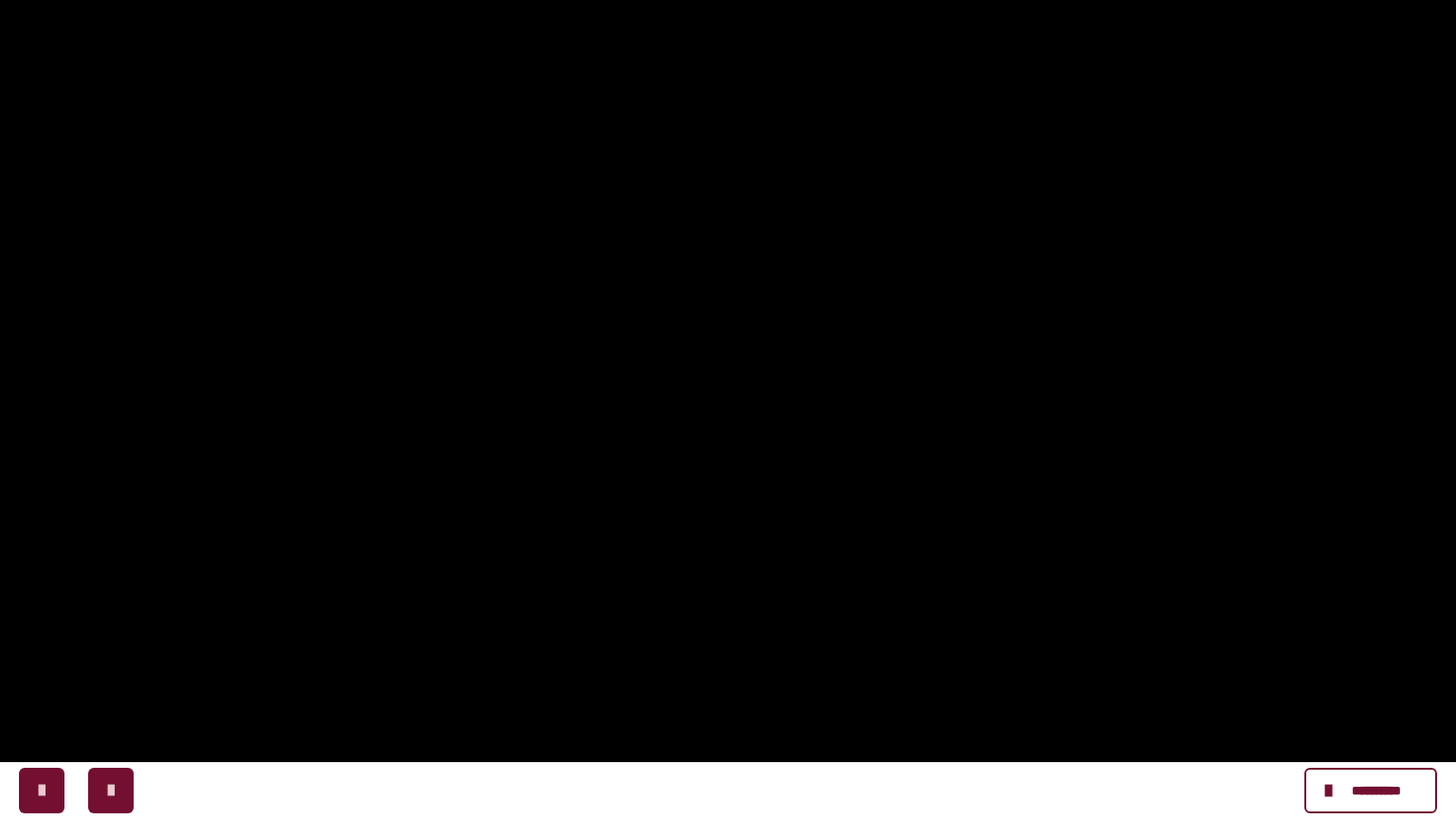 click 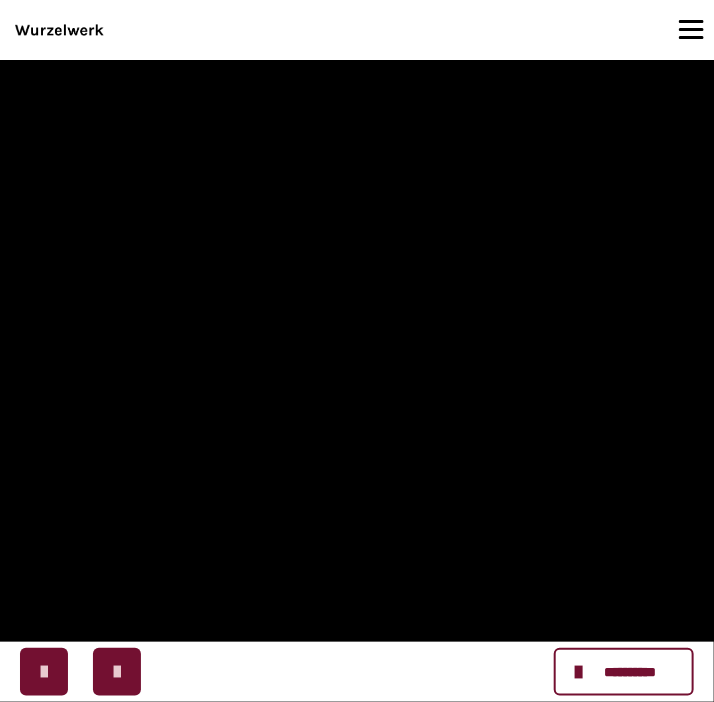 scroll, scrollTop: 408, scrollLeft: 0, axis: vertical 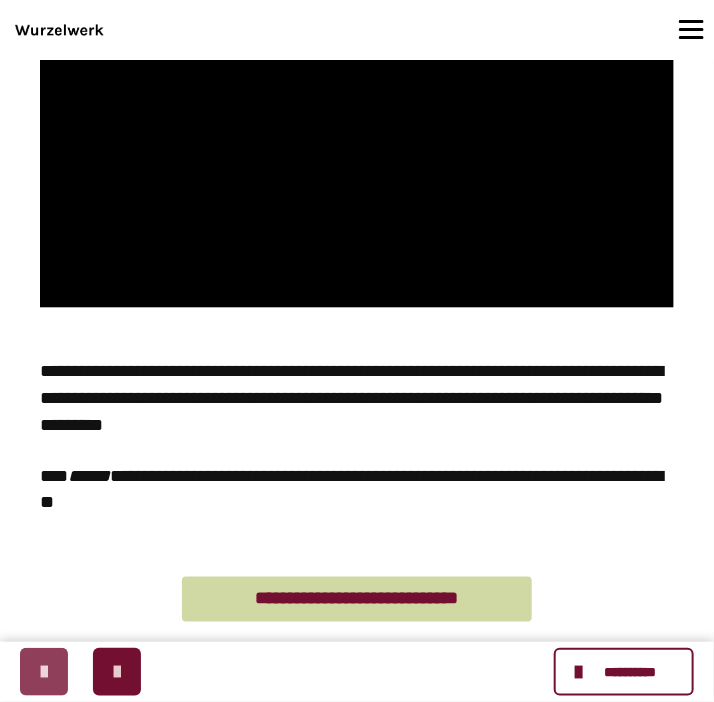 click at bounding box center [44, 672] 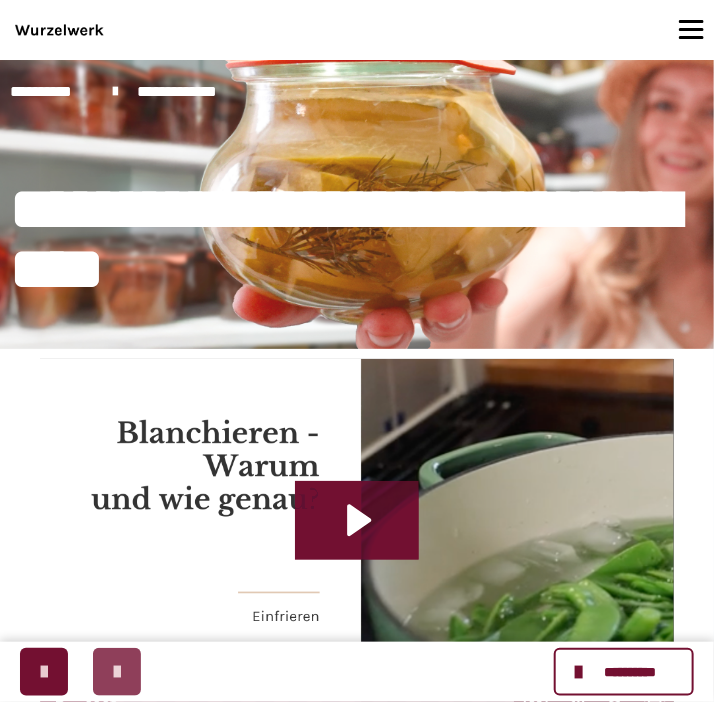 click at bounding box center [117, 672] 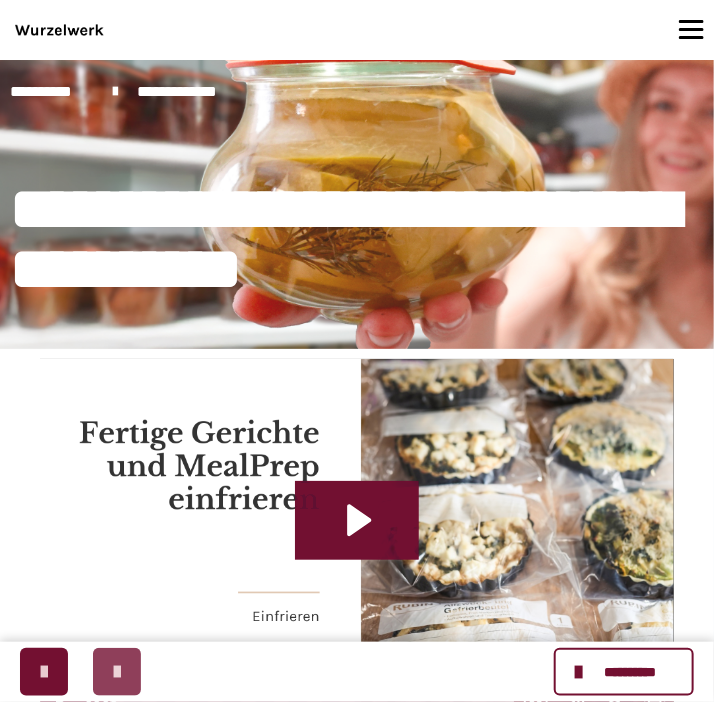 click at bounding box center [117, 672] 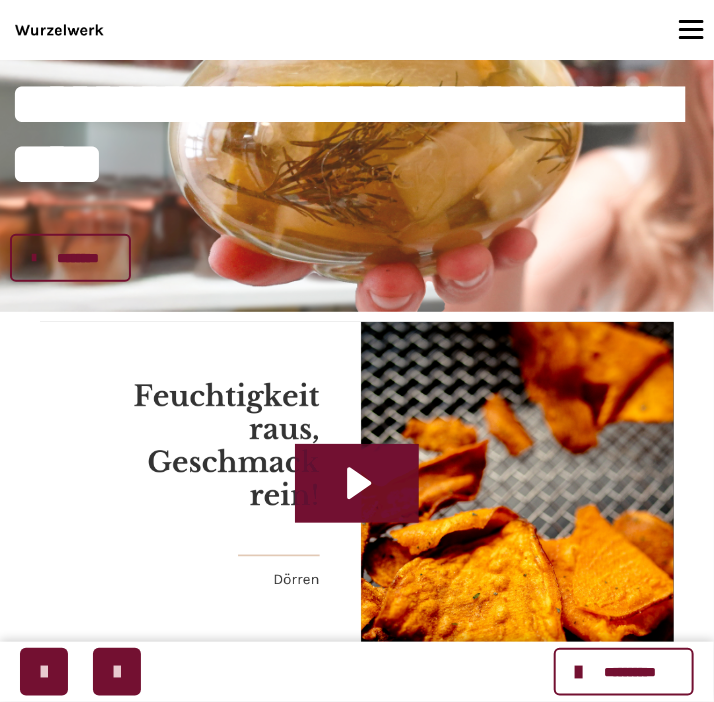 scroll, scrollTop: 211, scrollLeft: 0, axis: vertical 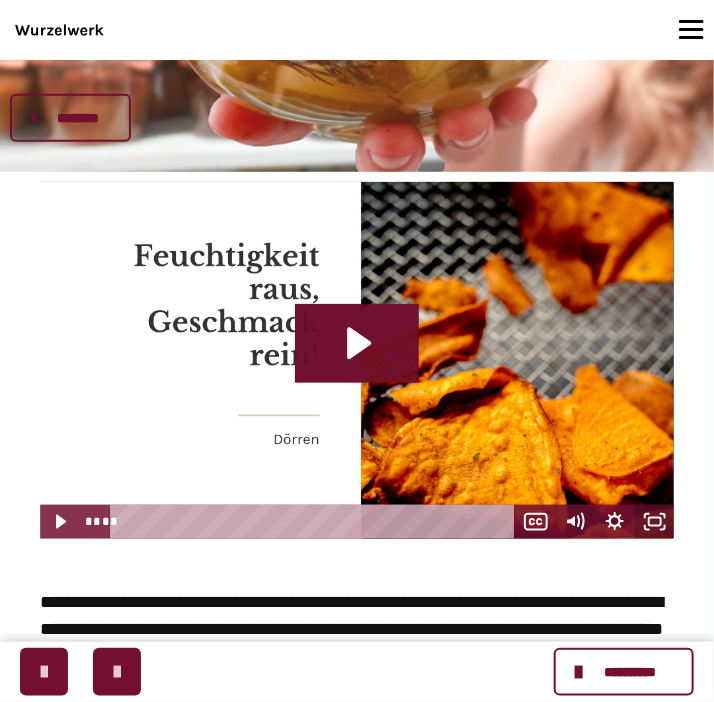 click 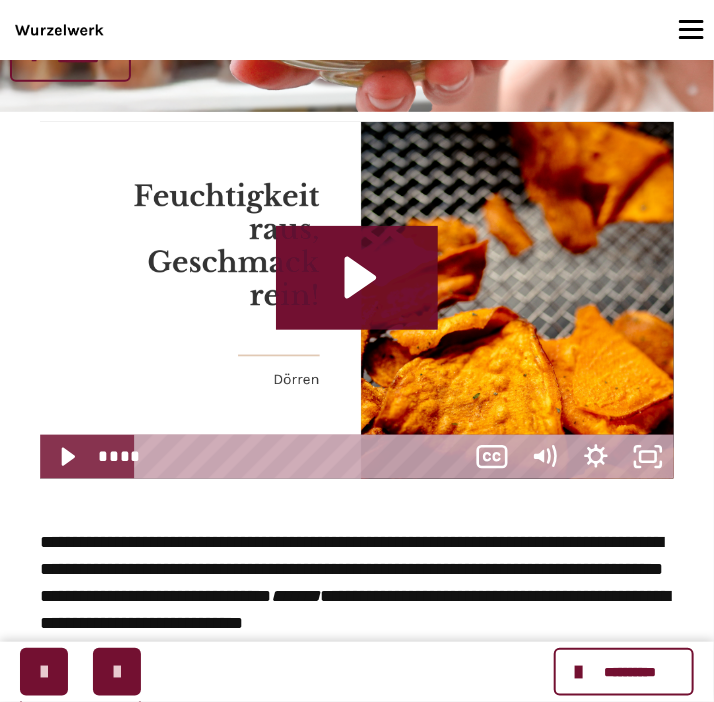 scroll, scrollTop: 1152, scrollLeft: 0, axis: vertical 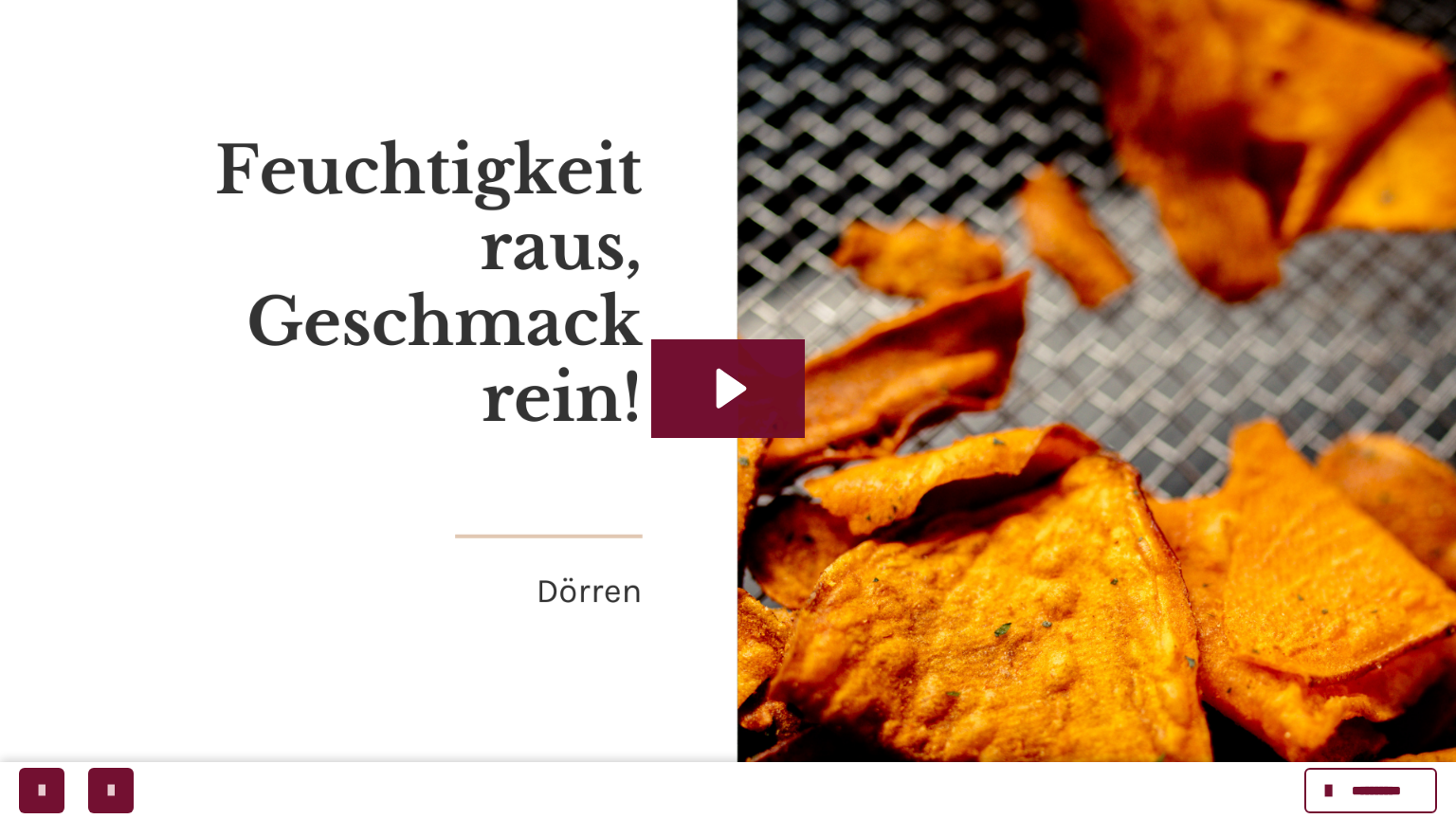 type 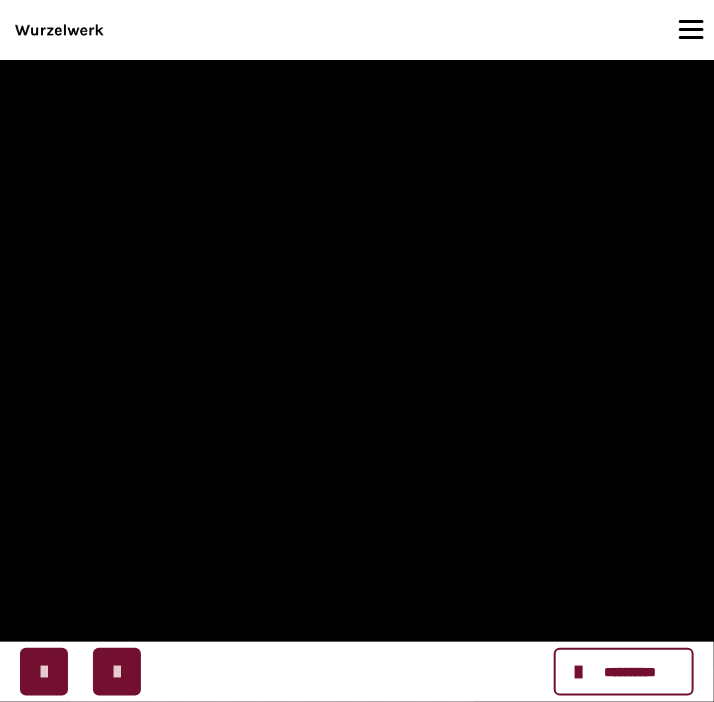scroll, scrollTop: 456, scrollLeft: 0, axis: vertical 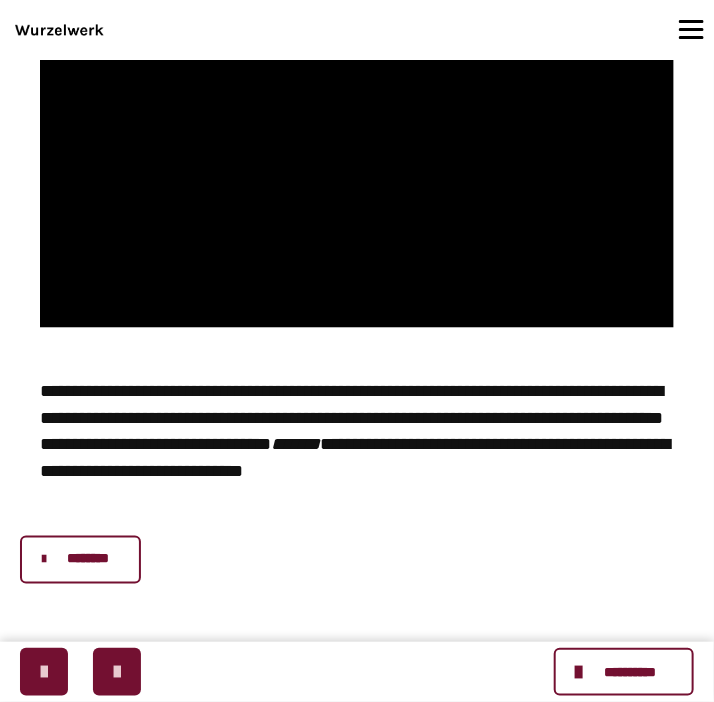 click on "********" at bounding box center [87, 559] 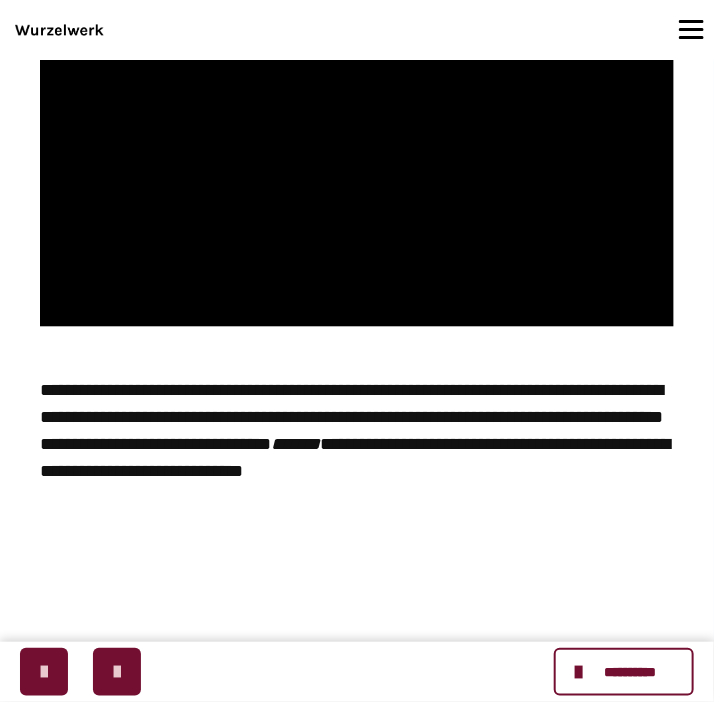scroll, scrollTop: 388, scrollLeft: 0, axis: vertical 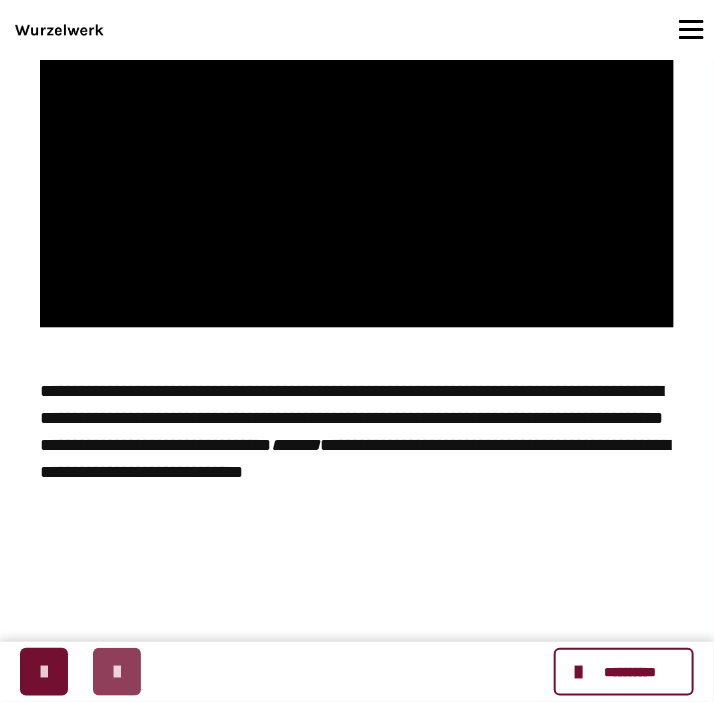 click at bounding box center (117, 672) 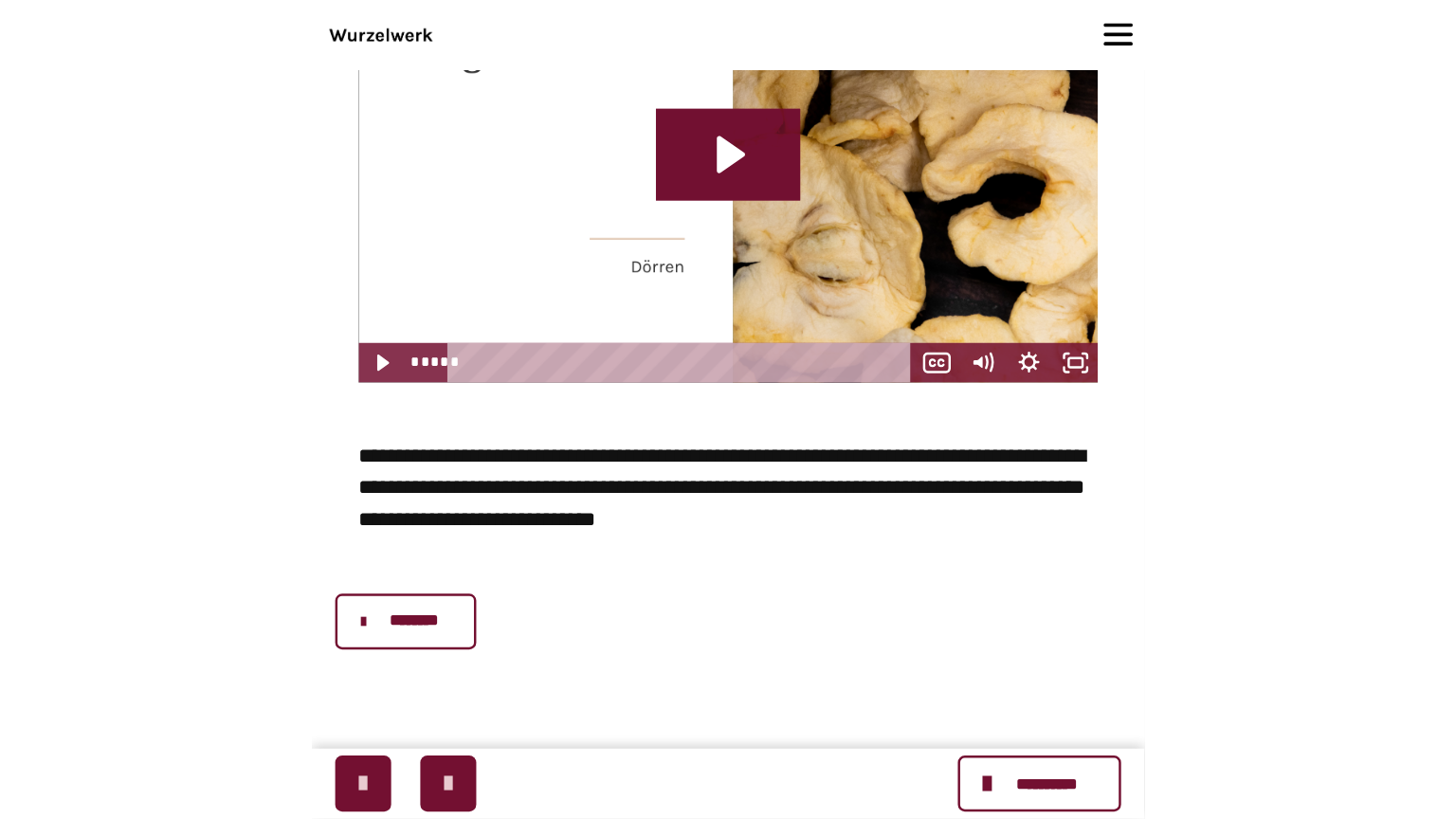 scroll, scrollTop: 175, scrollLeft: 0, axis: vertical 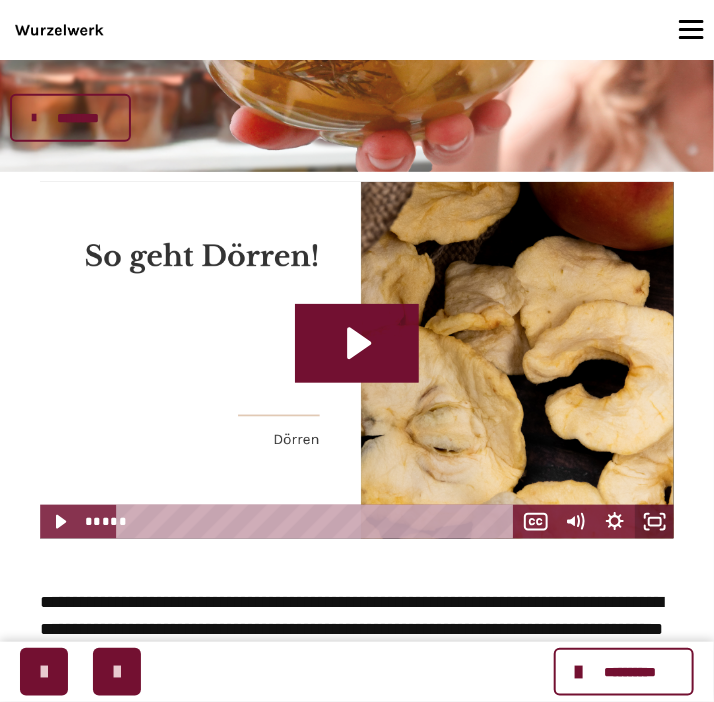 click 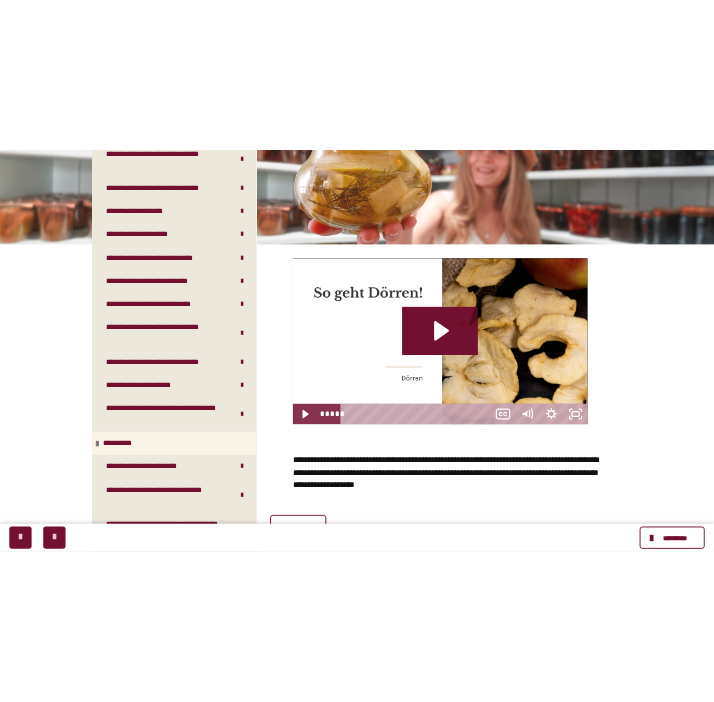 scroll, scrollTop: 1152, scrollLeft: 0, axis: vertical 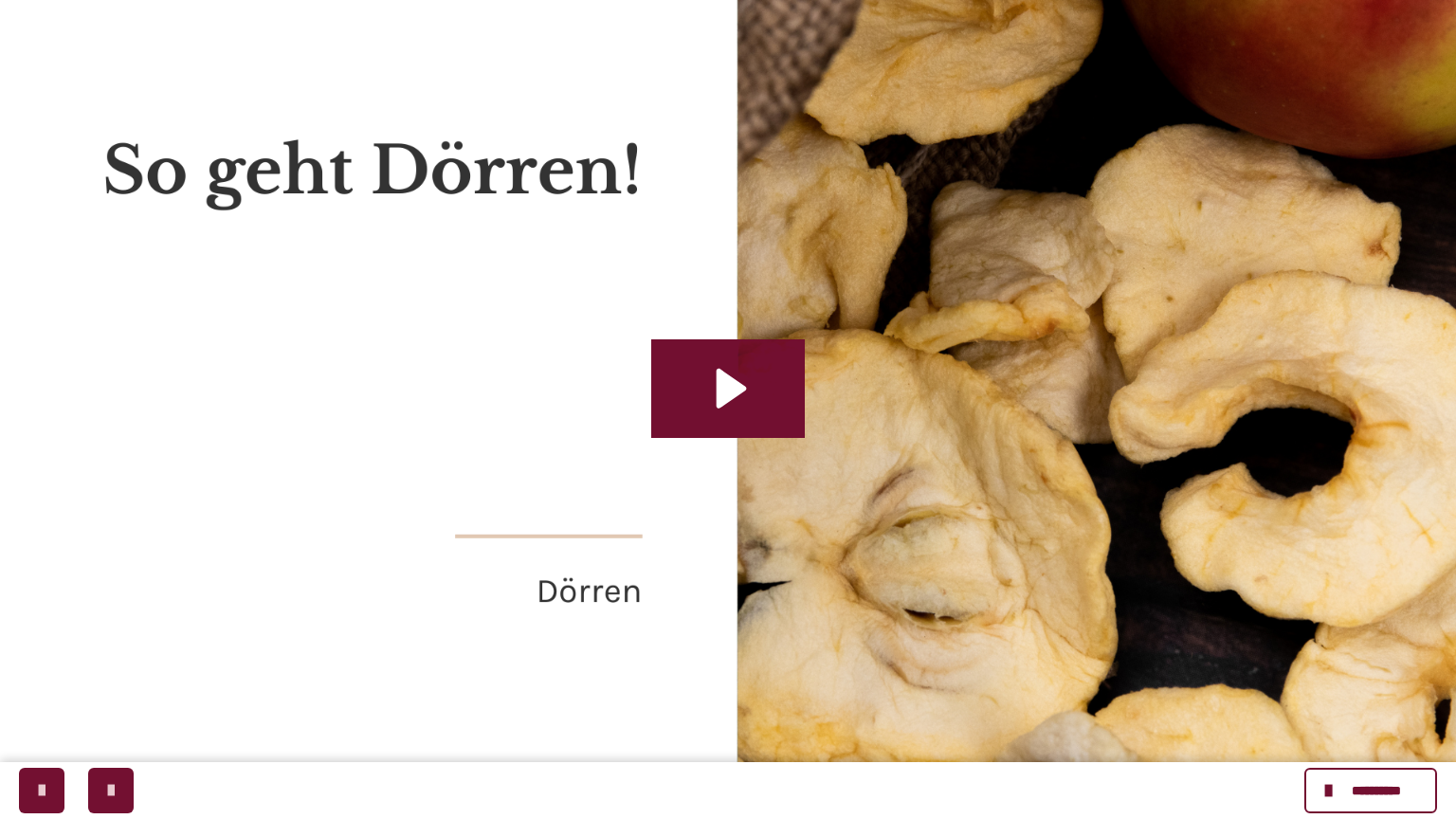 type 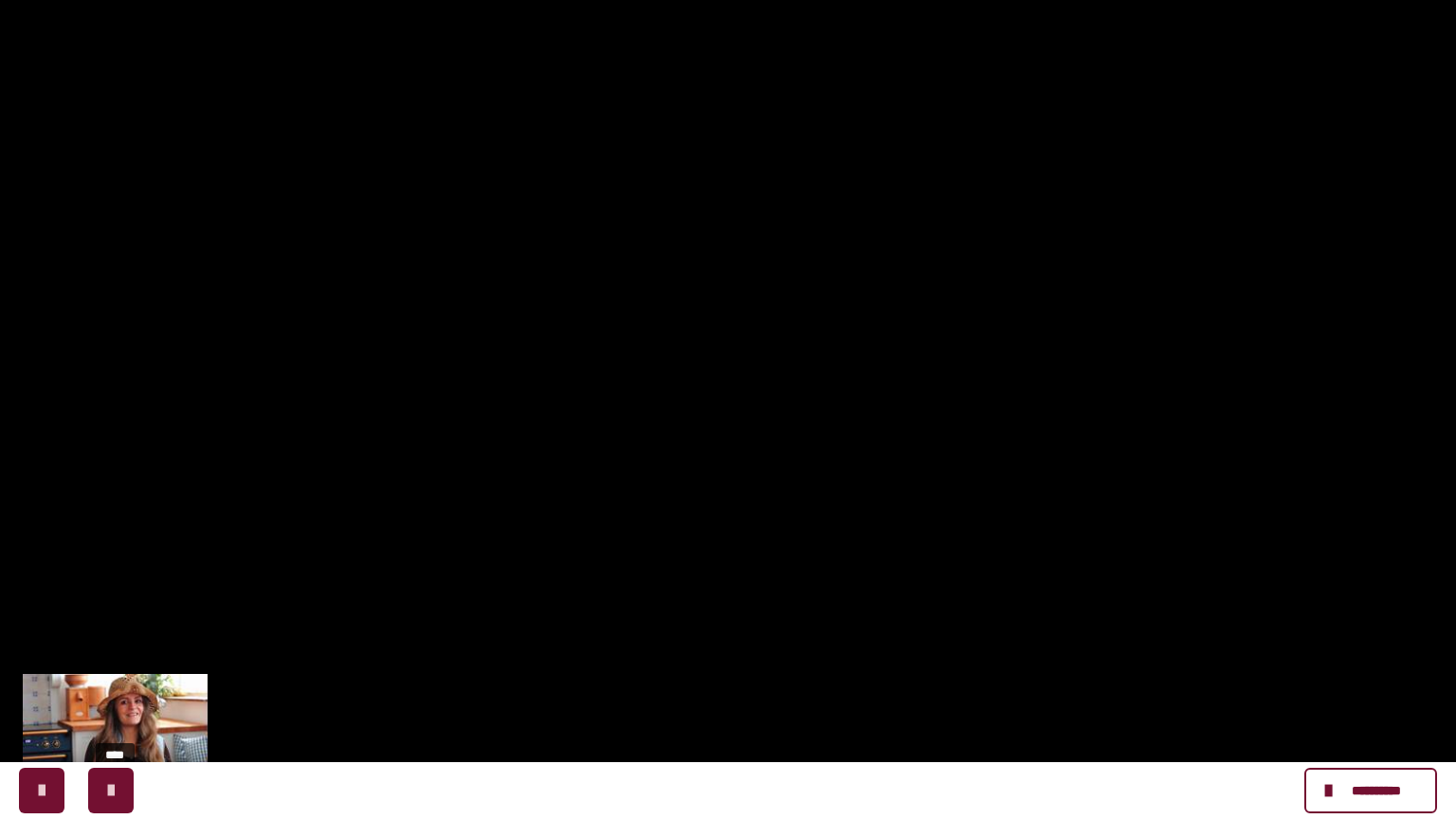 click on "**** ****" at bounding box center (654, 798) 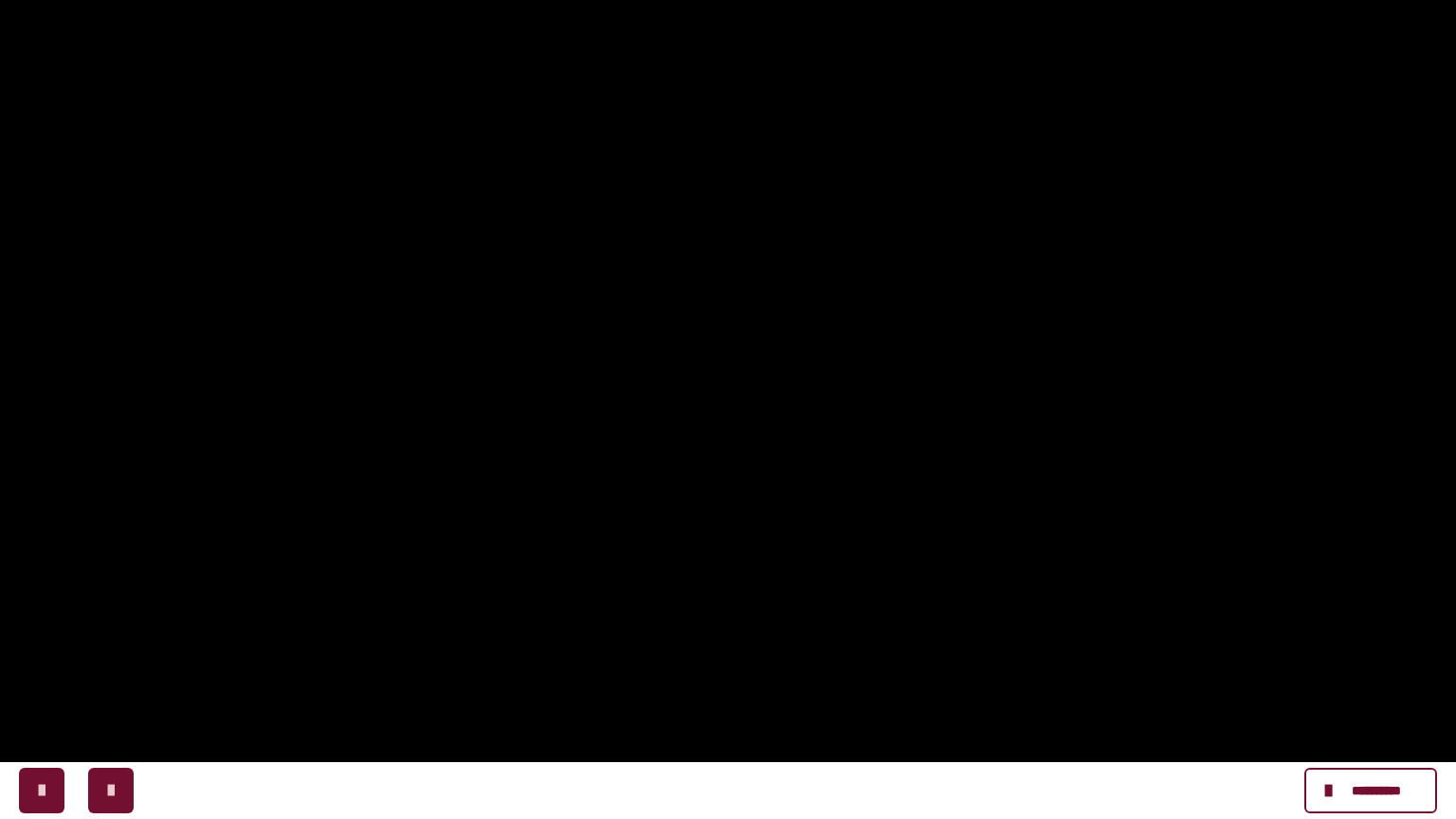 click 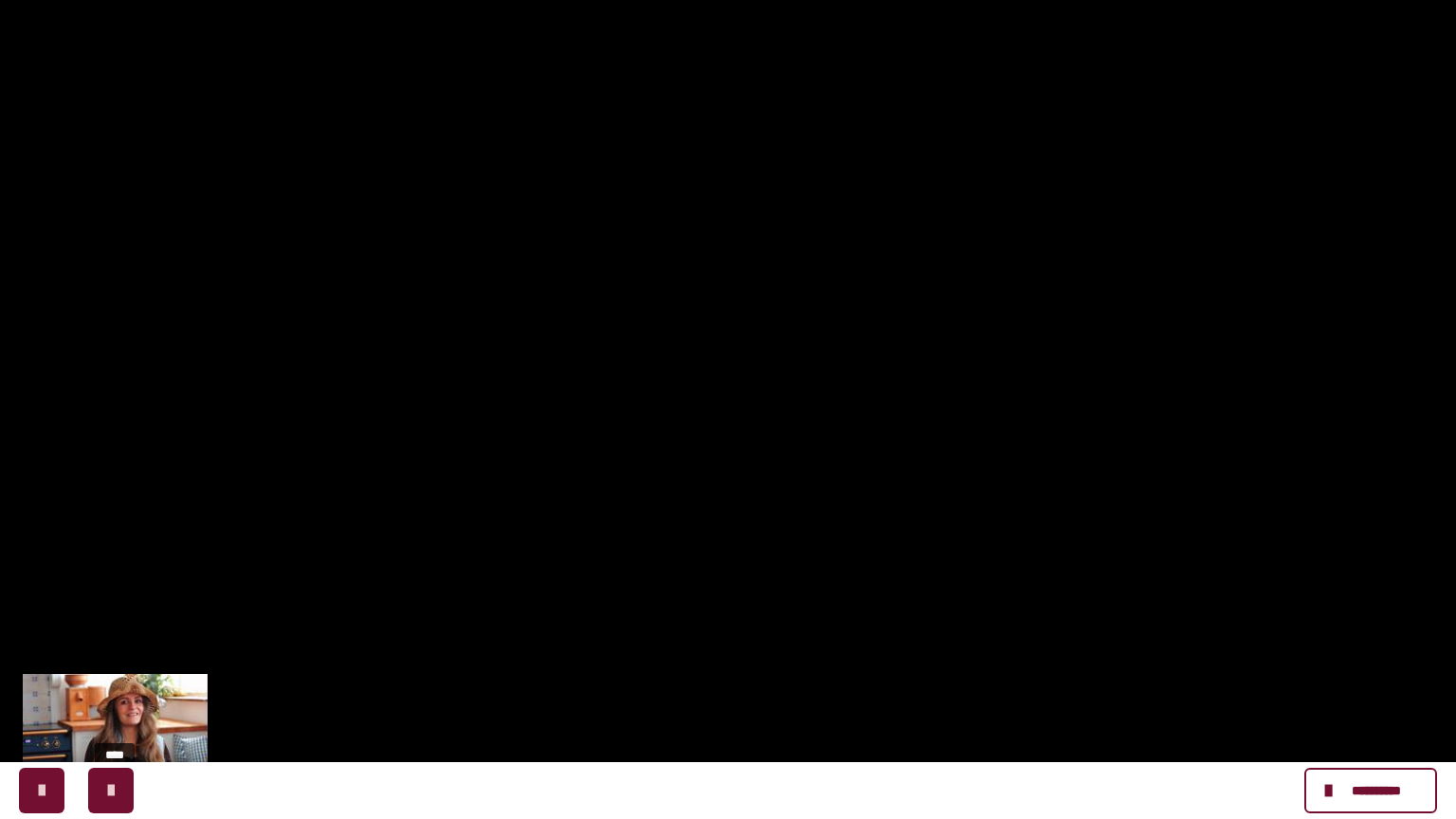 drag, startPoint x: 119, startPoint y: 797, endPoint x: 95, endPoint y: 794, distance: 24.186773 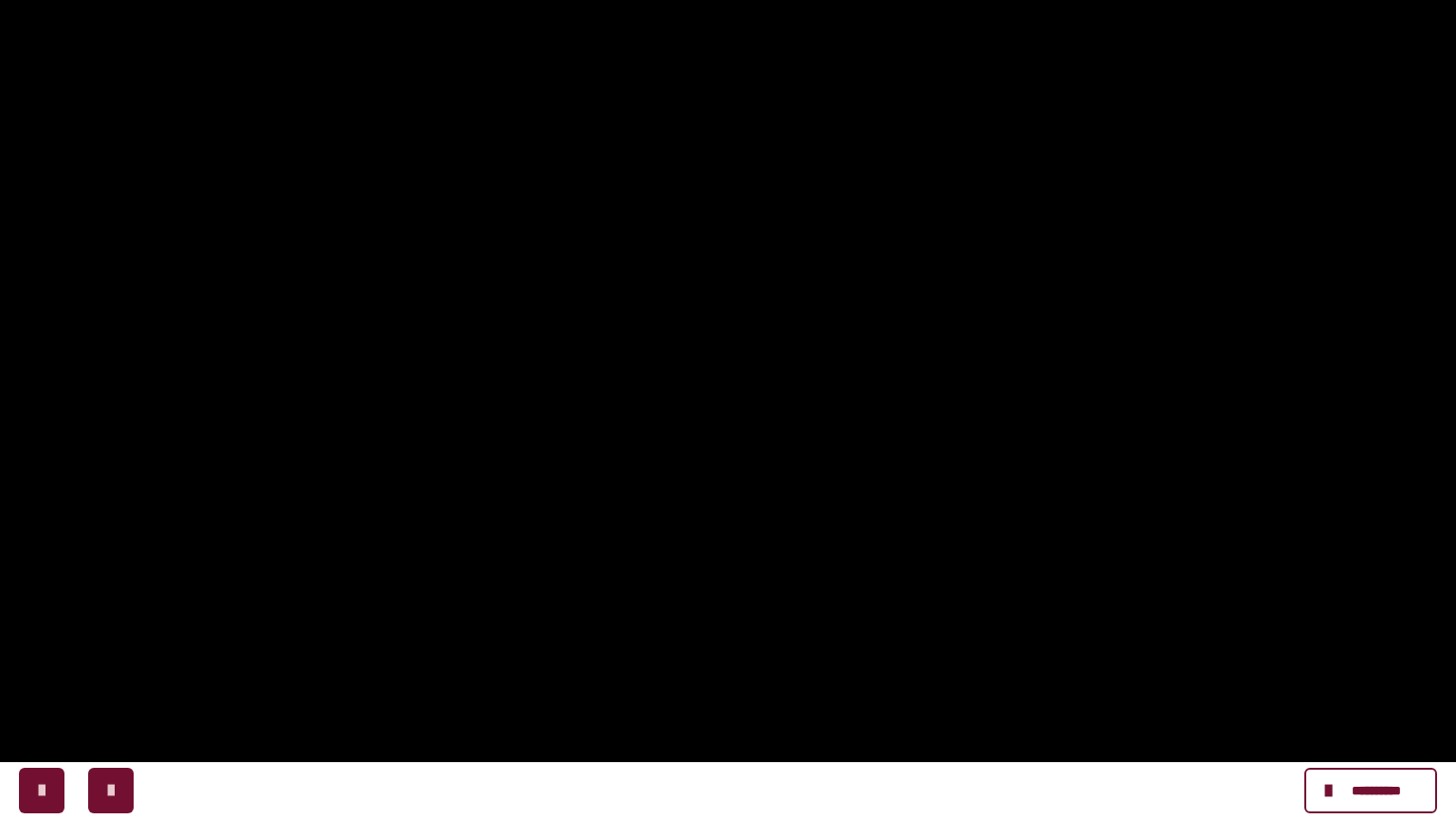 click 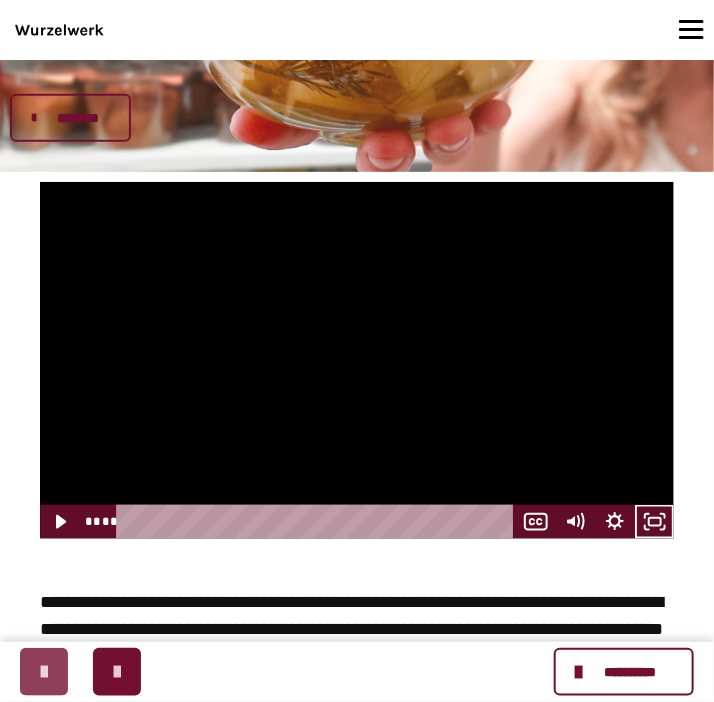 click at bounding box center (44, 672) 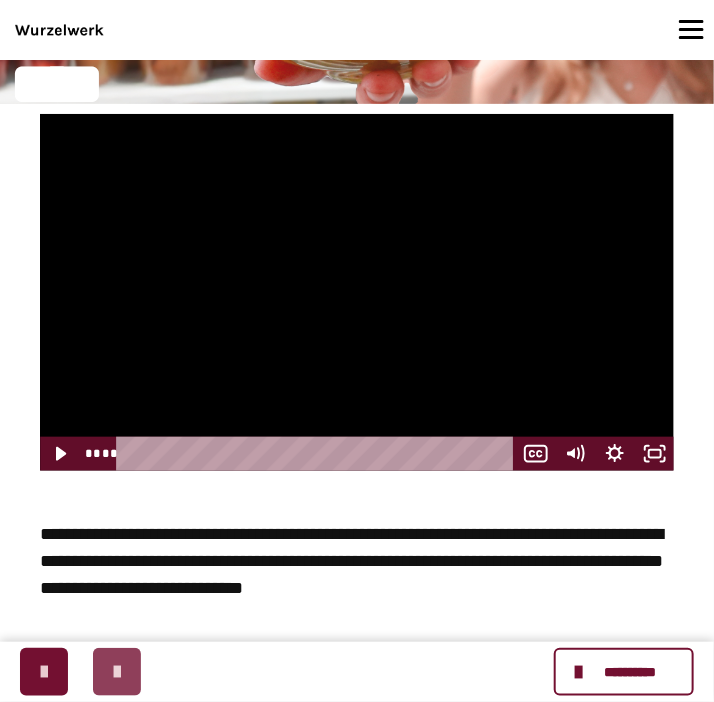 scroll, scrollTop: 0, scrollLeft: 0, axis: both 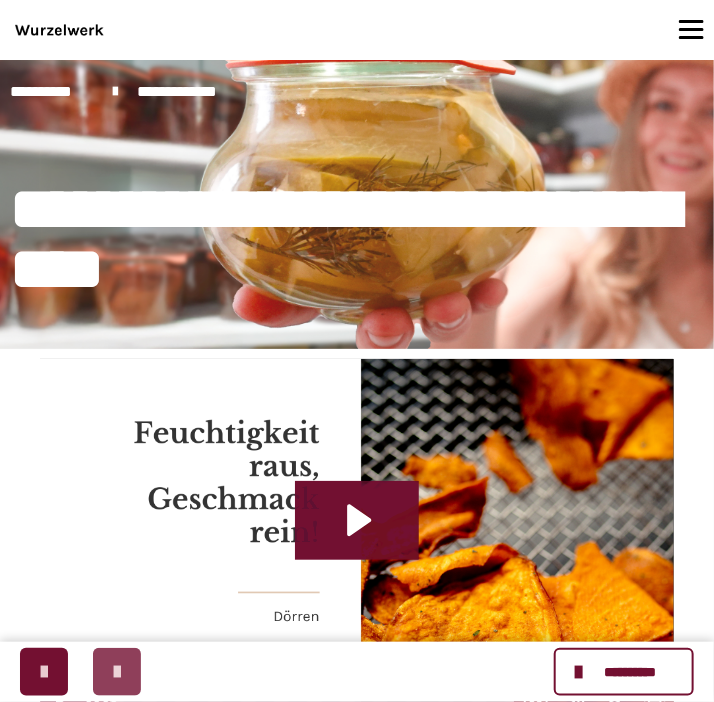 click at bounding box center [117, 672] 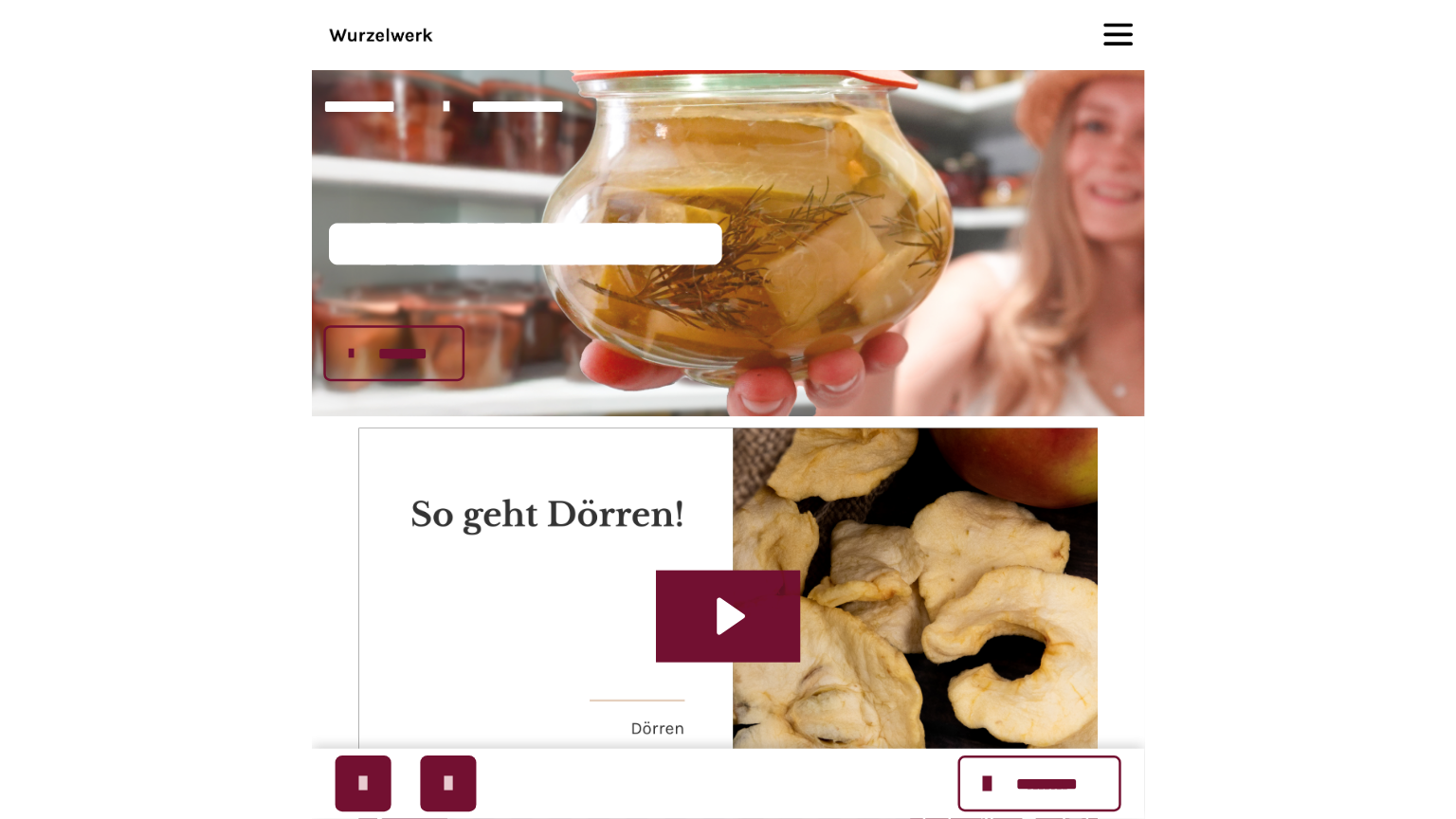 scroll, scrollTop: 200, scrollLeft: 0, axis: vertical 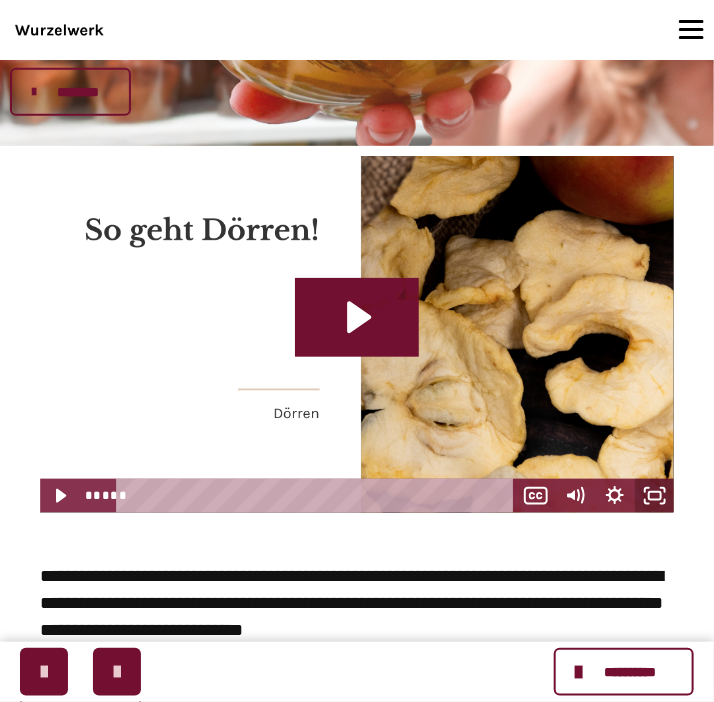 click 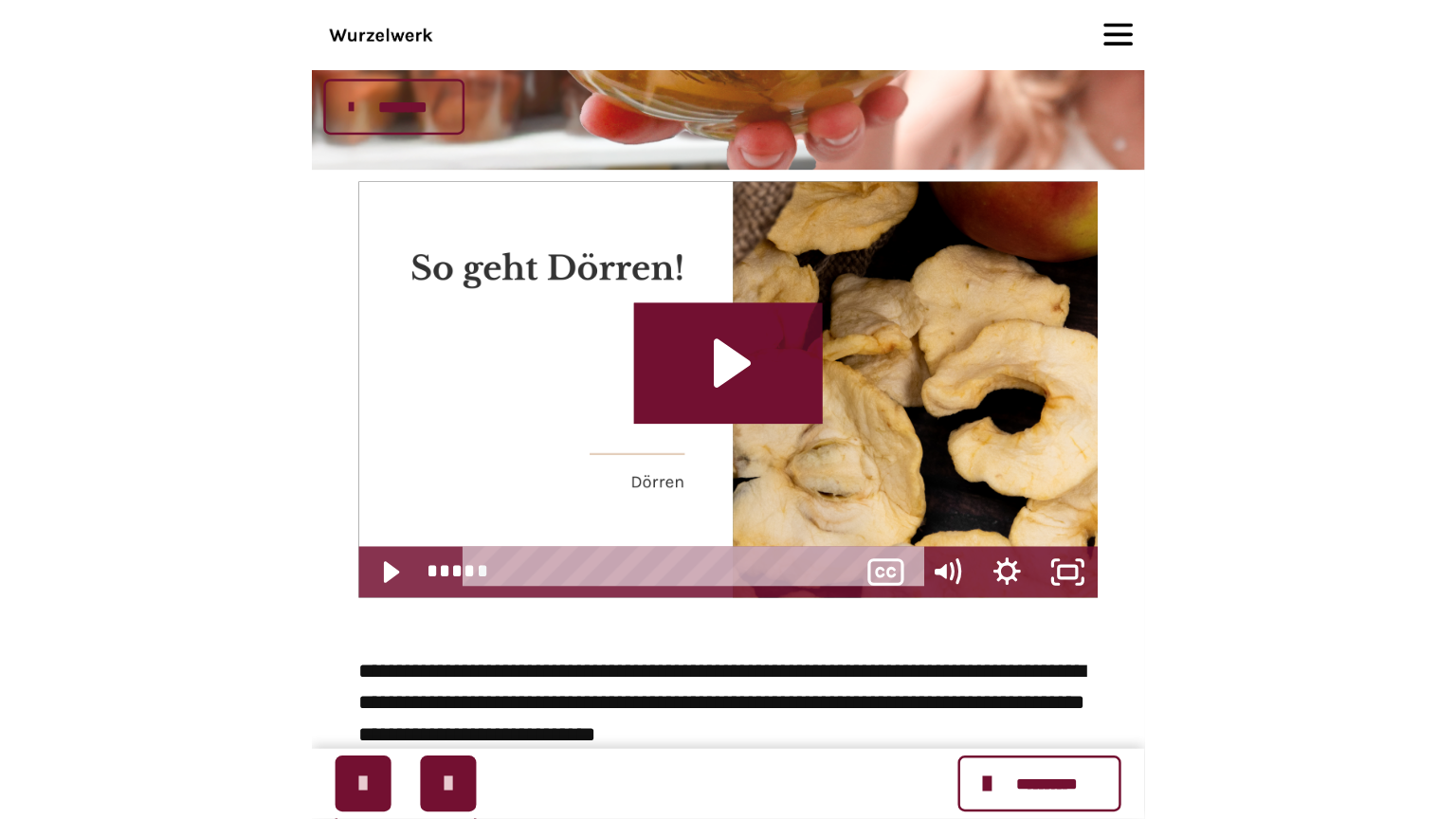 scroll, scrollTop: 1092, scrollLeft: 0, axis: vertical 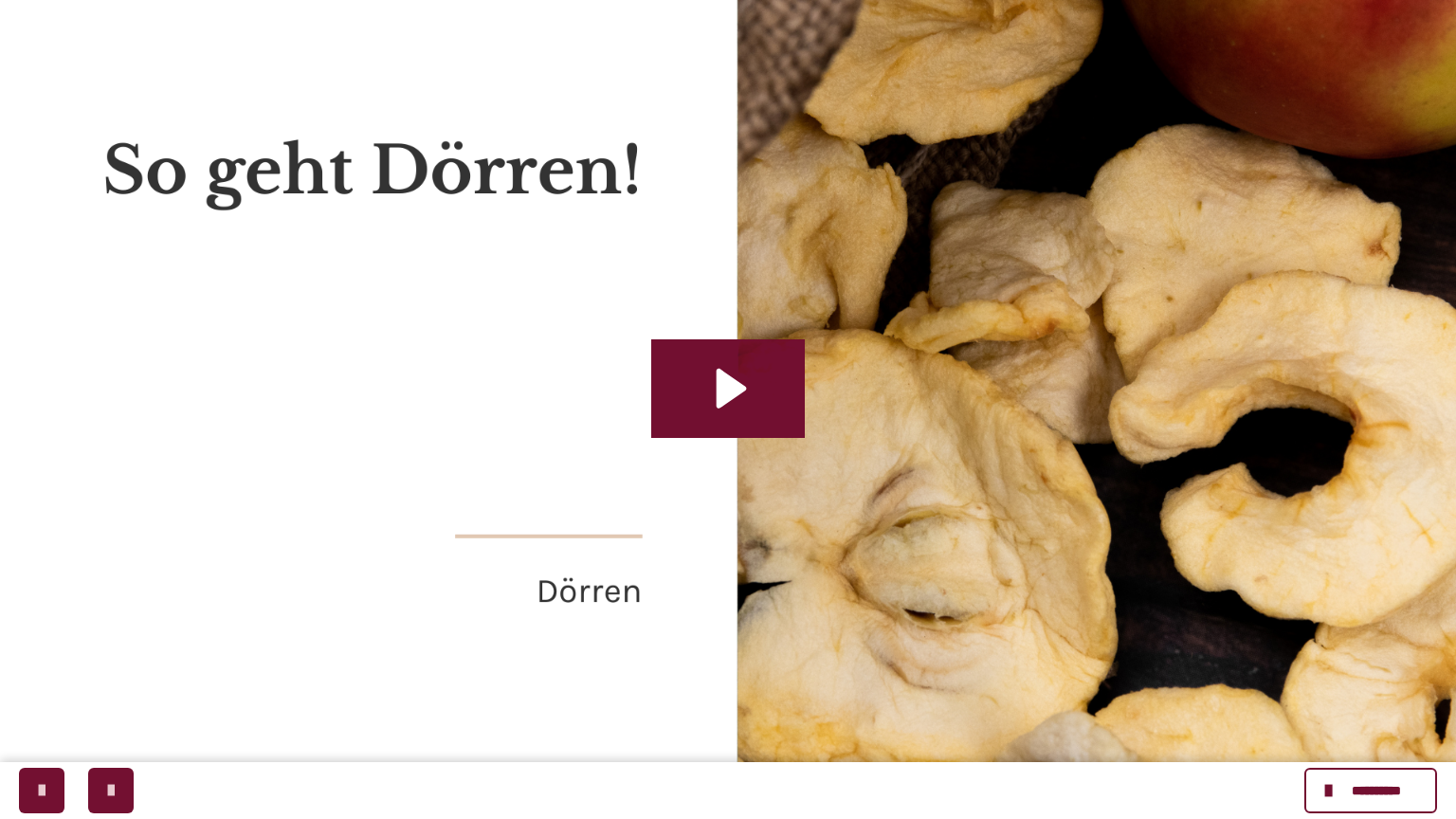 type 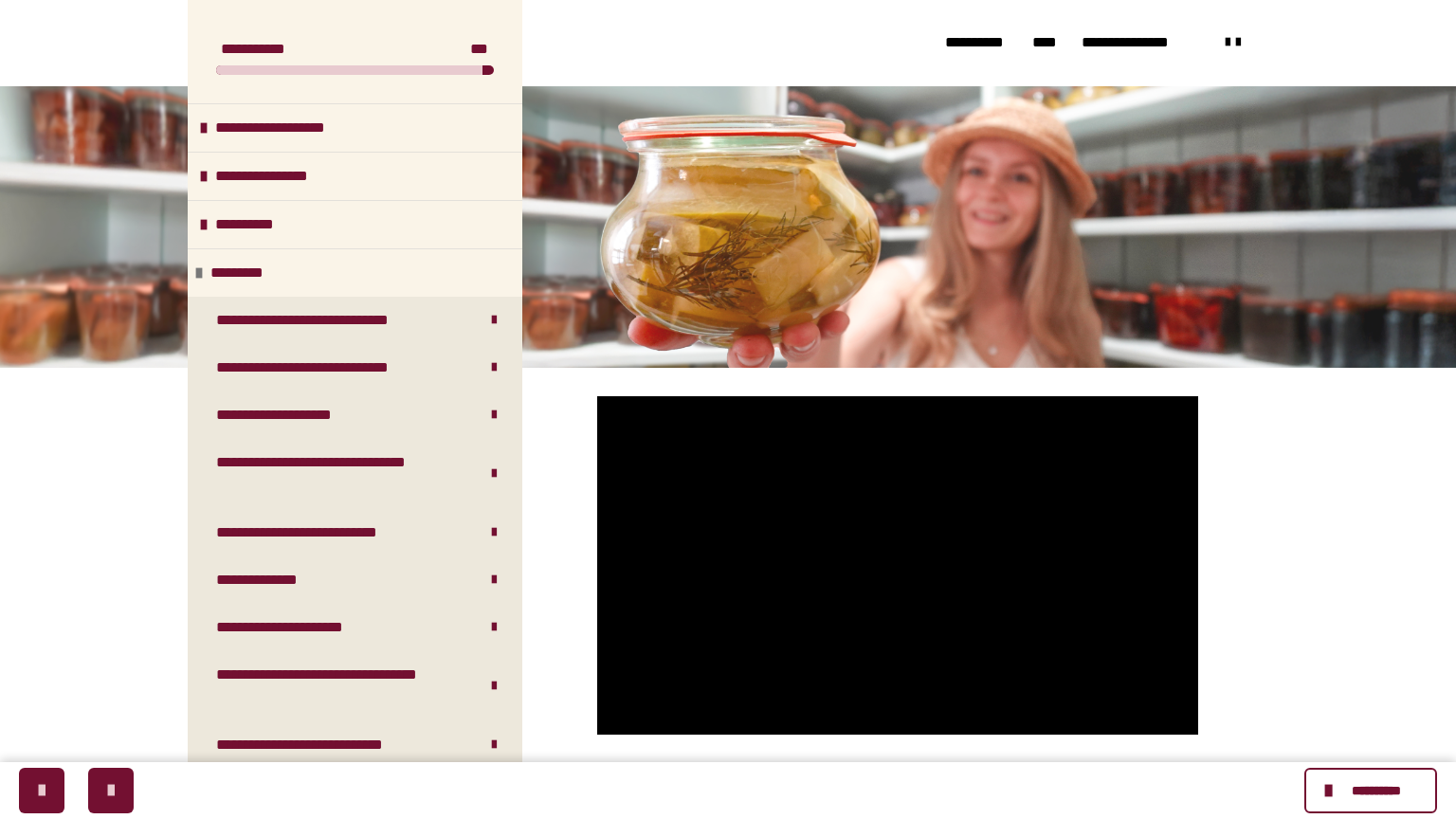 scroll, scrollTop: 200, scrollLeft: 0, axis: vertical 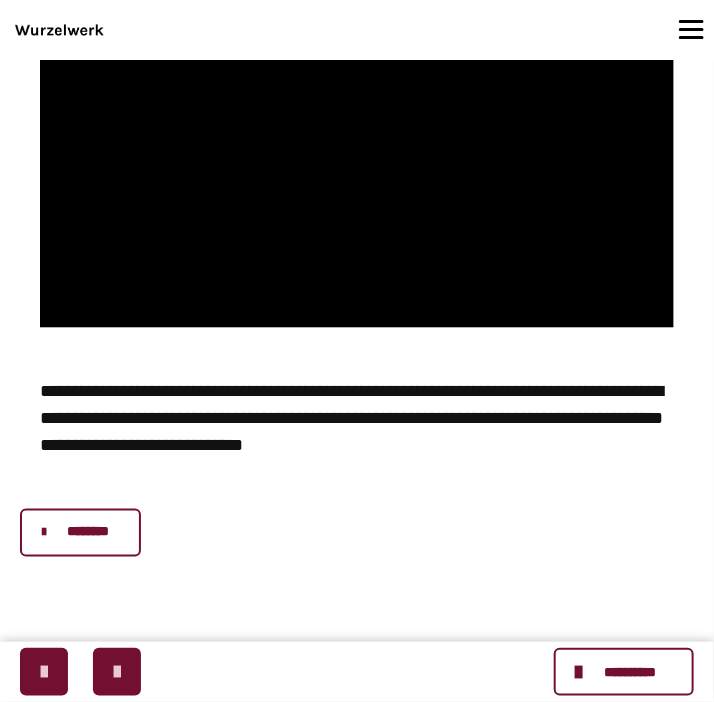 click on "********" at bounding box center [80, 533] 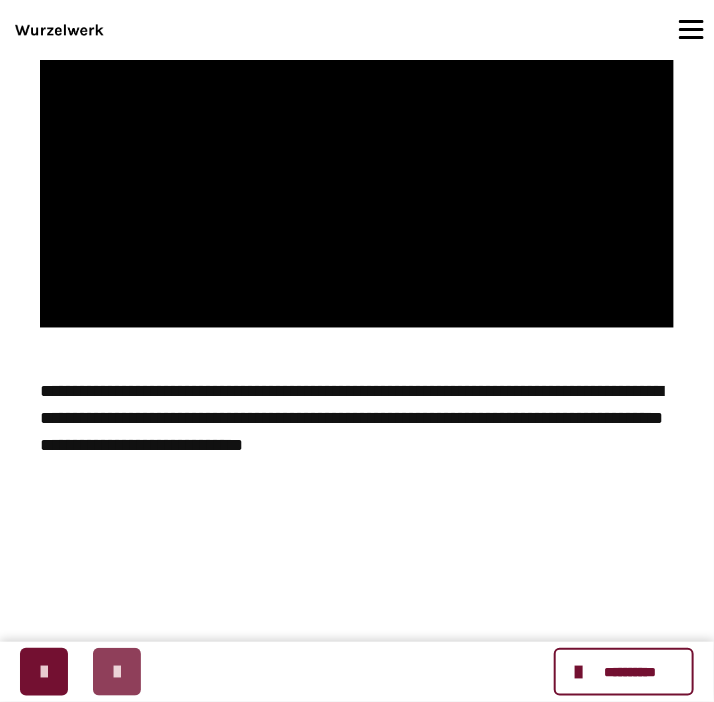 click at bounding box center (117, 672) 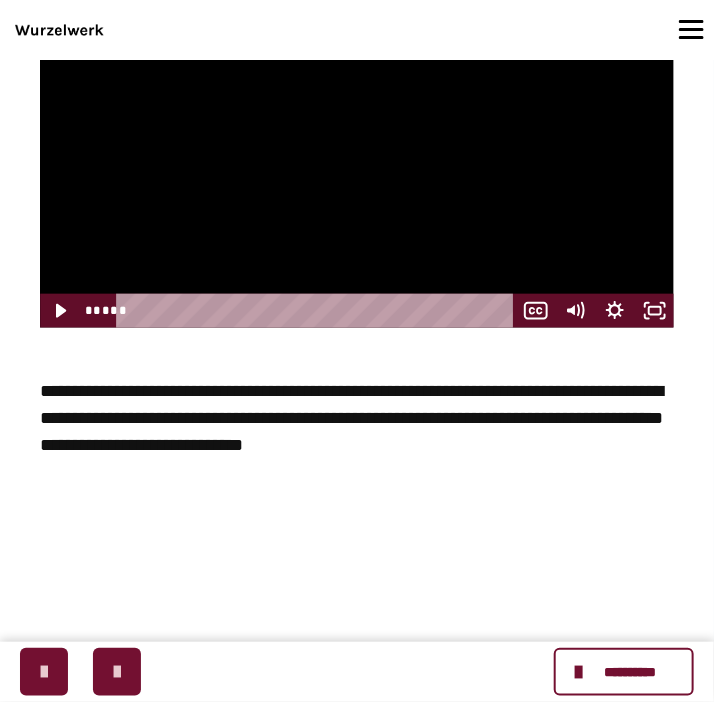 scroll, scrollTop: 0, scrollLeft: 0, axis: both 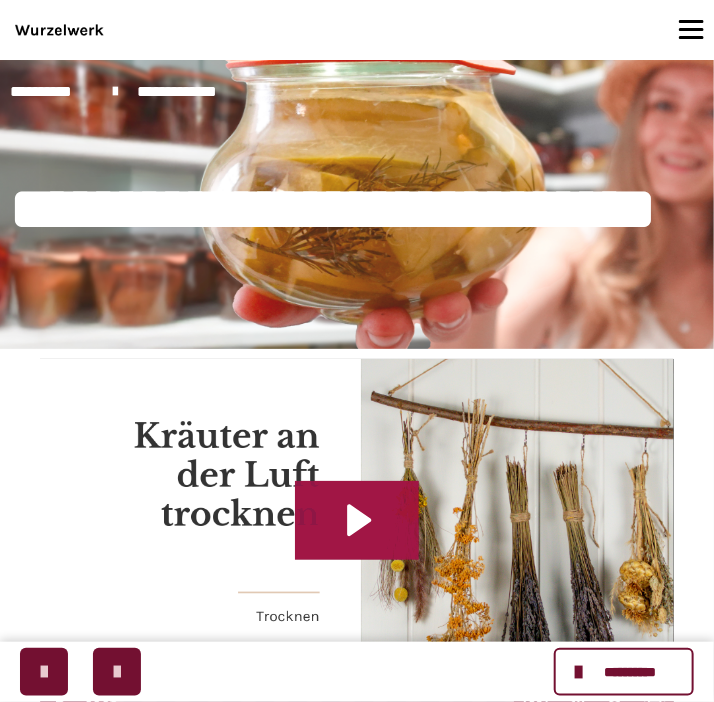 click 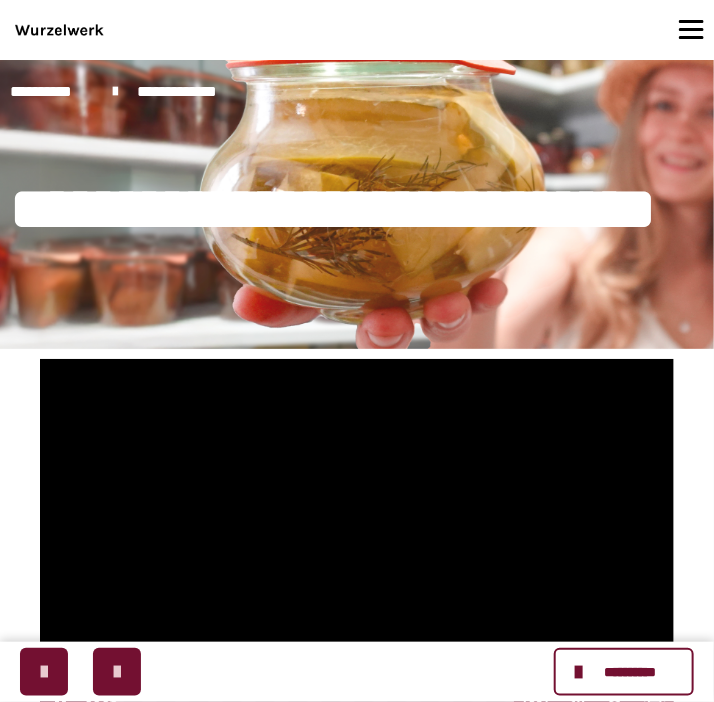 scroll, scrollTop: 105, scrollLeft: 0, axis: vertical 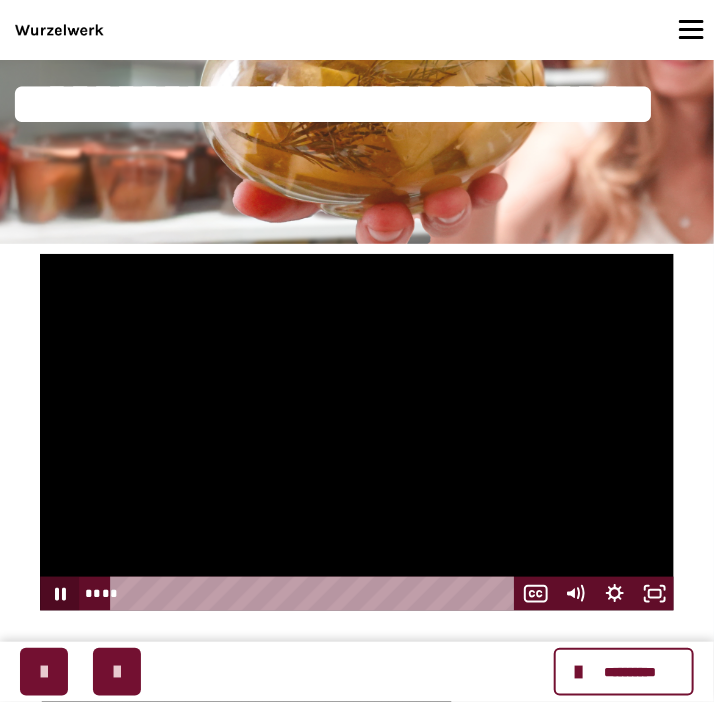 click 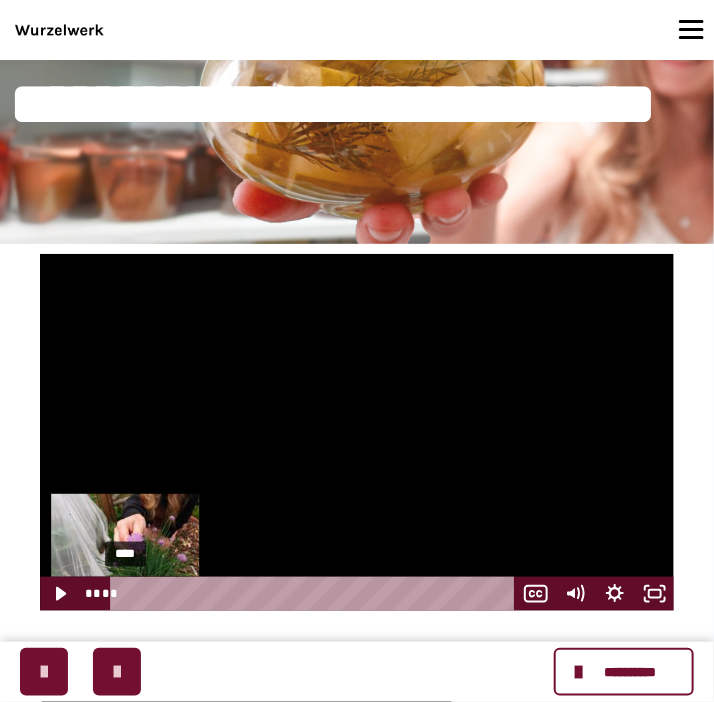 drag, startPoint x: 140, startPoint y: 592, endPoint x: 107, endPoint y: 602, distance: 34.48188 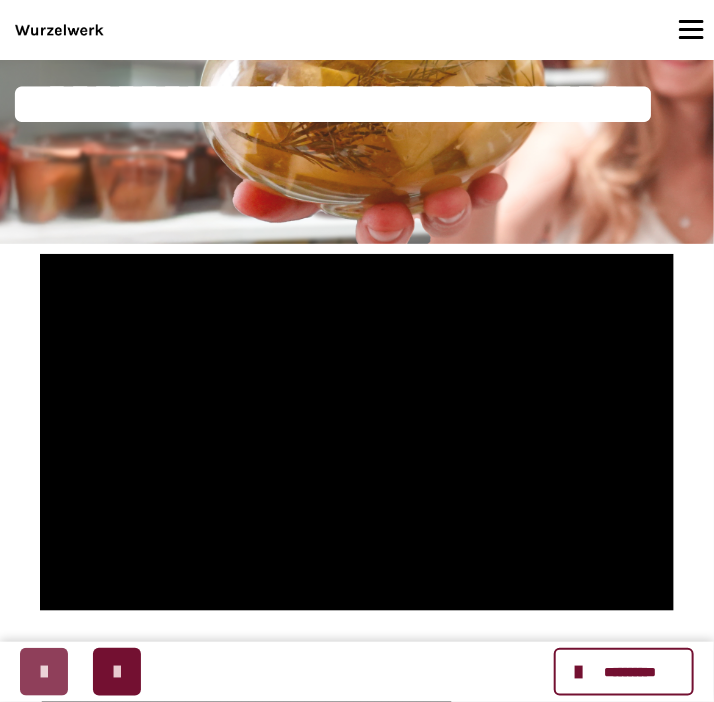 click at bounding box center [44, 672] 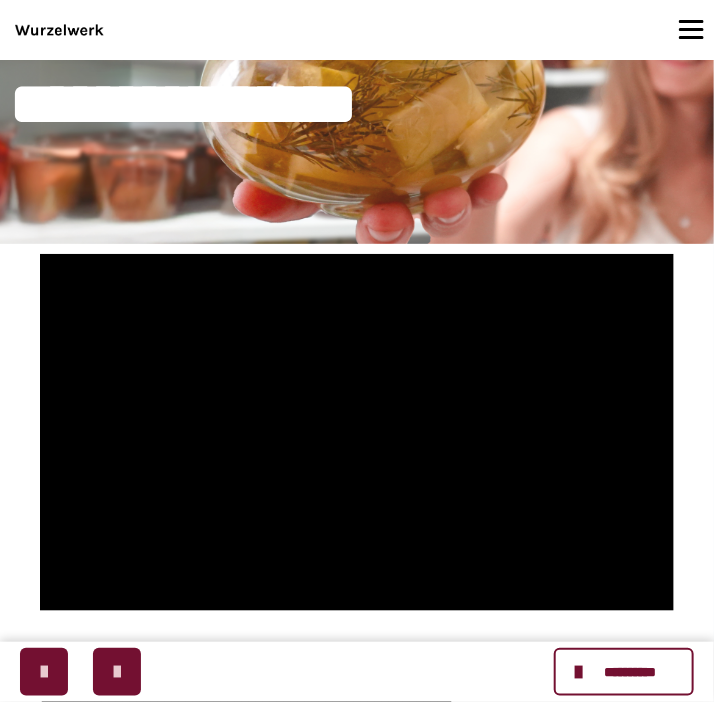scroll, scrollTop: 0, scrollLeft: 0, axis: both 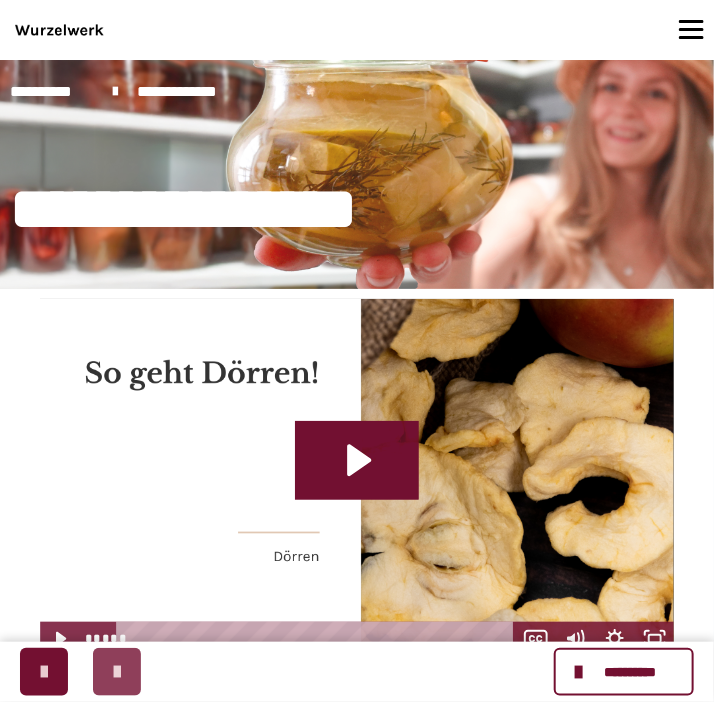click at bounding box center [117, 672] 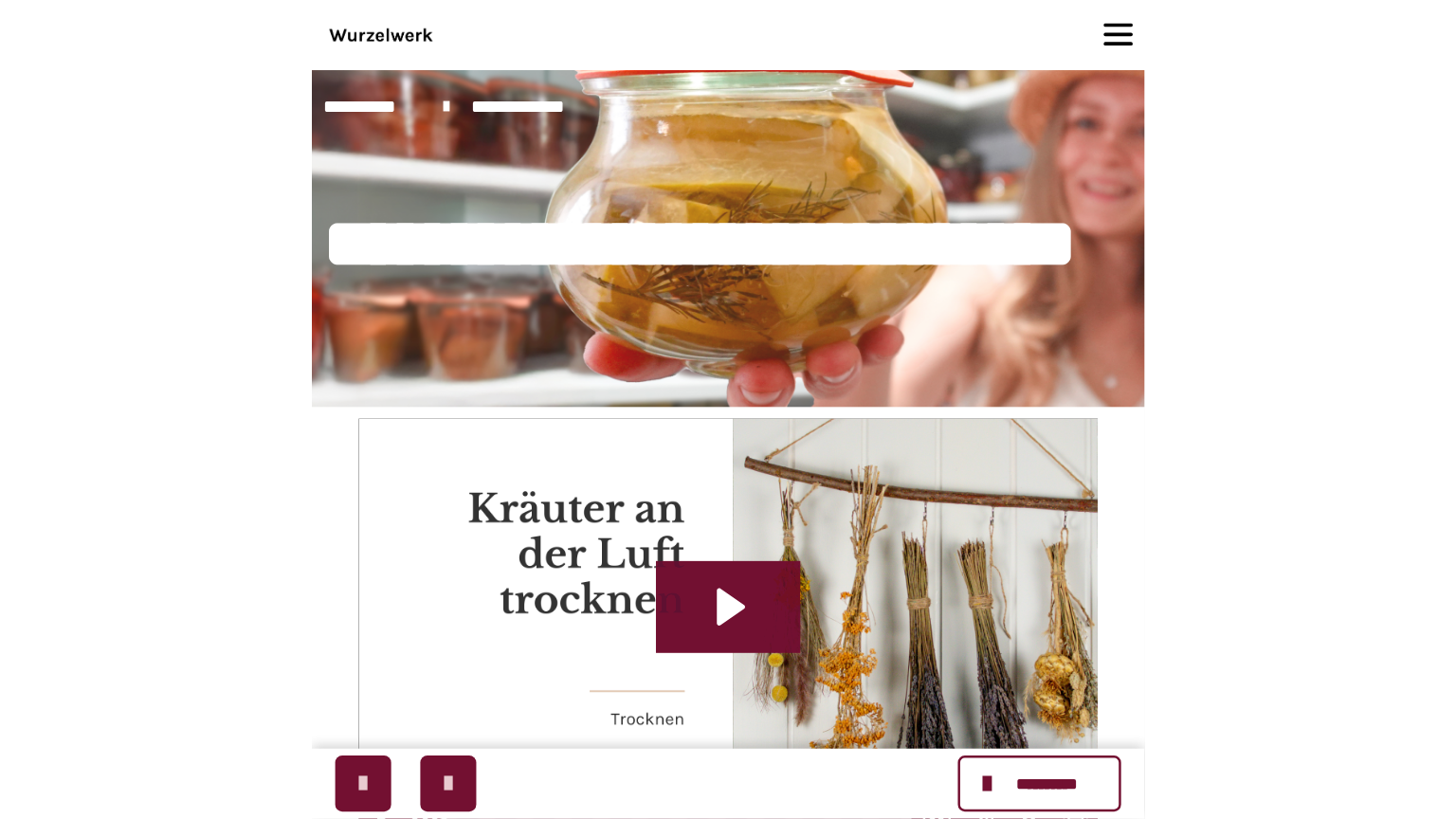 scroll, scrollTop: 100, scrollLeft: 0, axis: vertical 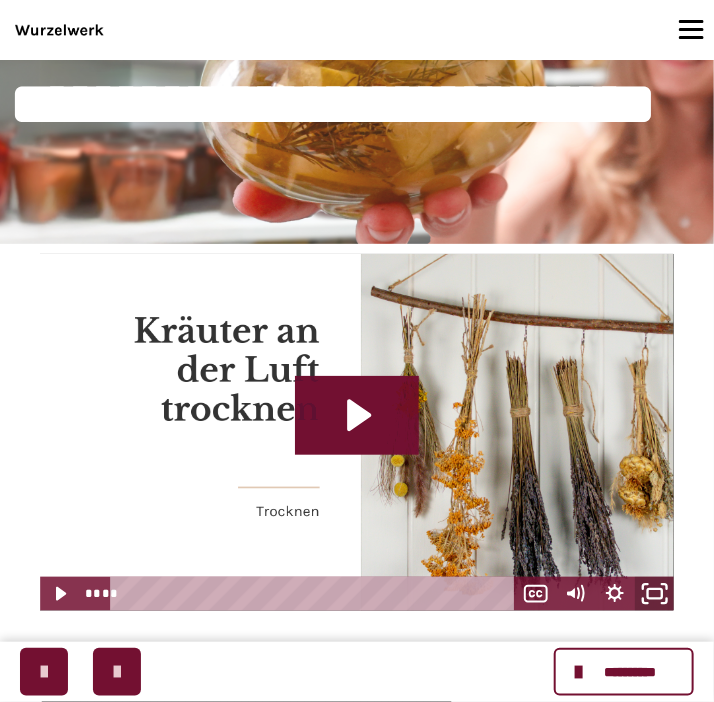 click 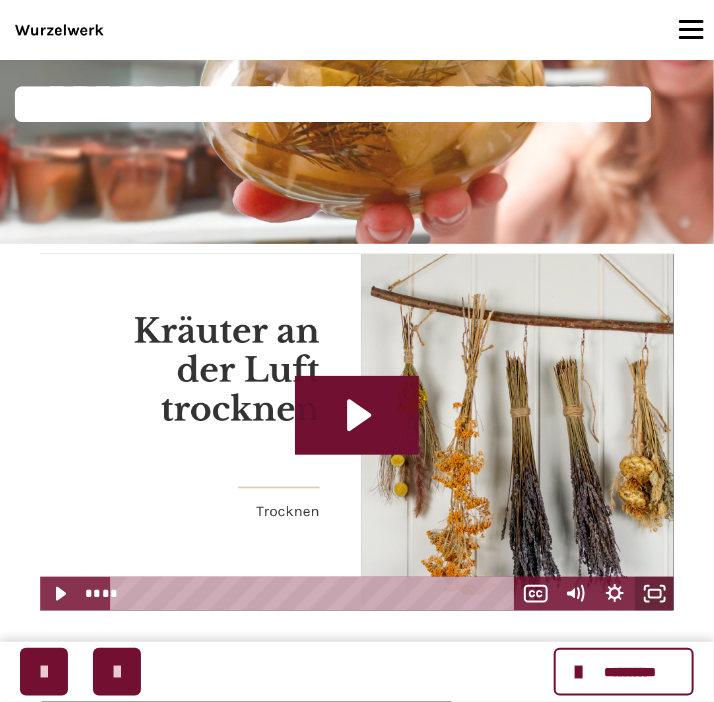 scroll, scrollTop: 1152, scrollLeft: 0, axis: vertical 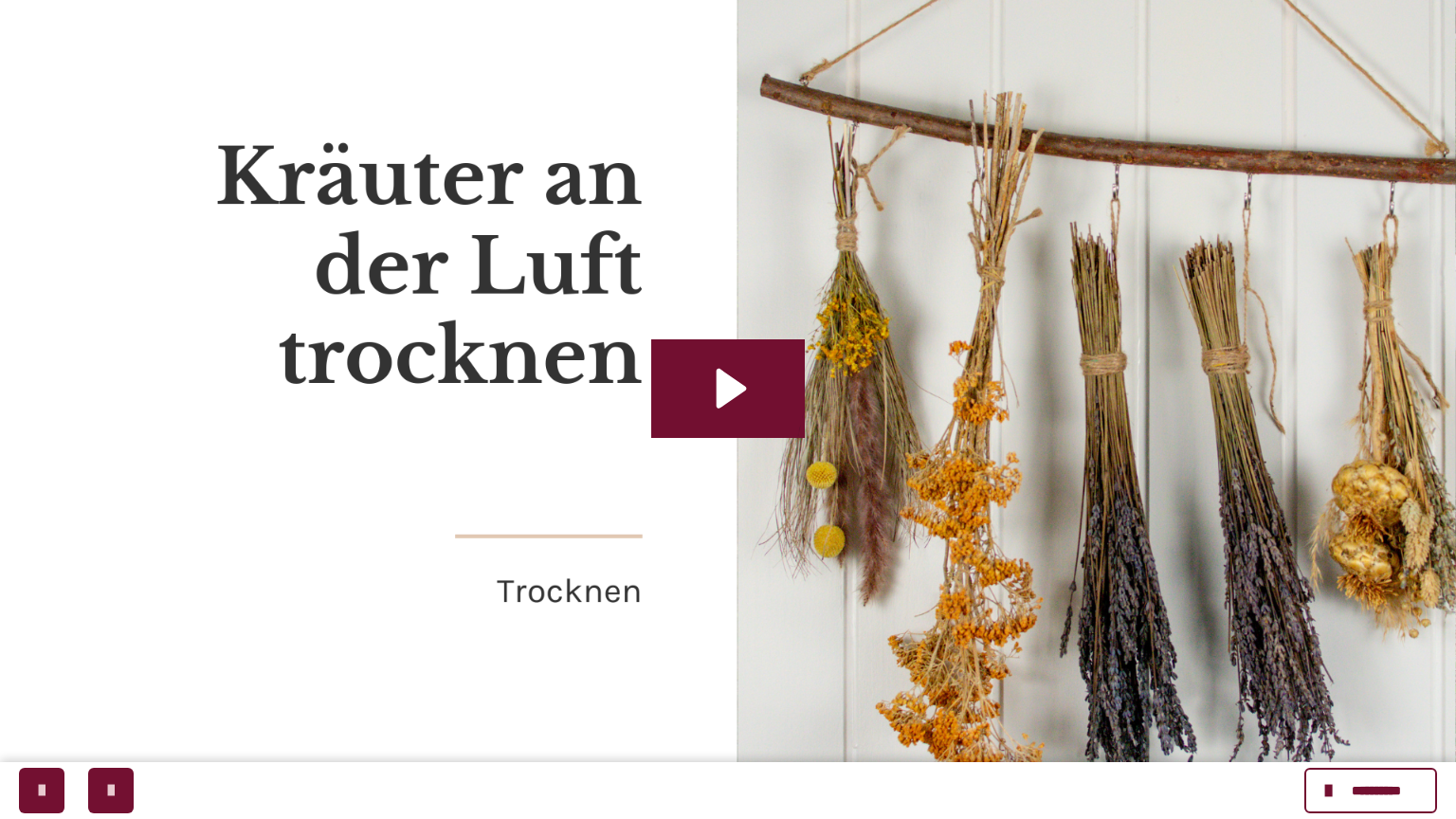 type 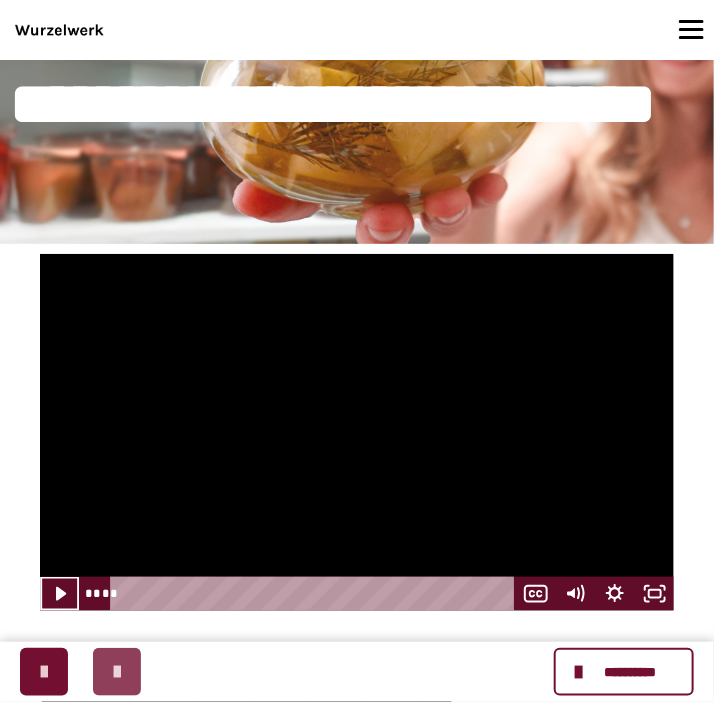click at bounding box center (117, 672) 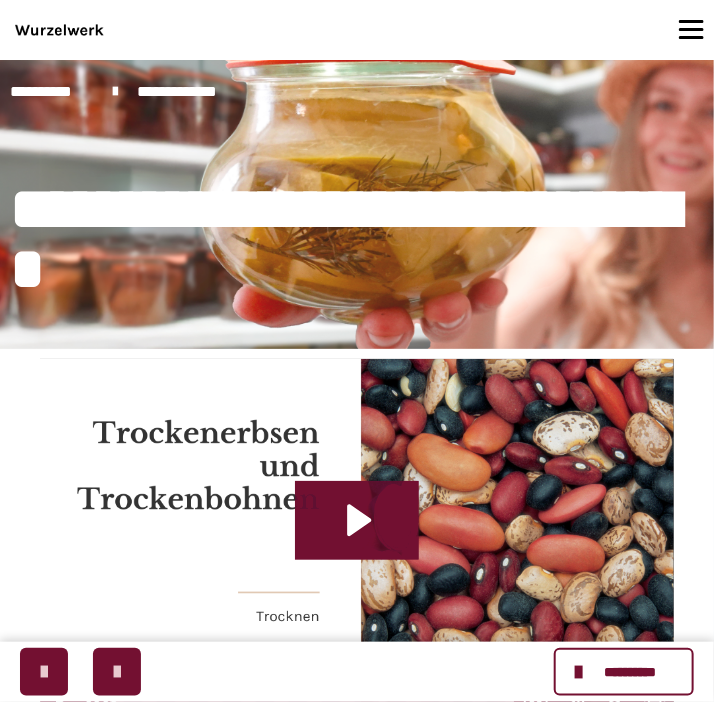 scroll, scrollTop: 211, scrollLeft: 0, axis: vertical 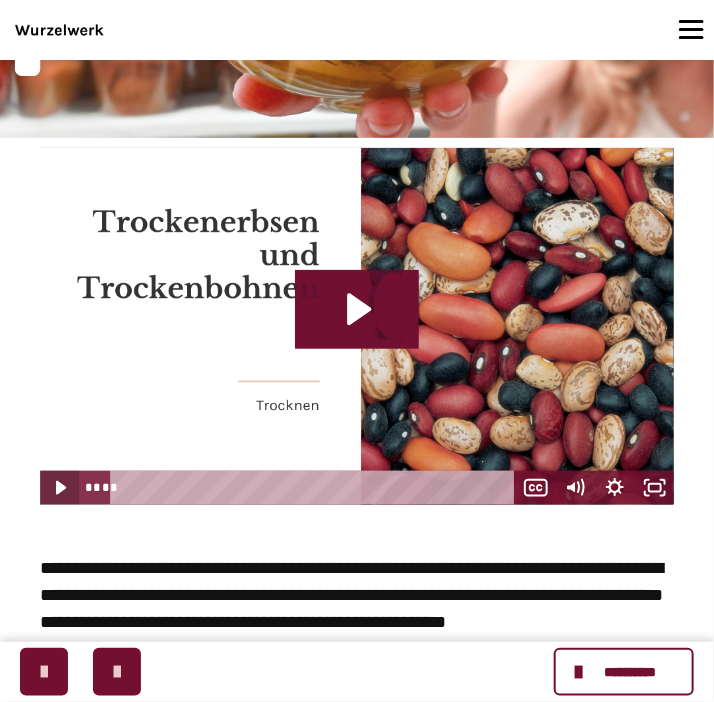 click 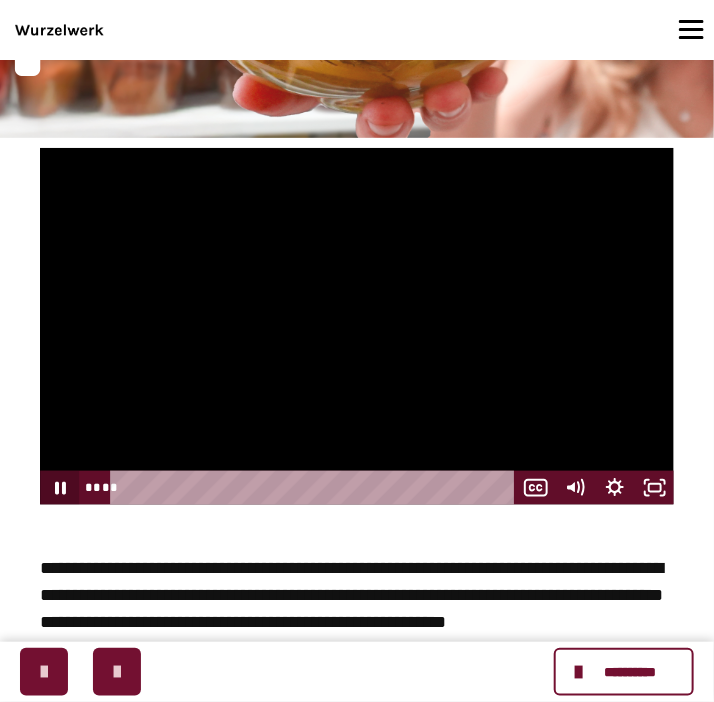 click 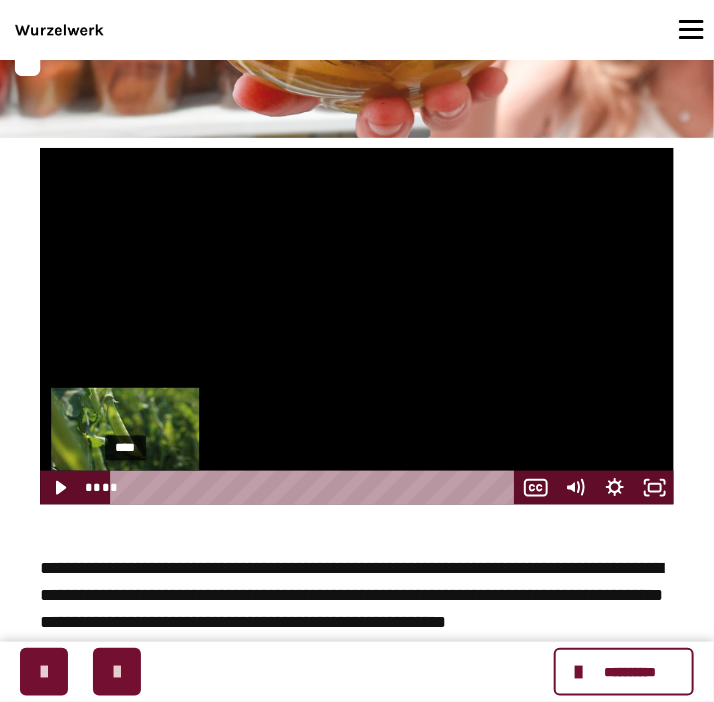 click on "**** ****" at bounding box center (298, 488) 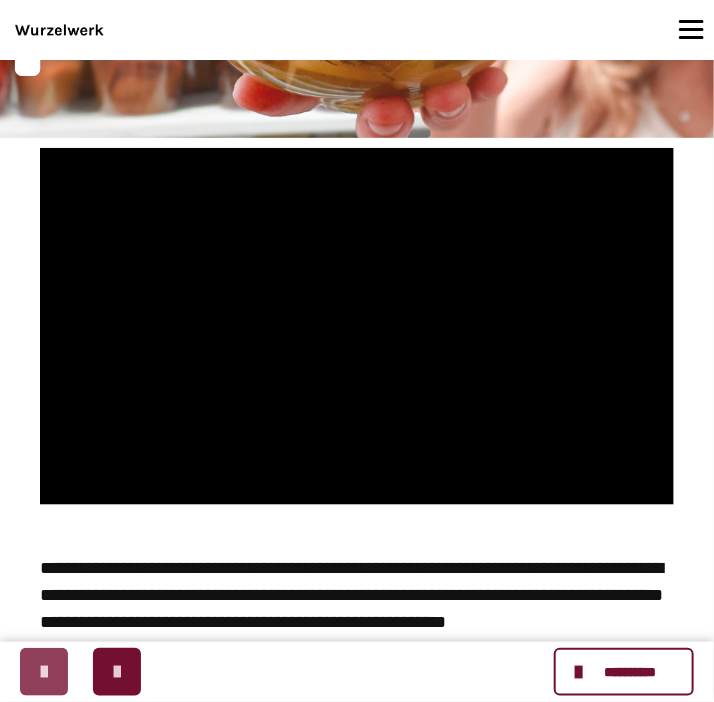 click at bounding box center (44, 672) 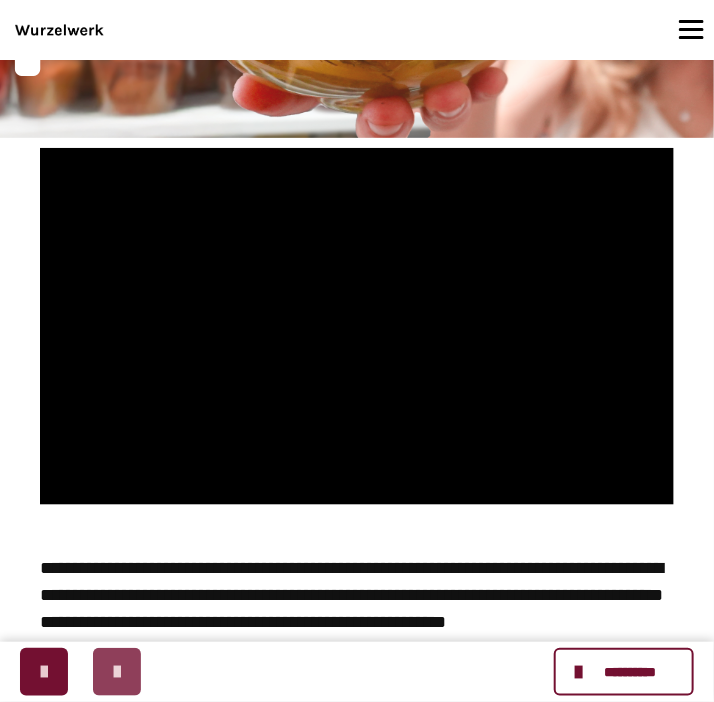 scroll, scrollTop: 0, scrollLeft: 0, axis: both 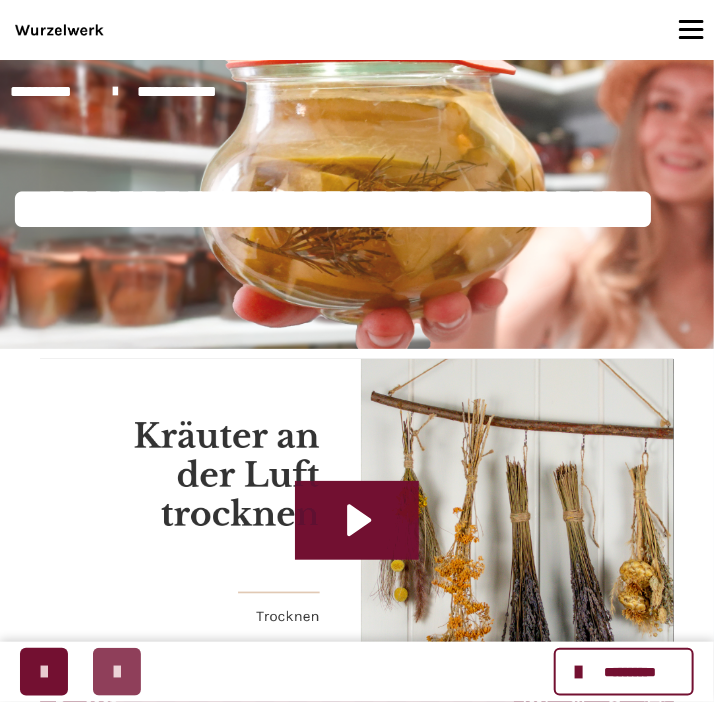 click at bounding box center [117, 672] 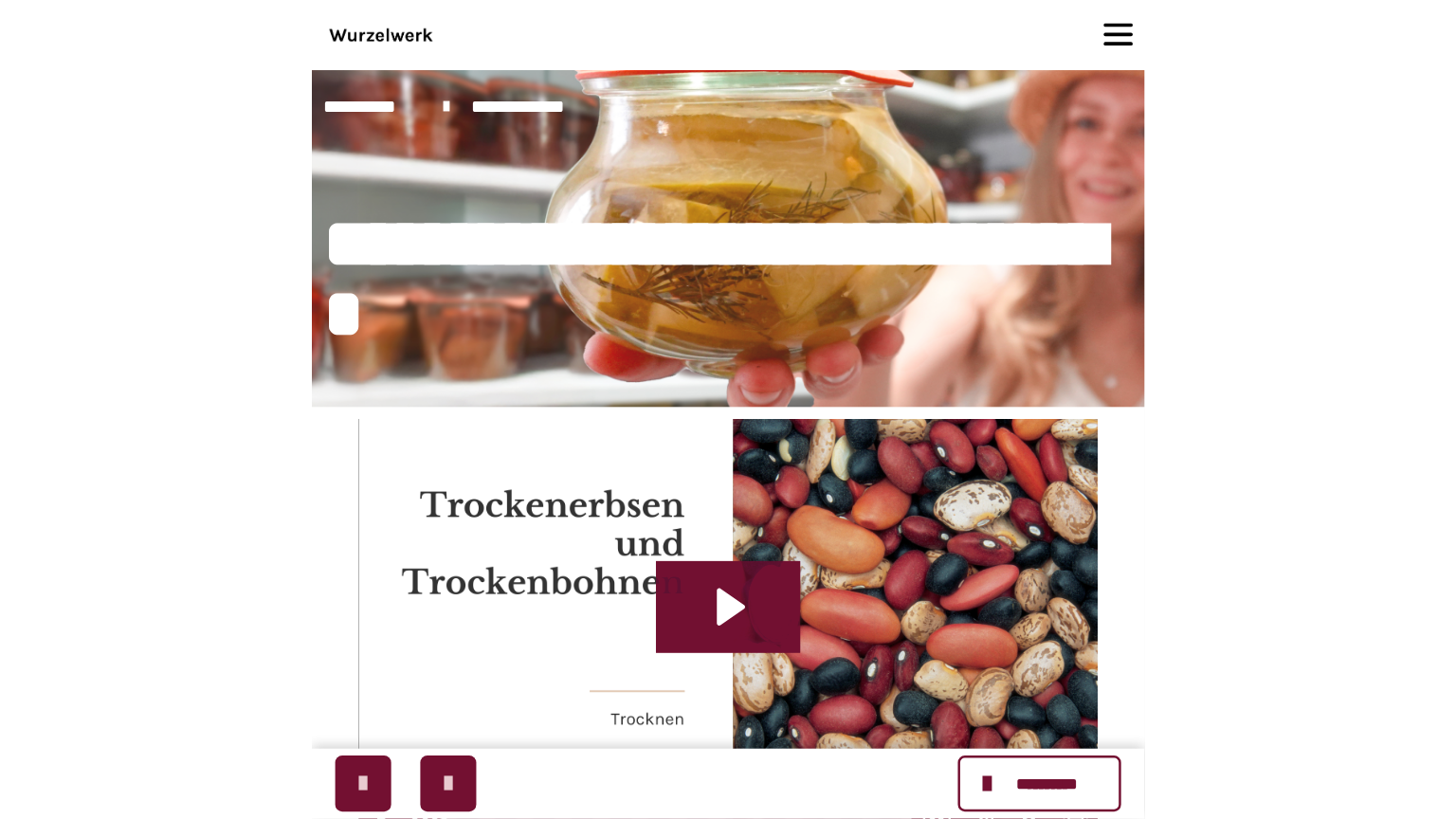 scroll, scrollTop: 200, scrollLeft: 0, axis: vertical 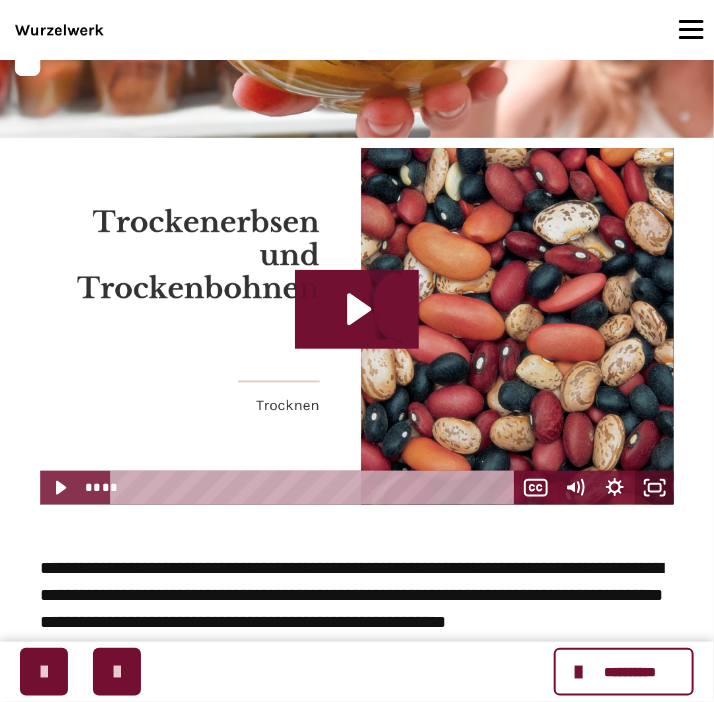 click 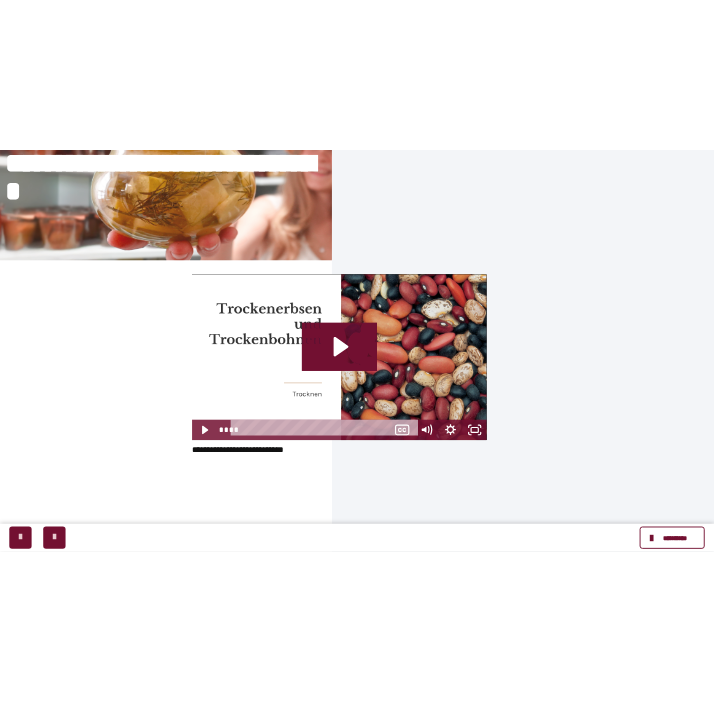 scroll, scrollTop: 1152, scrollLeft: 0, axis: vertical 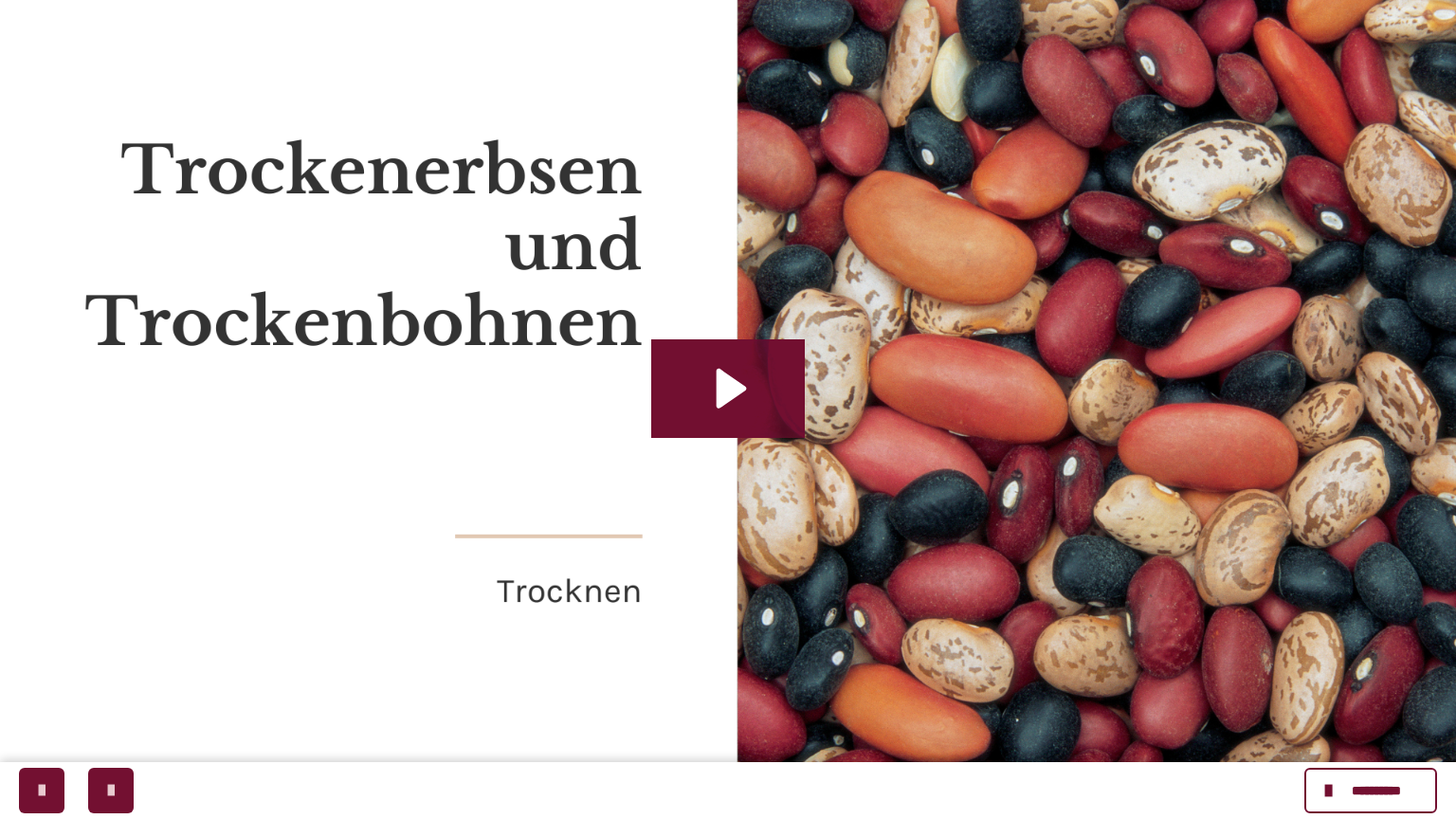 type 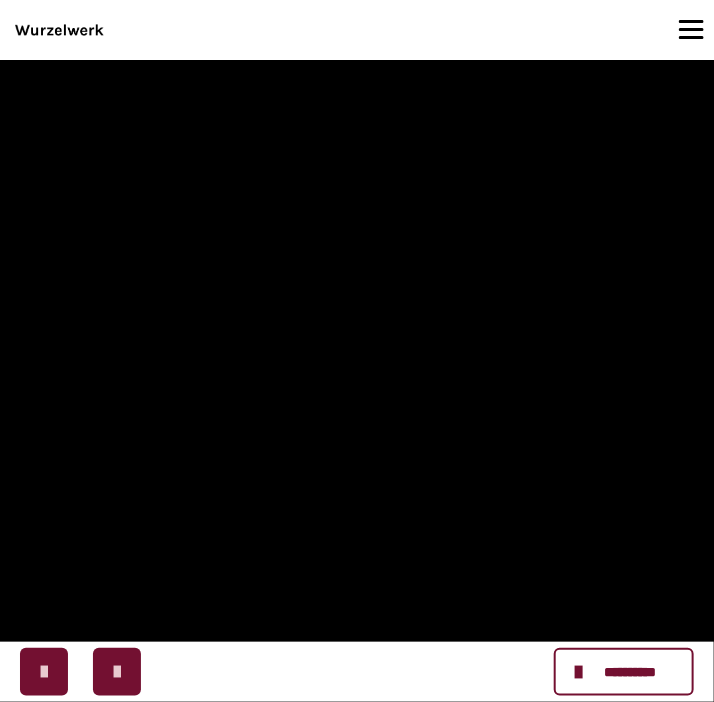 scroll, scrollTop: 388, scrollLeft: 0, axis: vertical 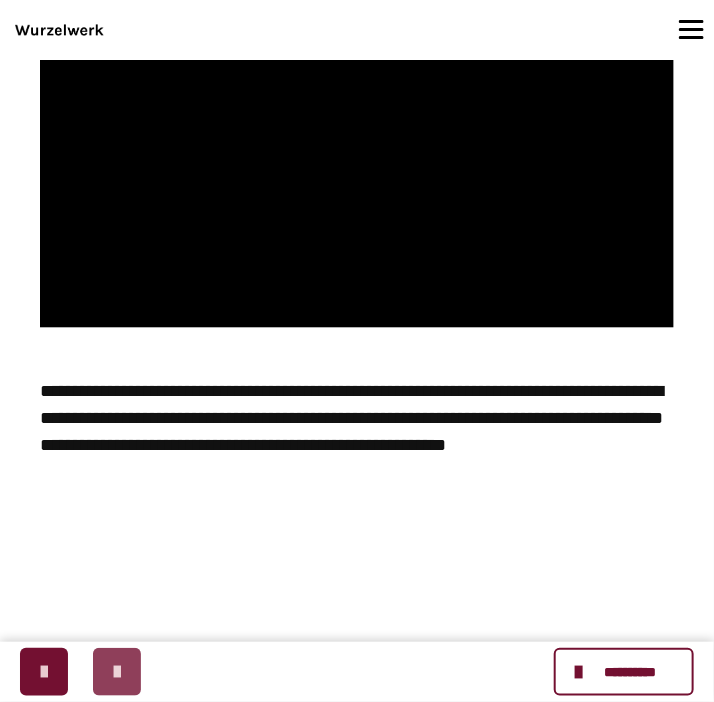 click at bounding box center [117, 672] 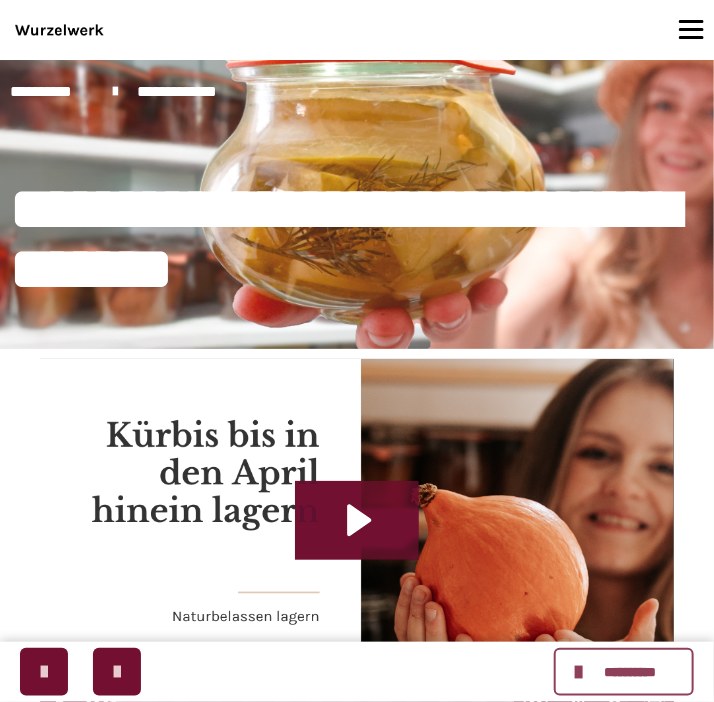 click at bounding box center (582, 672) 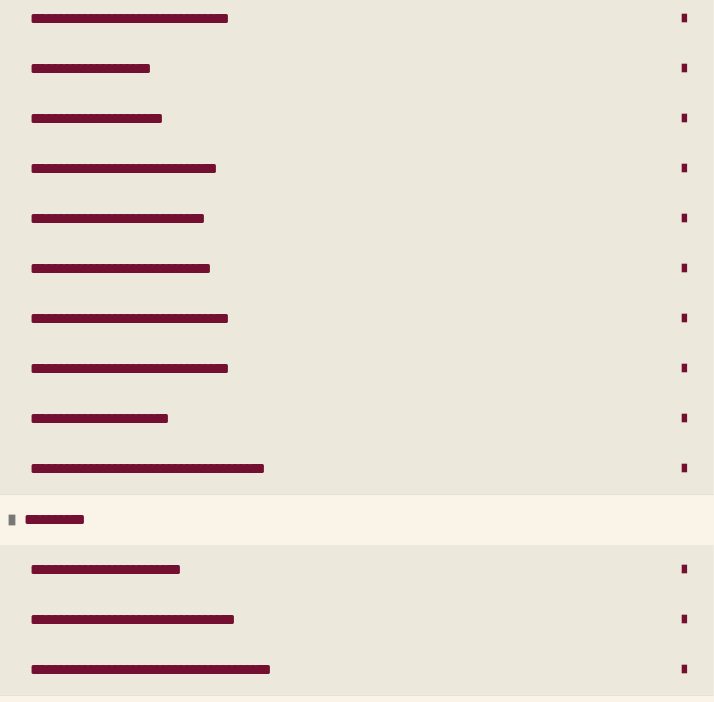 scroll, scrollTop: 388, scrollLeft: 0, axis: vertical 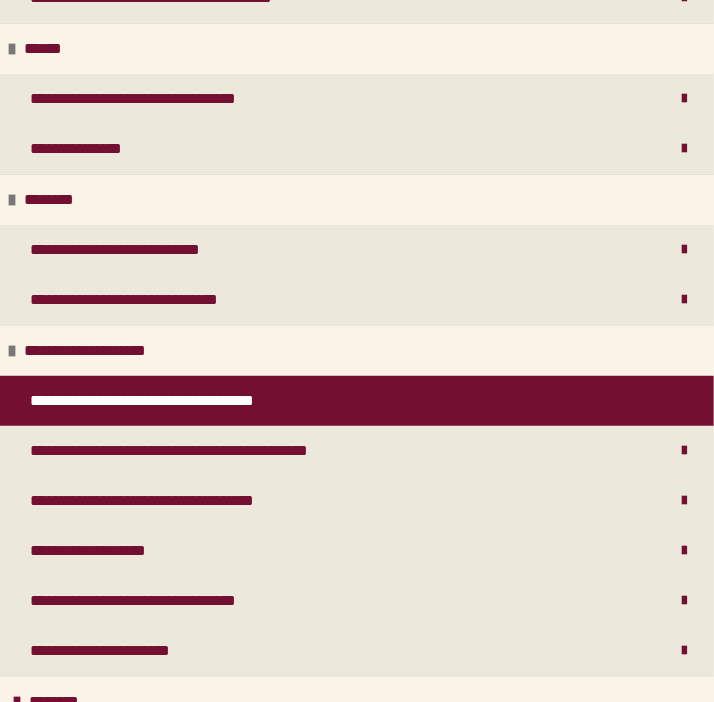 click on "**********" at bounding box center [160, 401] 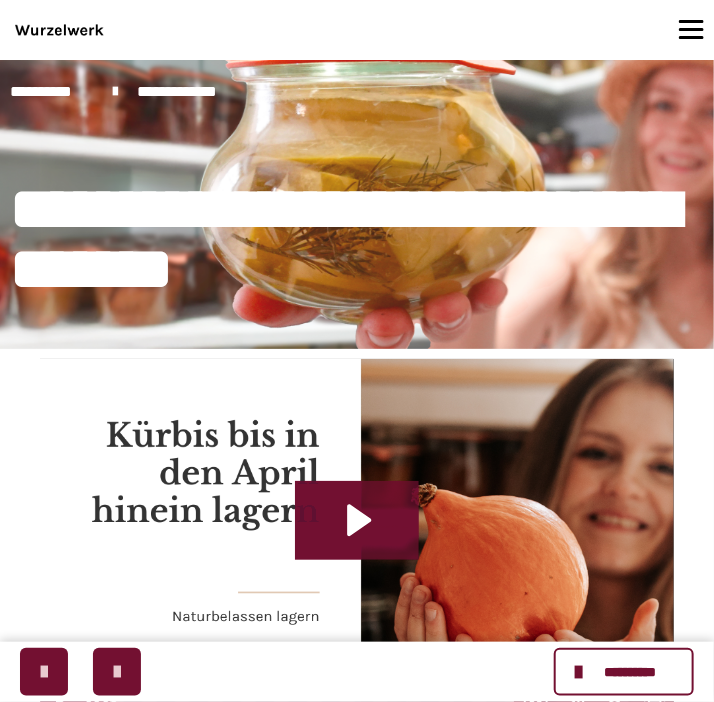scroll, scrollTop: 211, scrollLeft: 0, axis: vertical 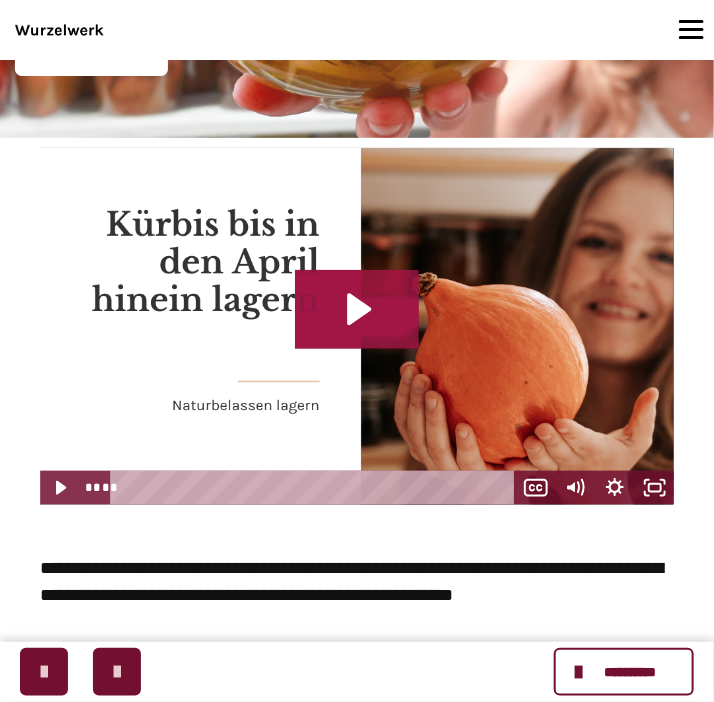 click 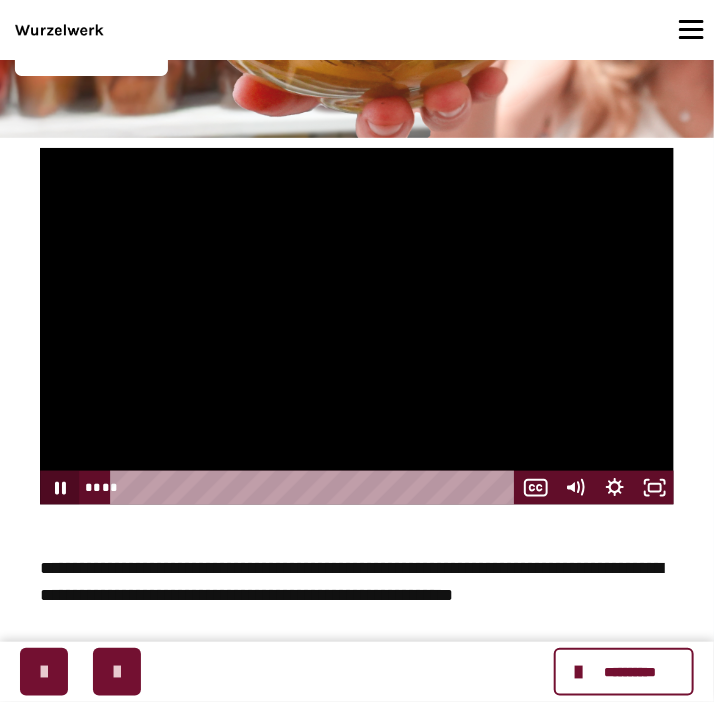 click 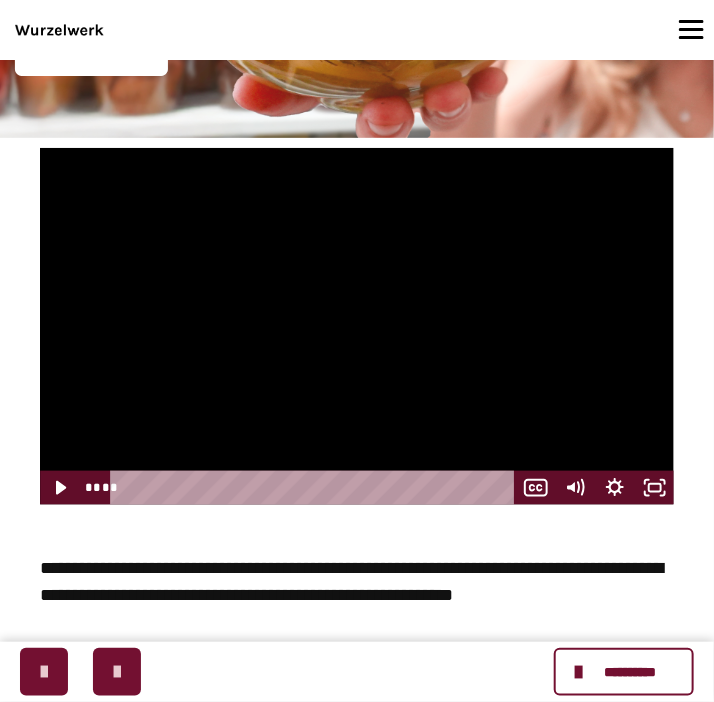 drag, startPoint x: 130, startPoint y: 489, endPoint x: 103, endPoint y: 495, distance: 27.658634 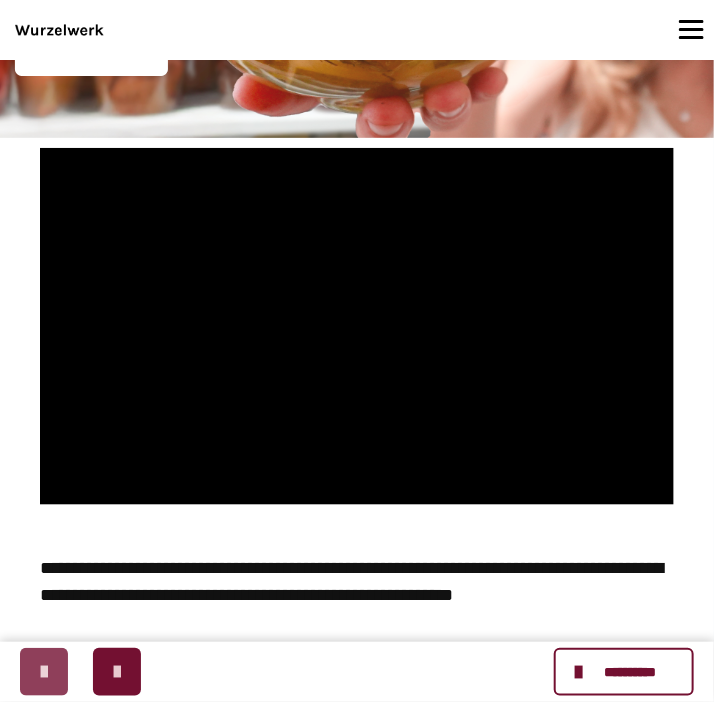 click at bounding box center [44, 672] 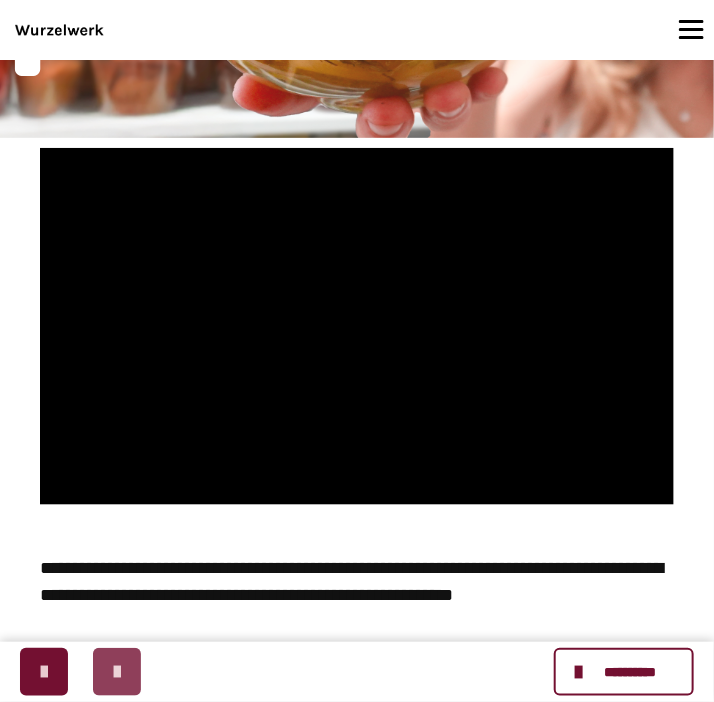scroll, scrollTop: 0, scrollLeft: 0, axis: both 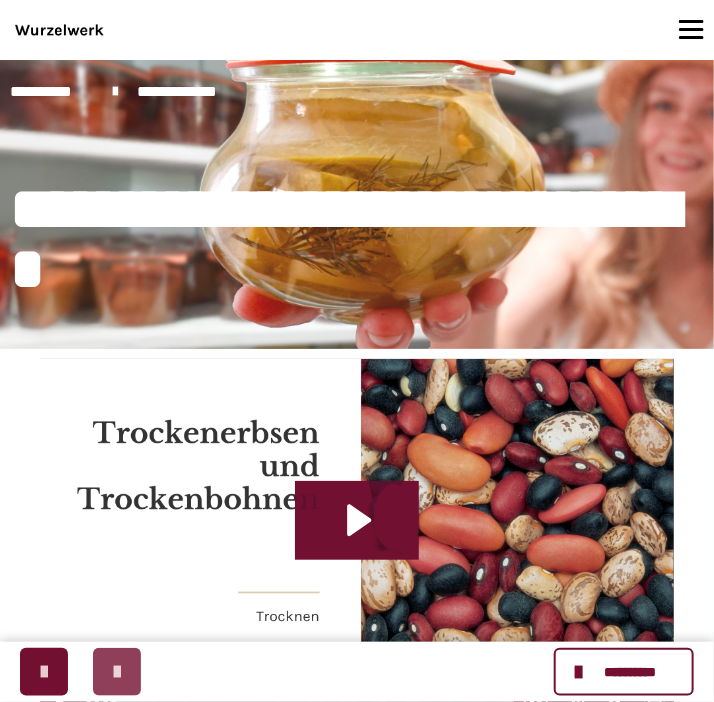 click at bounding box center (117, 672) 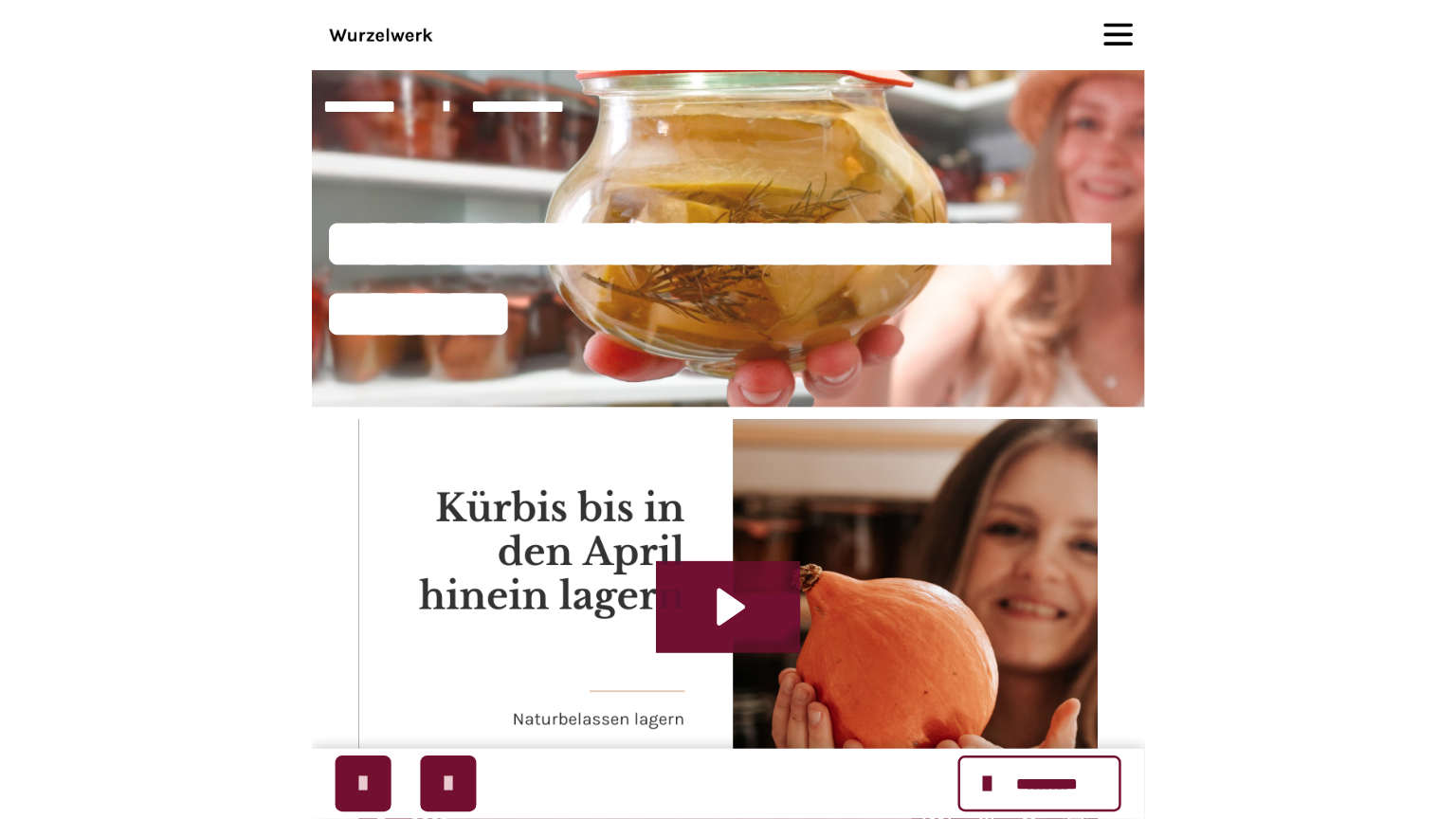 scroll, scrollTop: 300, scrollLeft: 0, axis: vertical 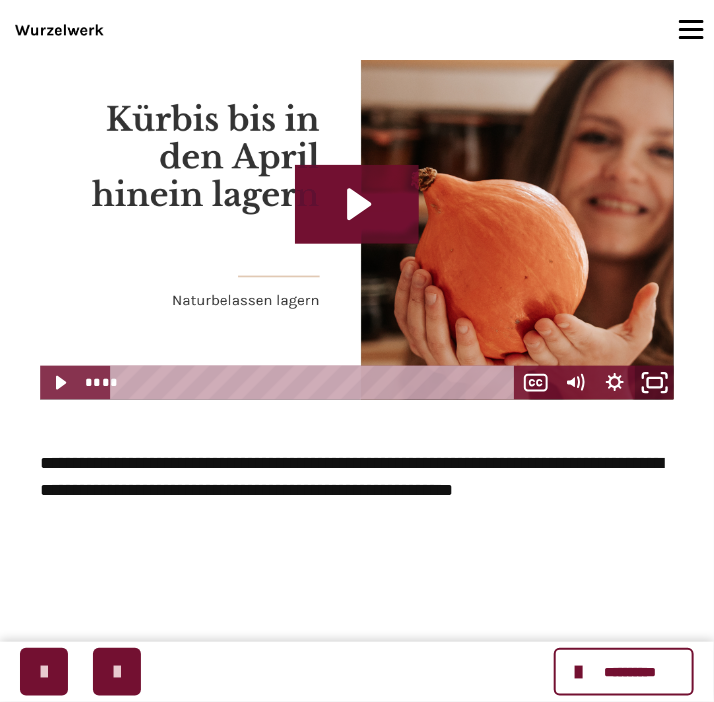 click 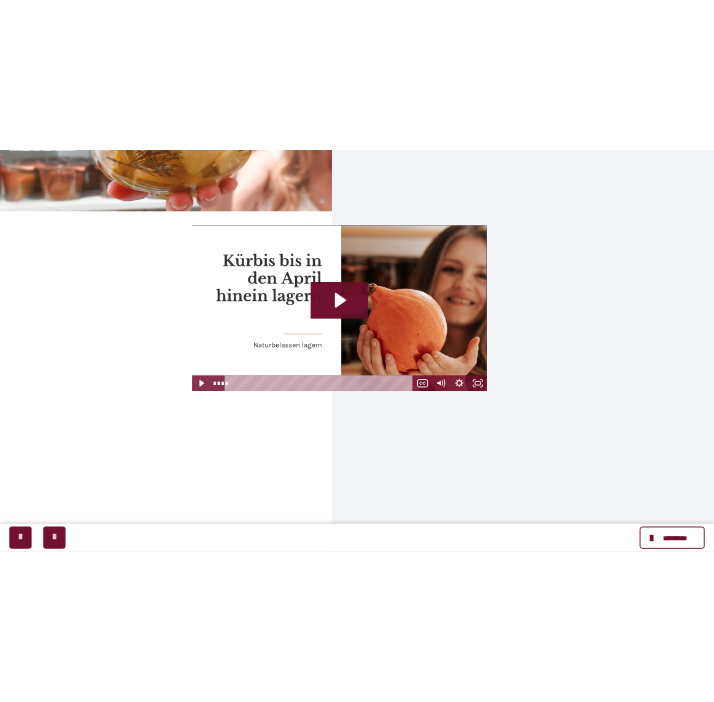scroll, scrollTop: 1824, scrollLeft: 0, axis: vertical 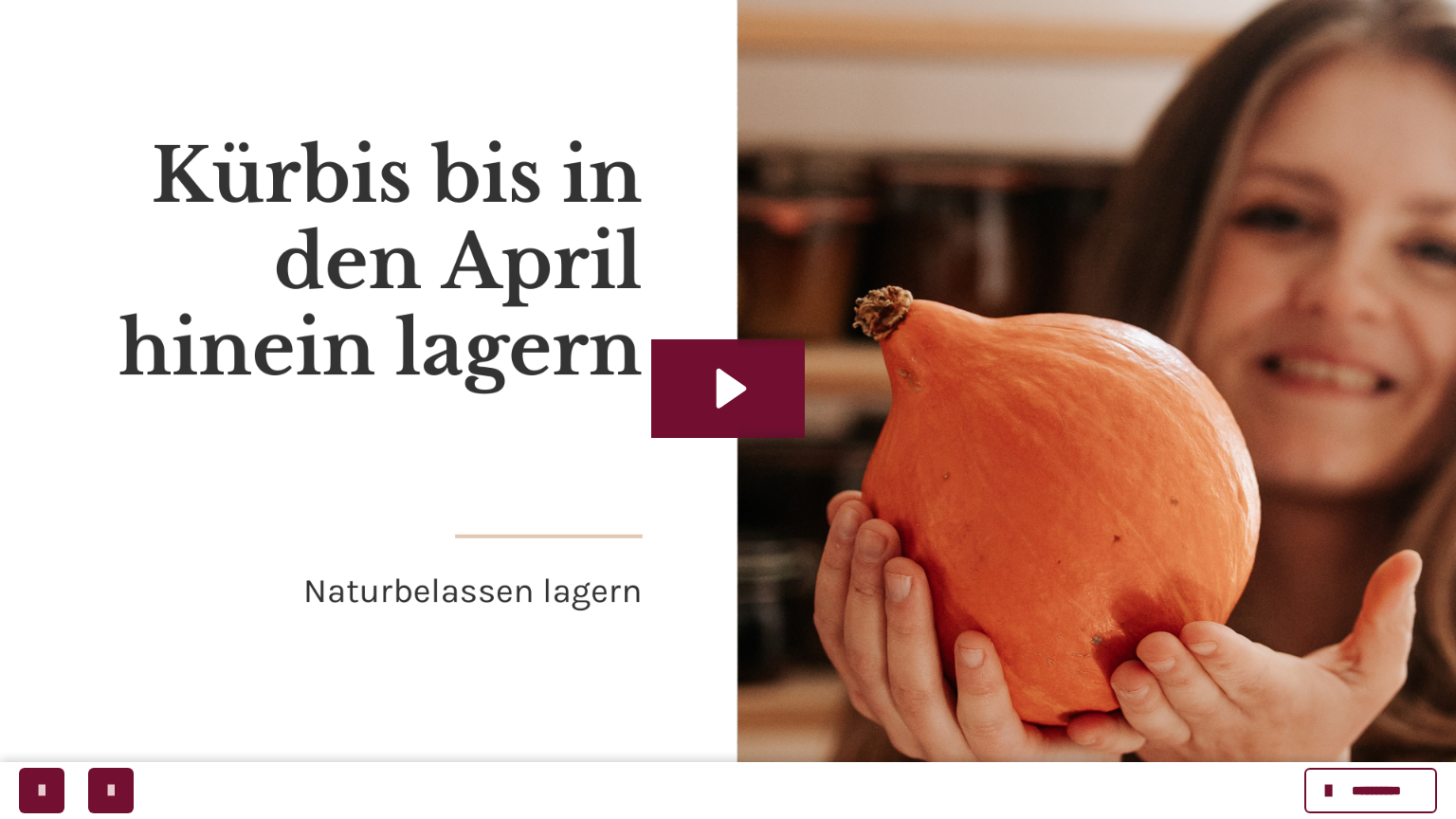 type 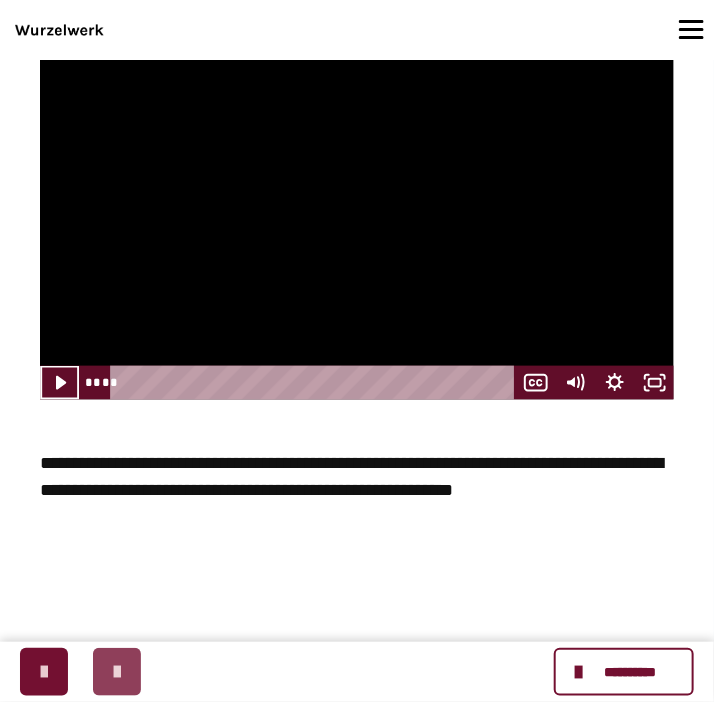 click at bounding box center [117, 672] 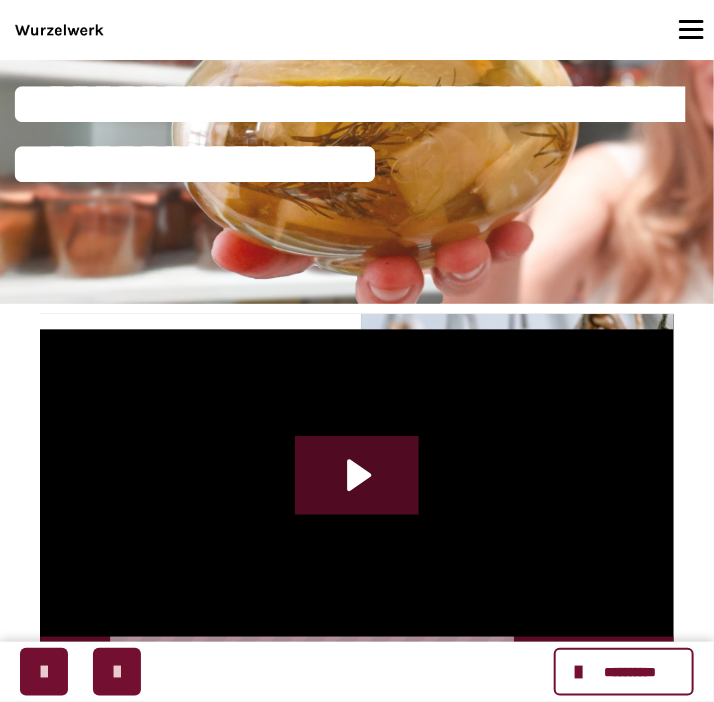 scroll, scrollTop: 211, scrollLeft: 0, axis: vertical 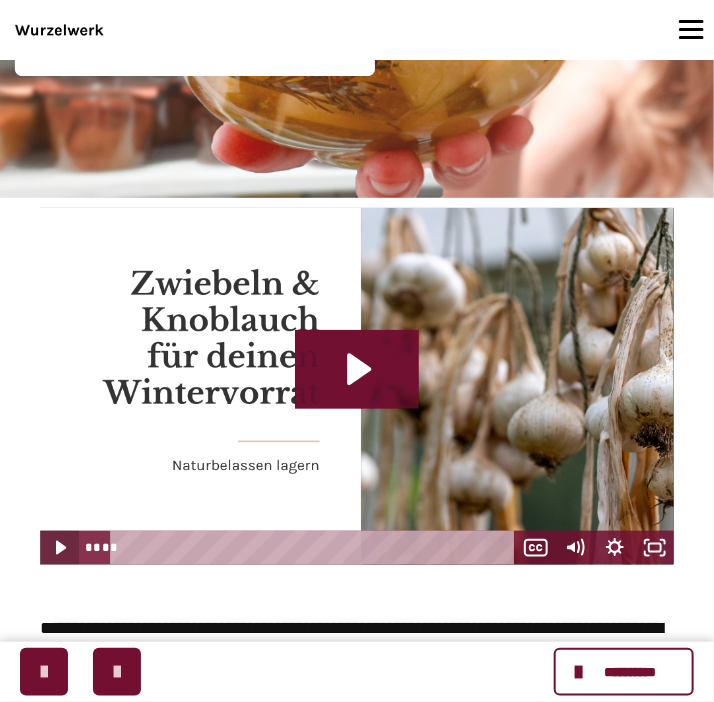 click 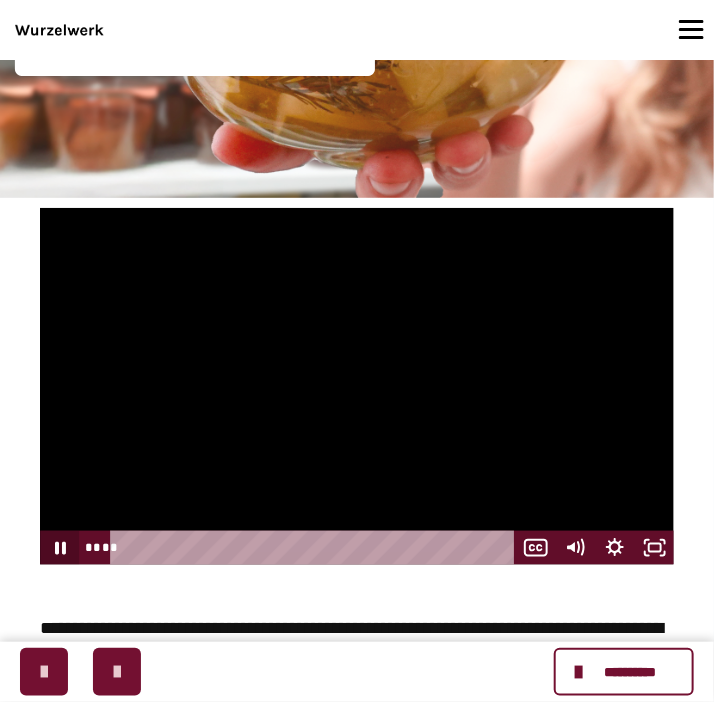 click 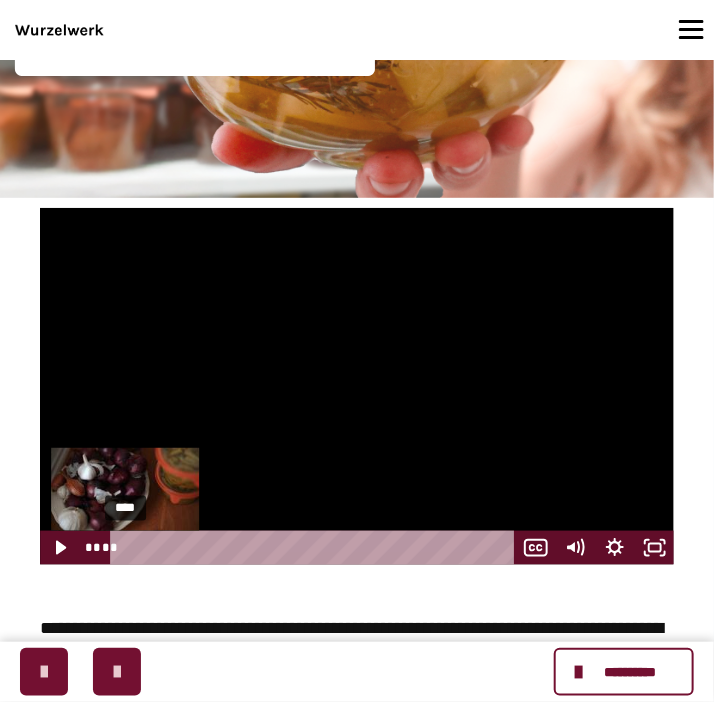 click on "****" at bounding box center (315, 548) 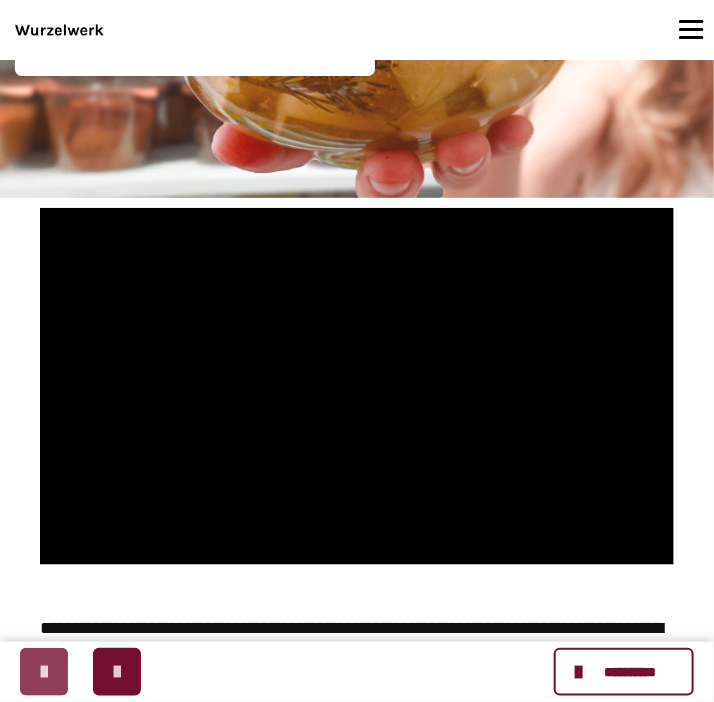 click at bounding box center (44, 672) 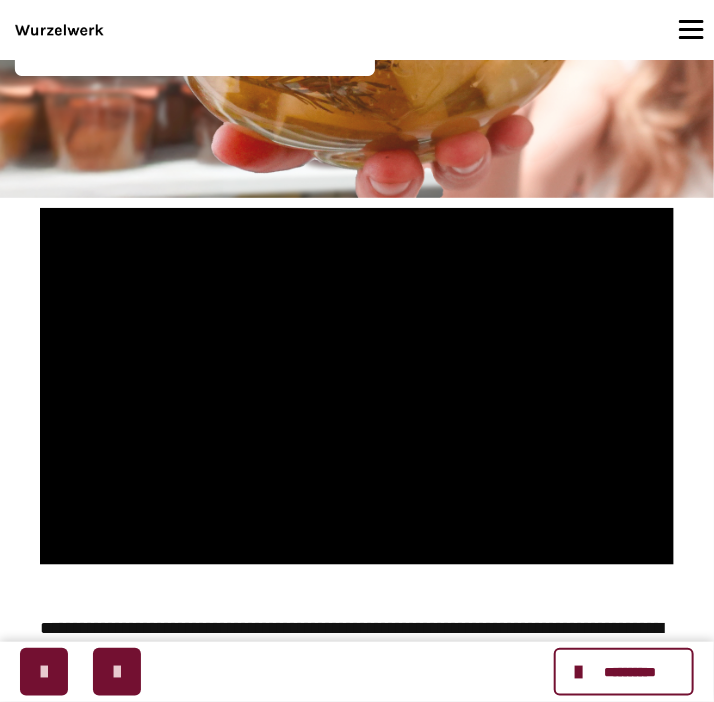 scroll, scrollTop: 0, scrollLeft: 0, axis: both 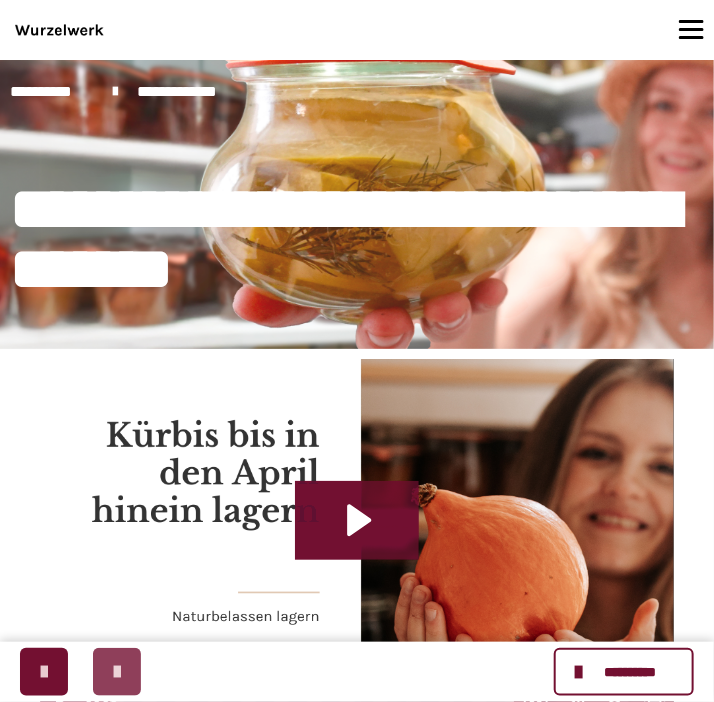 click at bounding box center (117, 672) 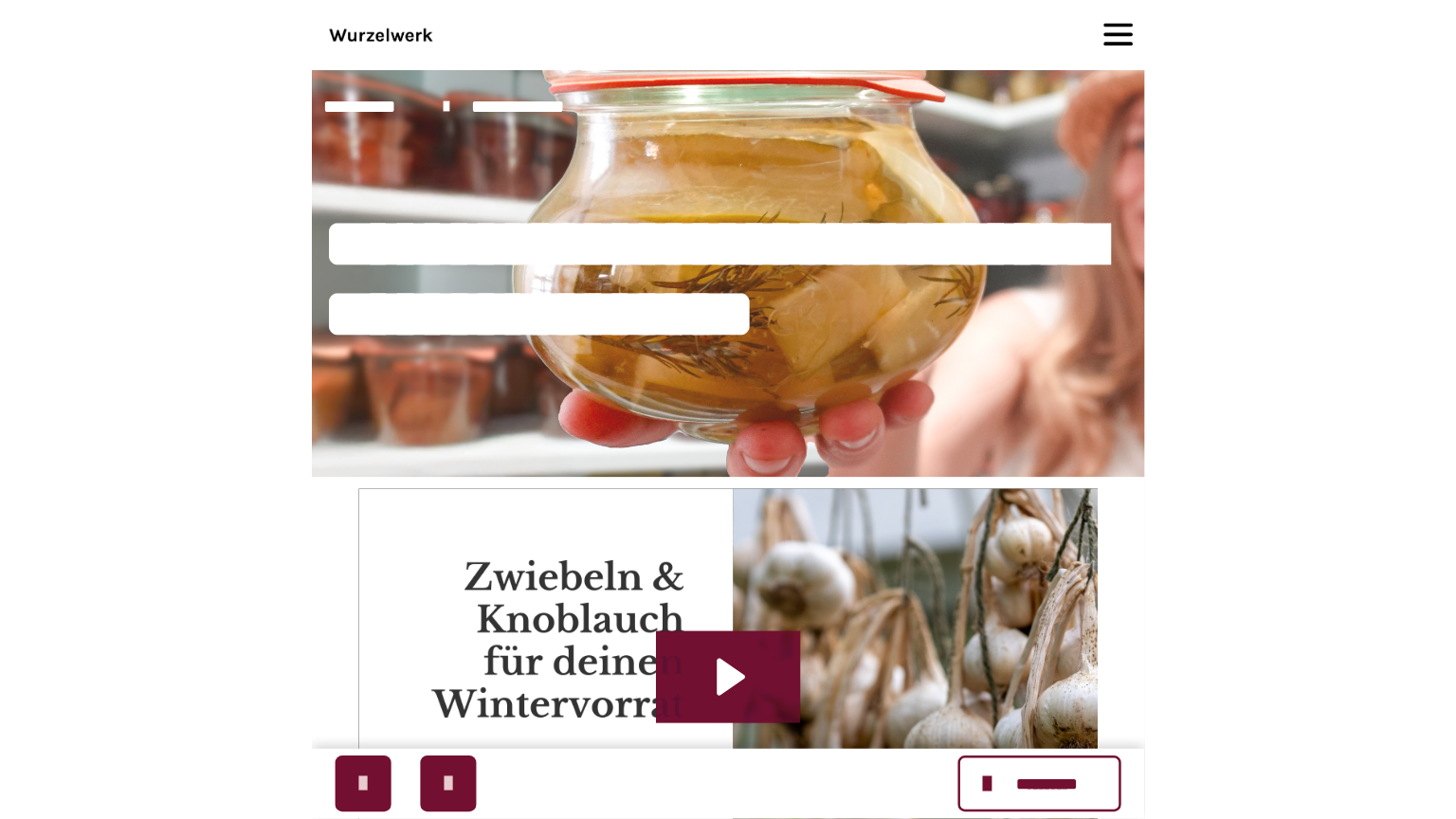 scroll, scrollTop: 200, scrollLeft: 0, axis: vertical 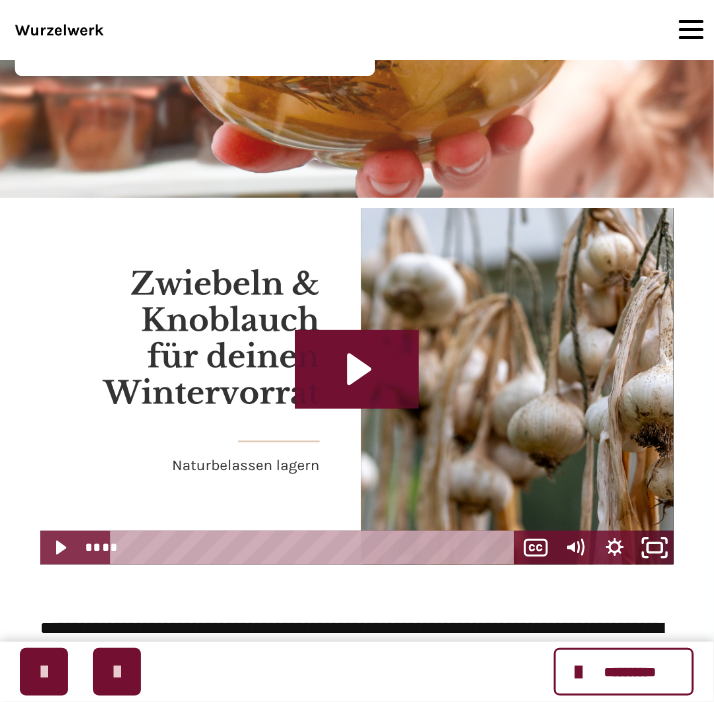 click 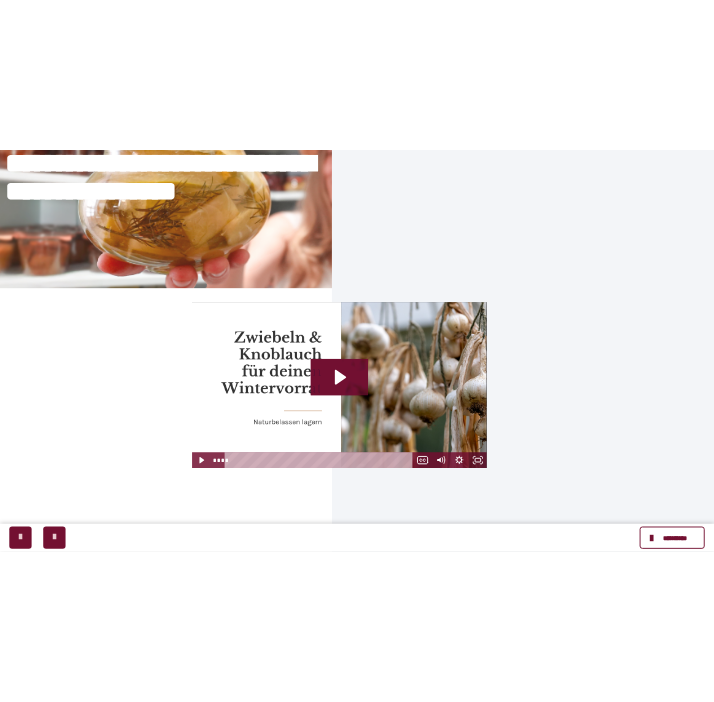 scroll, scrollTop: 1824, scrollLeft: 0, axis: vertical 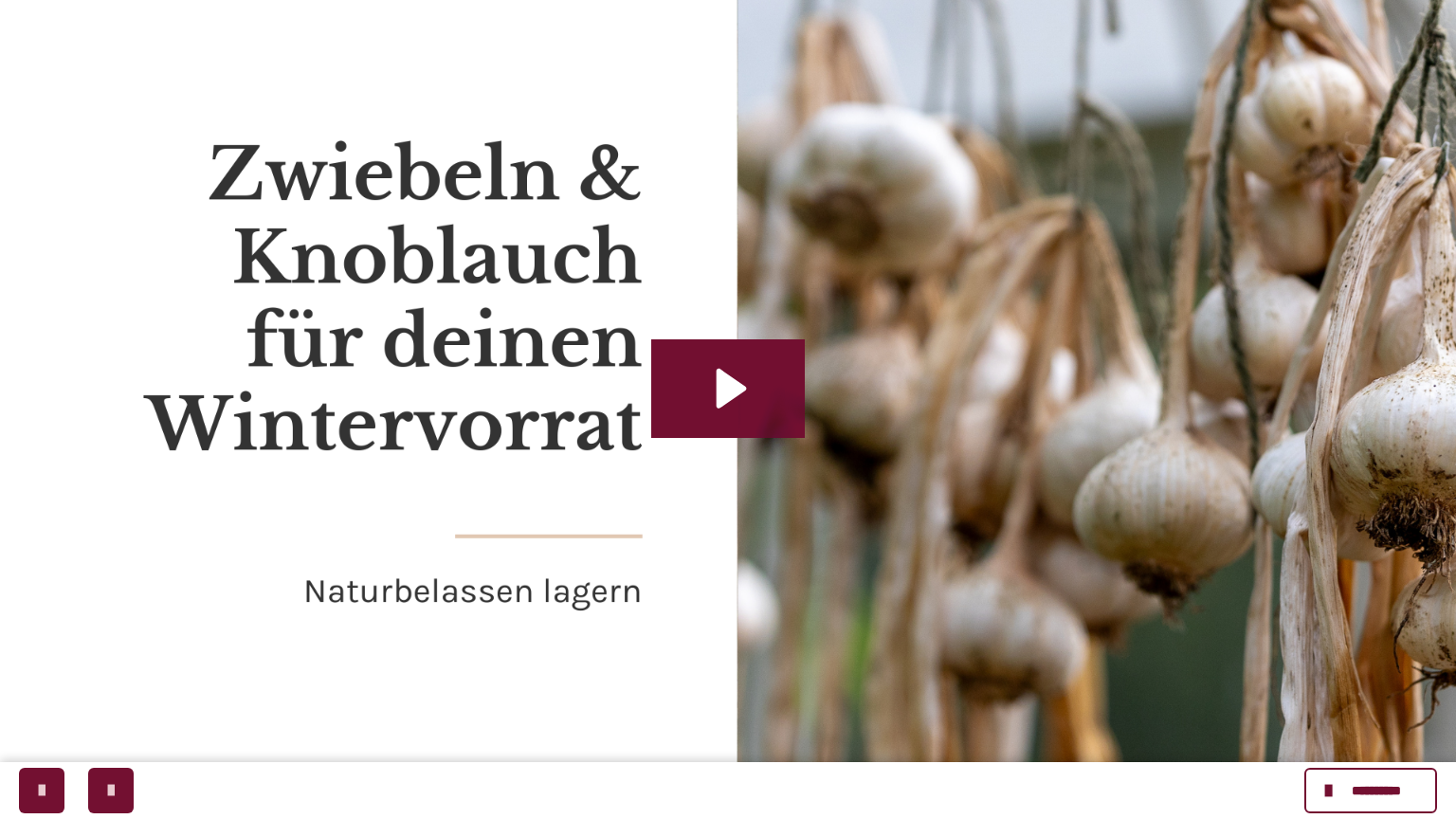 type 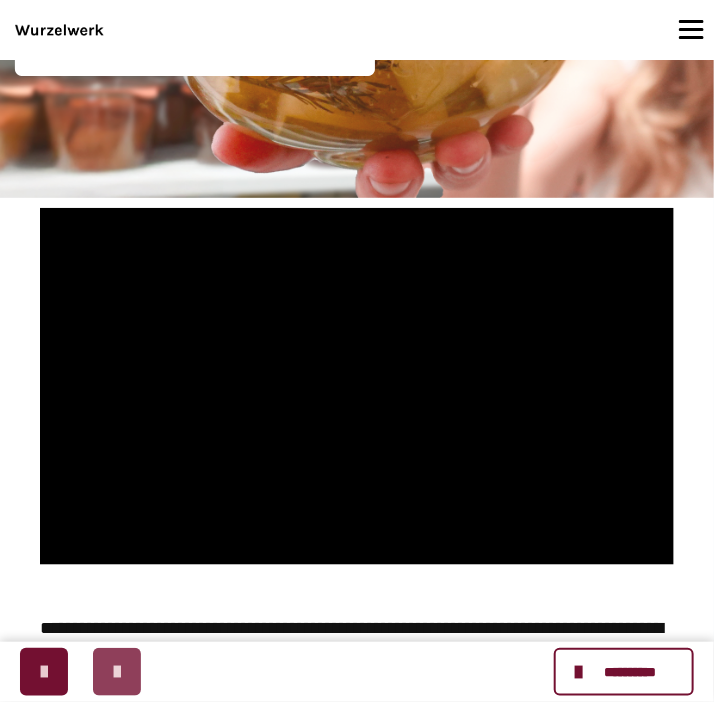 click at bounding box center (117, 672) 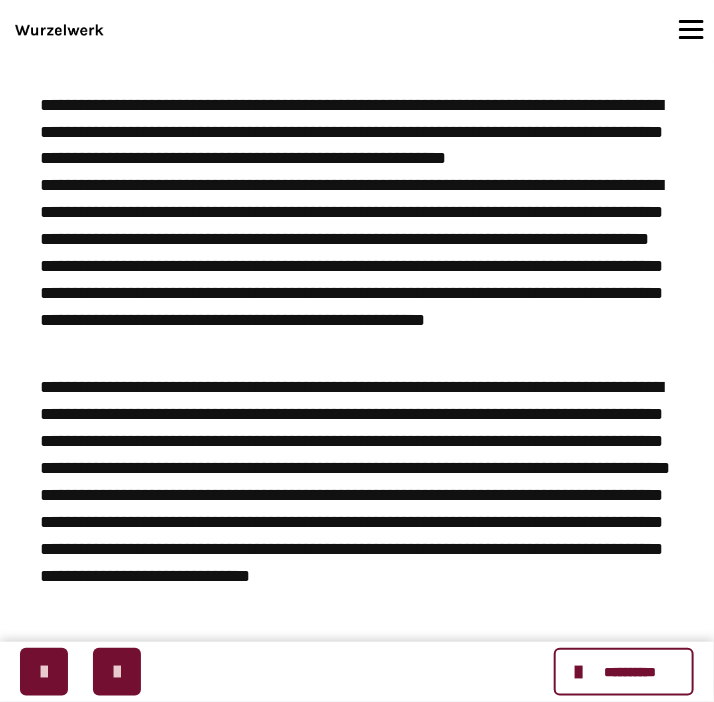 scroll, scrollTop: 825, scrollLeft: 0, axis: vertical 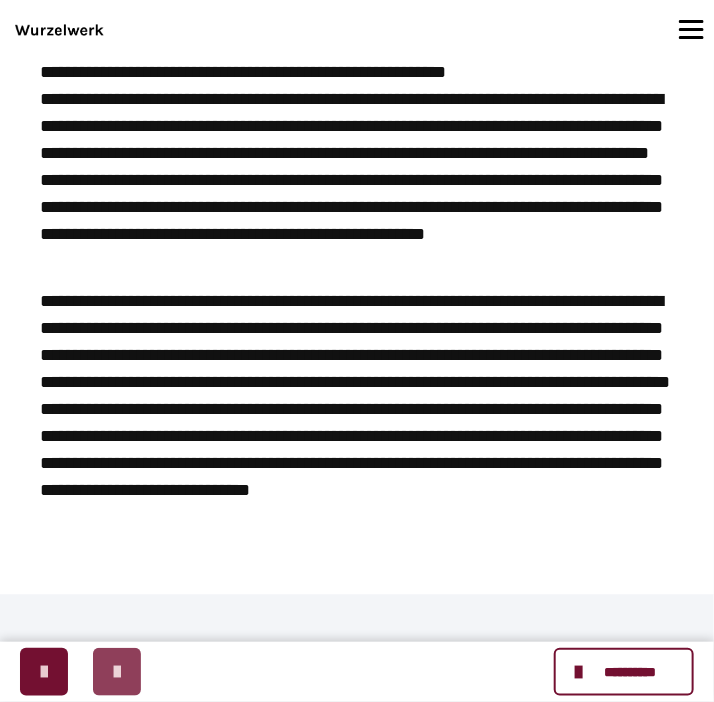 click at bounding box center (117, 672) 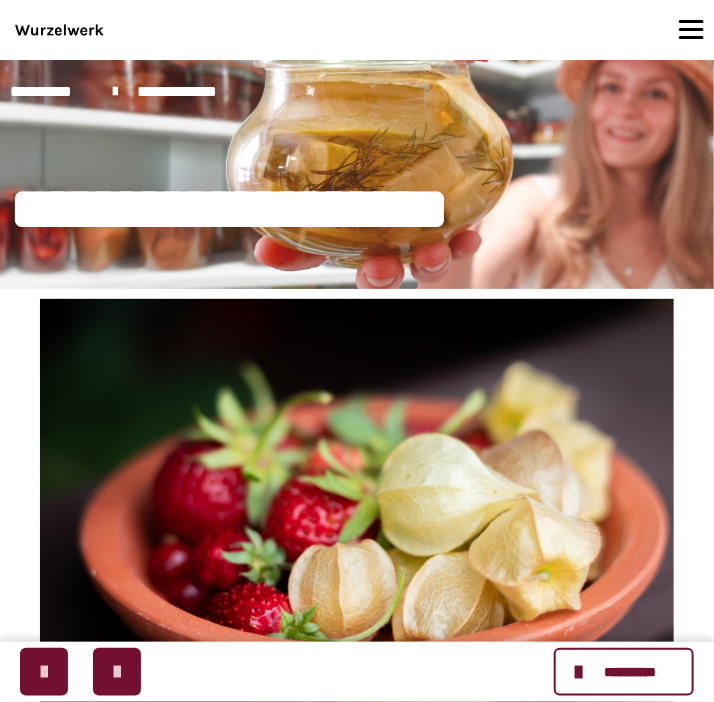 scroll, scrollTop: 362, scrollLeft: 0, axis: vertical 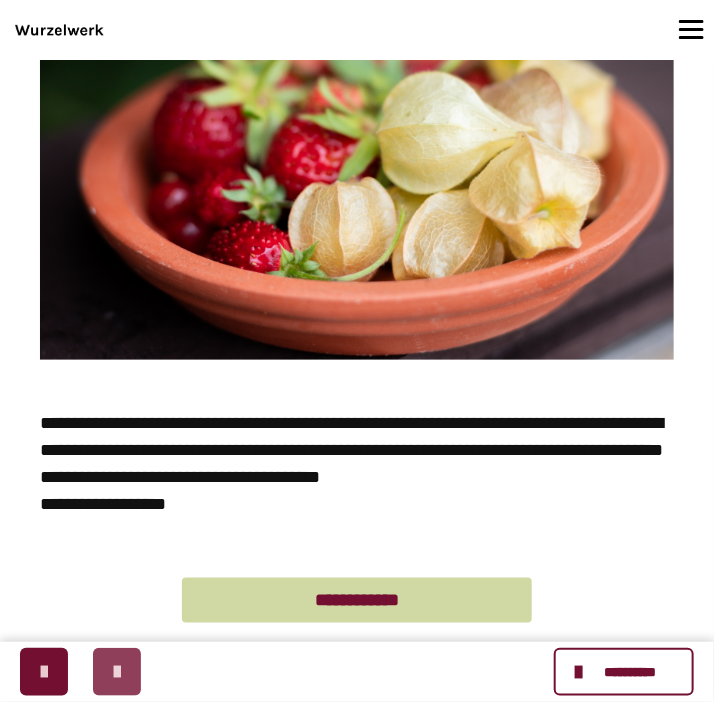 click at bounding box center [117, 672] 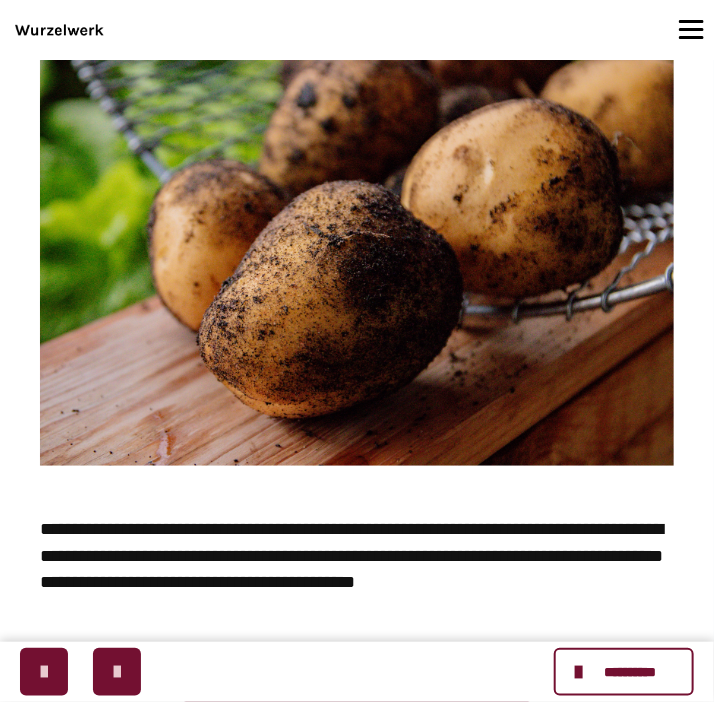 scroll, scrollTop: 396, scrollLeft: 0, axis: vertical 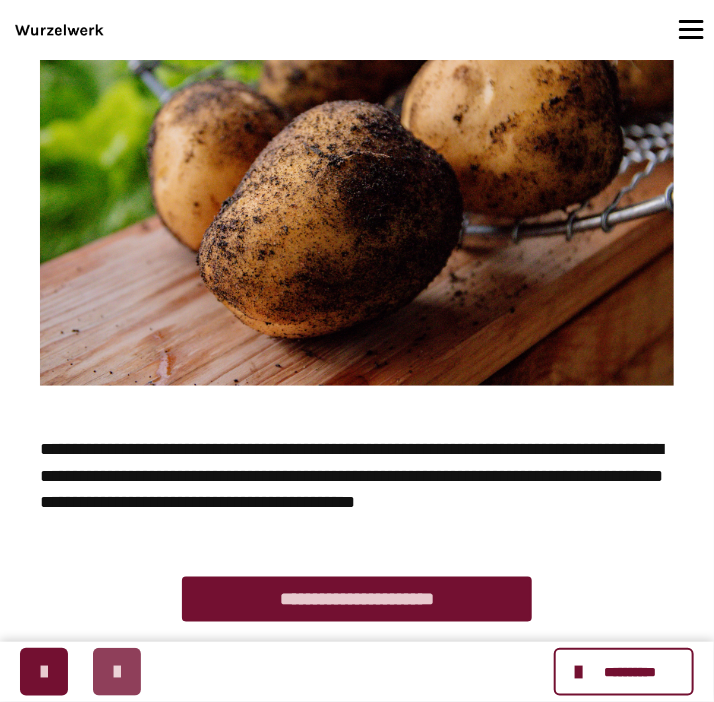 click at bounding box center (117, 672) 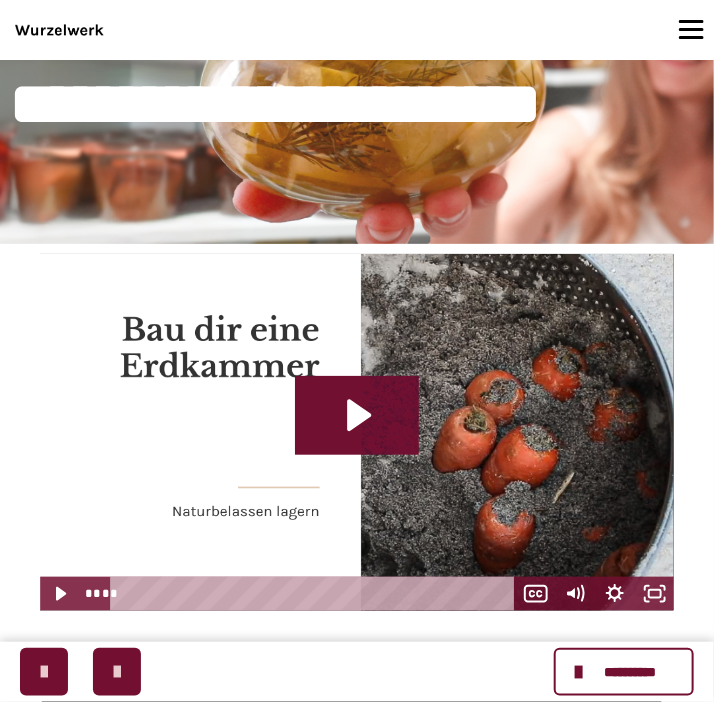 scroll, scrollTop: 211, scrollLeft: 0, axis: vertical 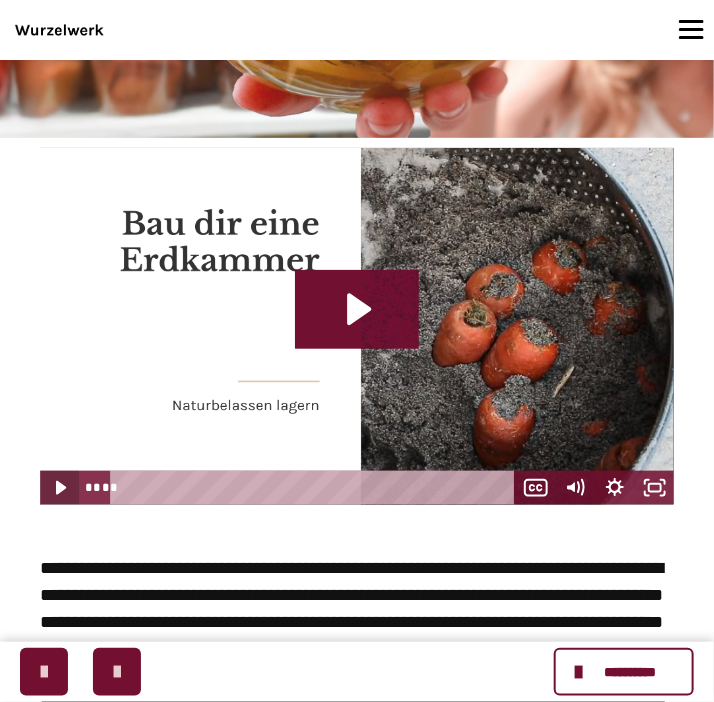 click 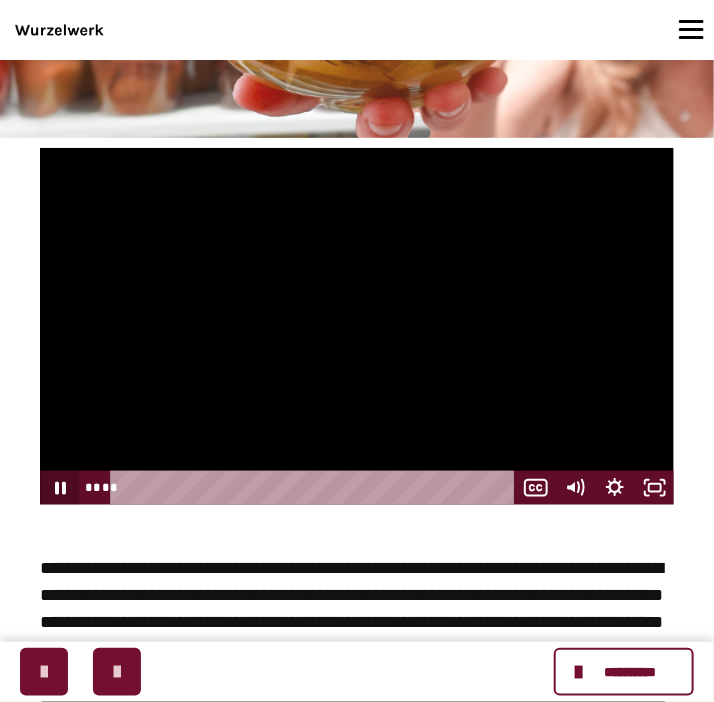 click 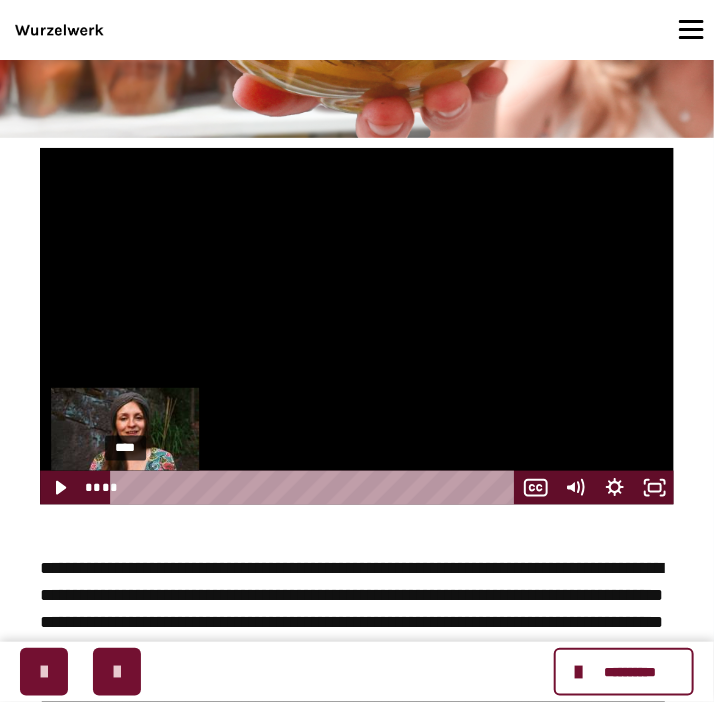 click on "****" at bounding box center [315, 488] 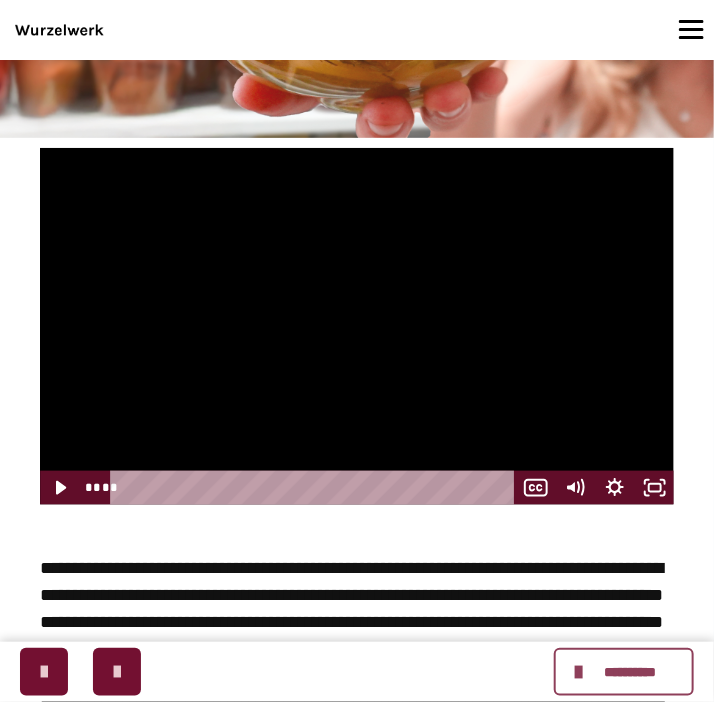click at bounding box center (582, 672) 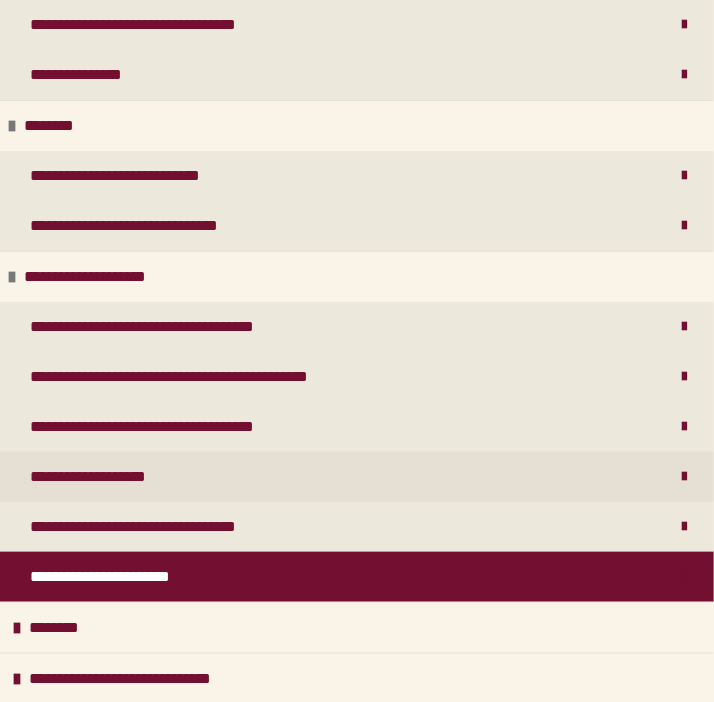 scroll, scrollTop: 1802, scrollLeft: 0, axis: vertical 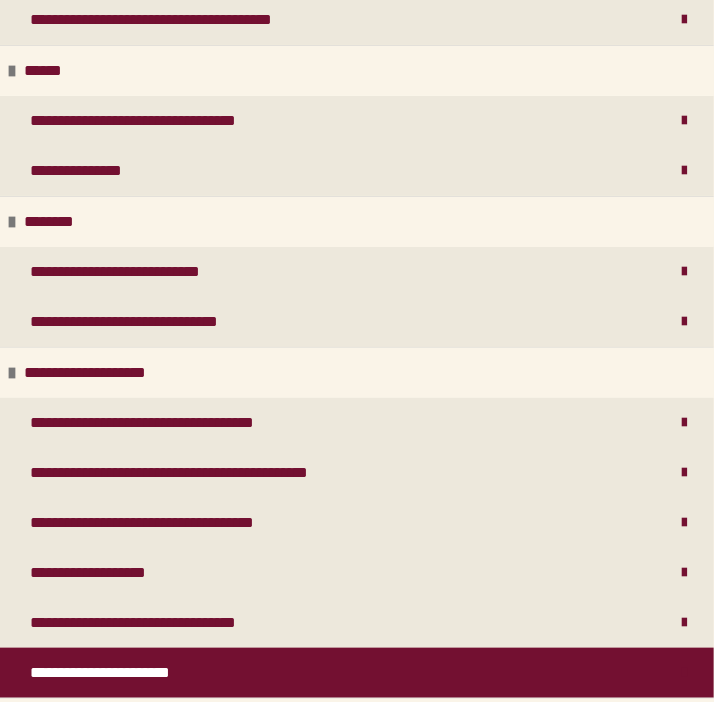 click on "**********" at bounding box center (120, 673) 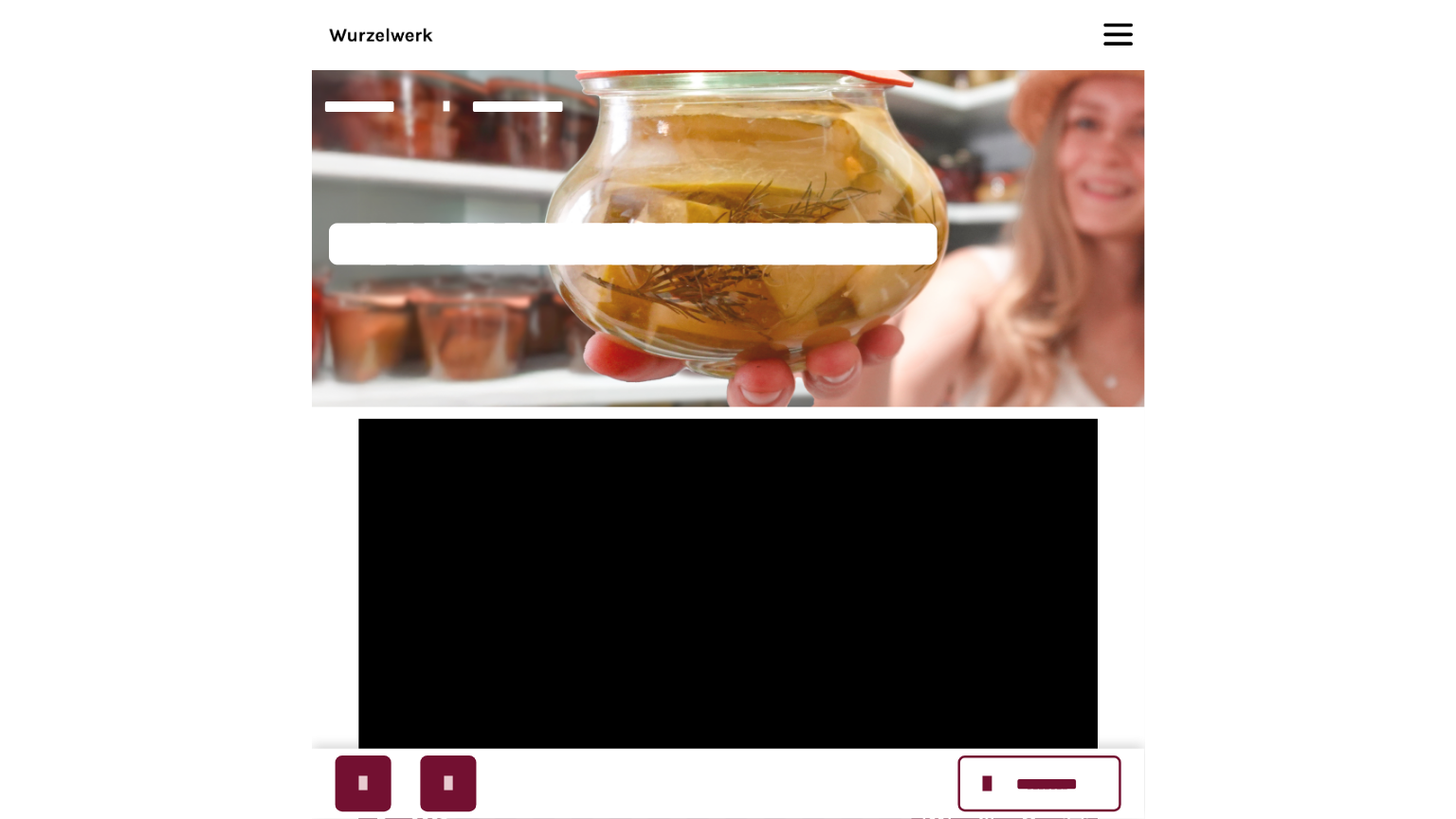 scroll, scrollTop: 100, scrollLeft: 0, axis: vertical 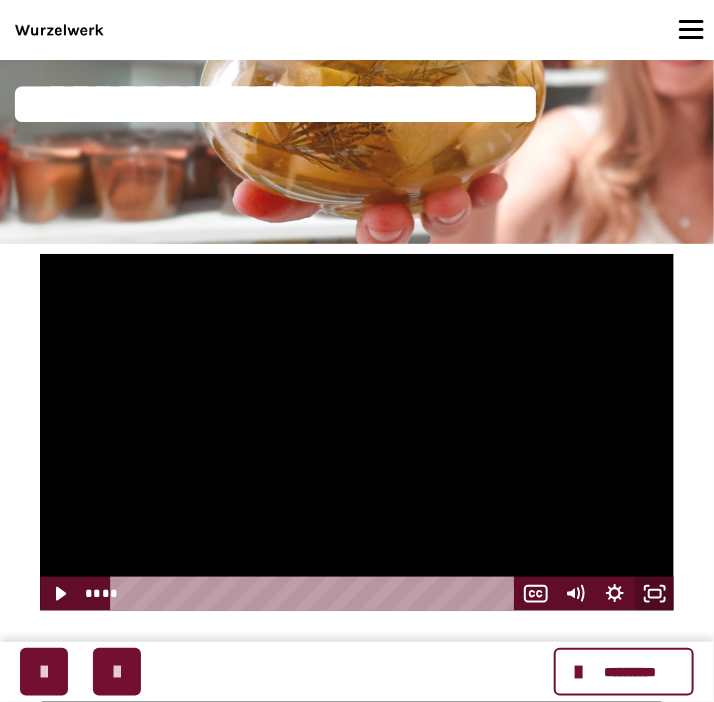 click 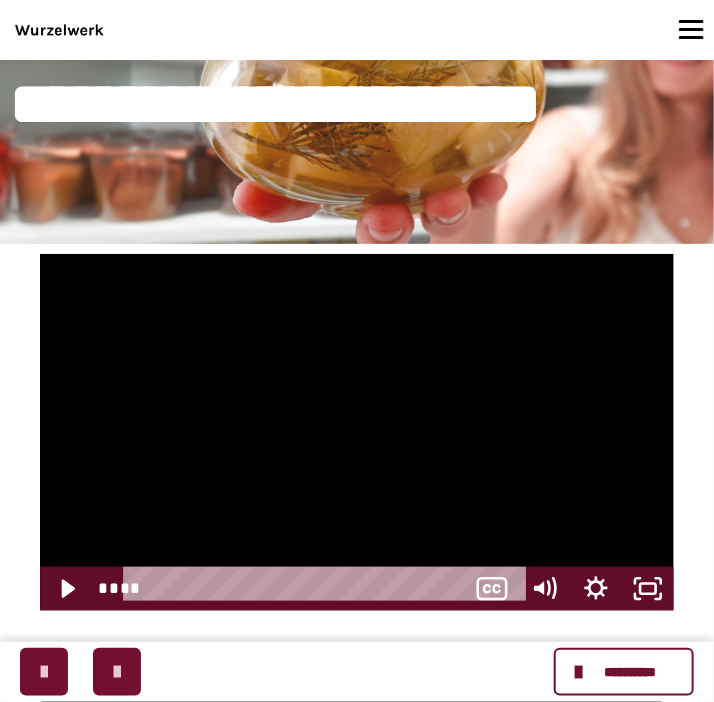 scroll, scrollTop: 1802, scrollLeft: 0, axis: vertical 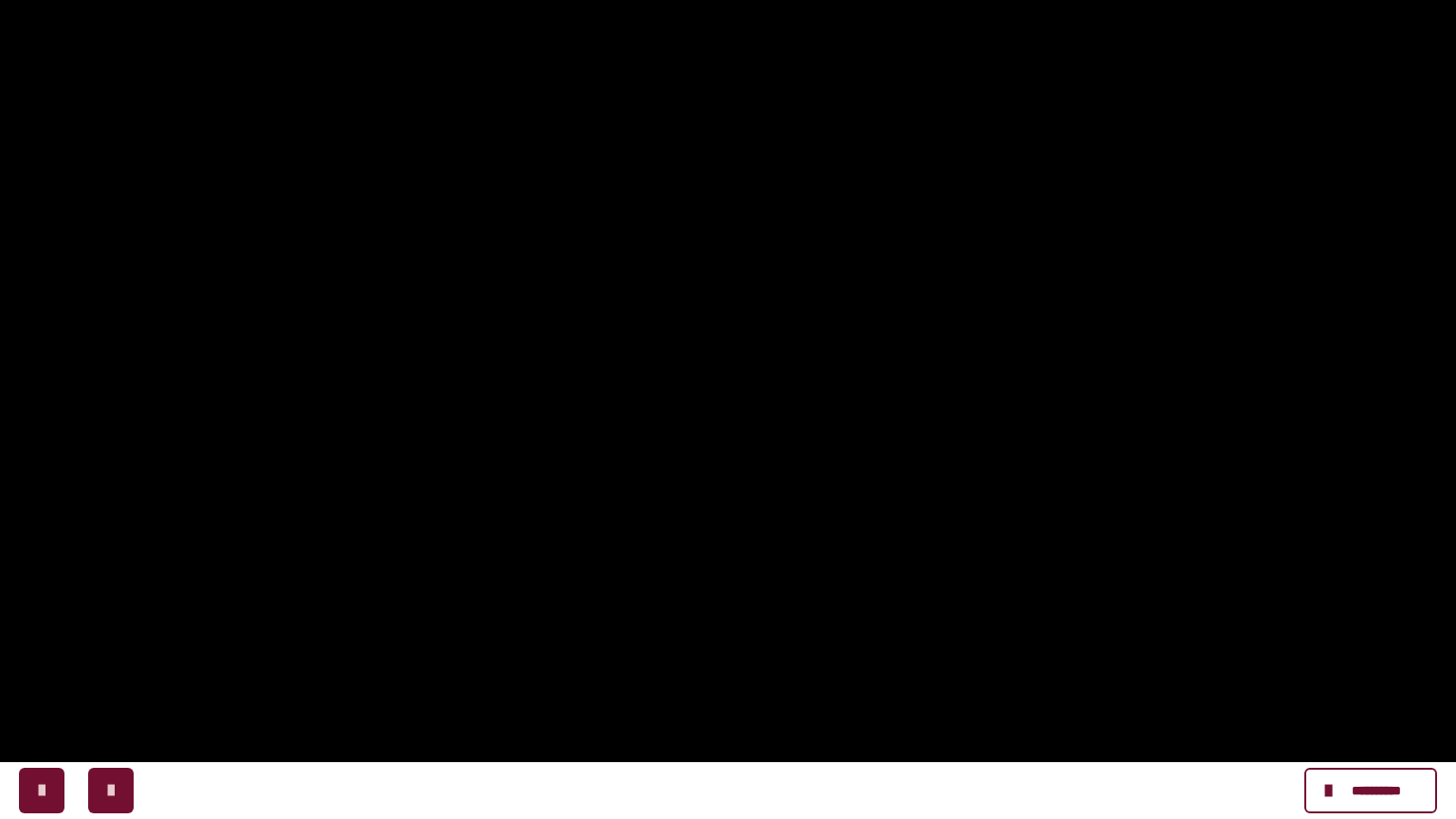 click 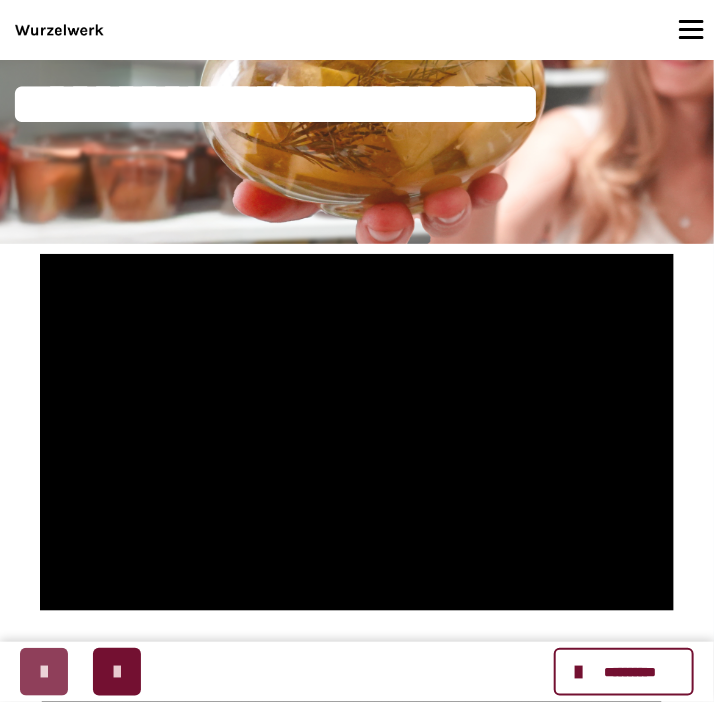 click at bounding box center (44, 672) 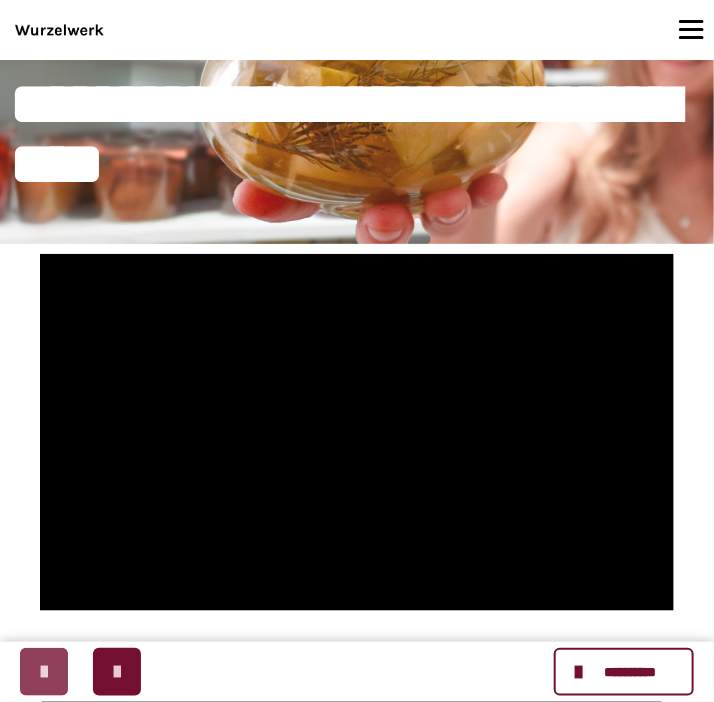 scroll, scrollTop: 0, scrollLeft: 0, axis: both 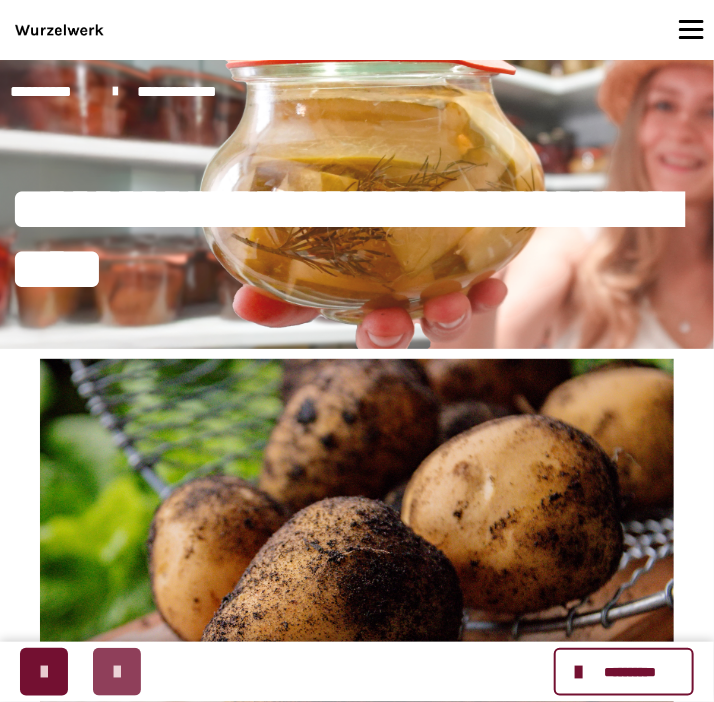 click at bounding box center (117, 672) 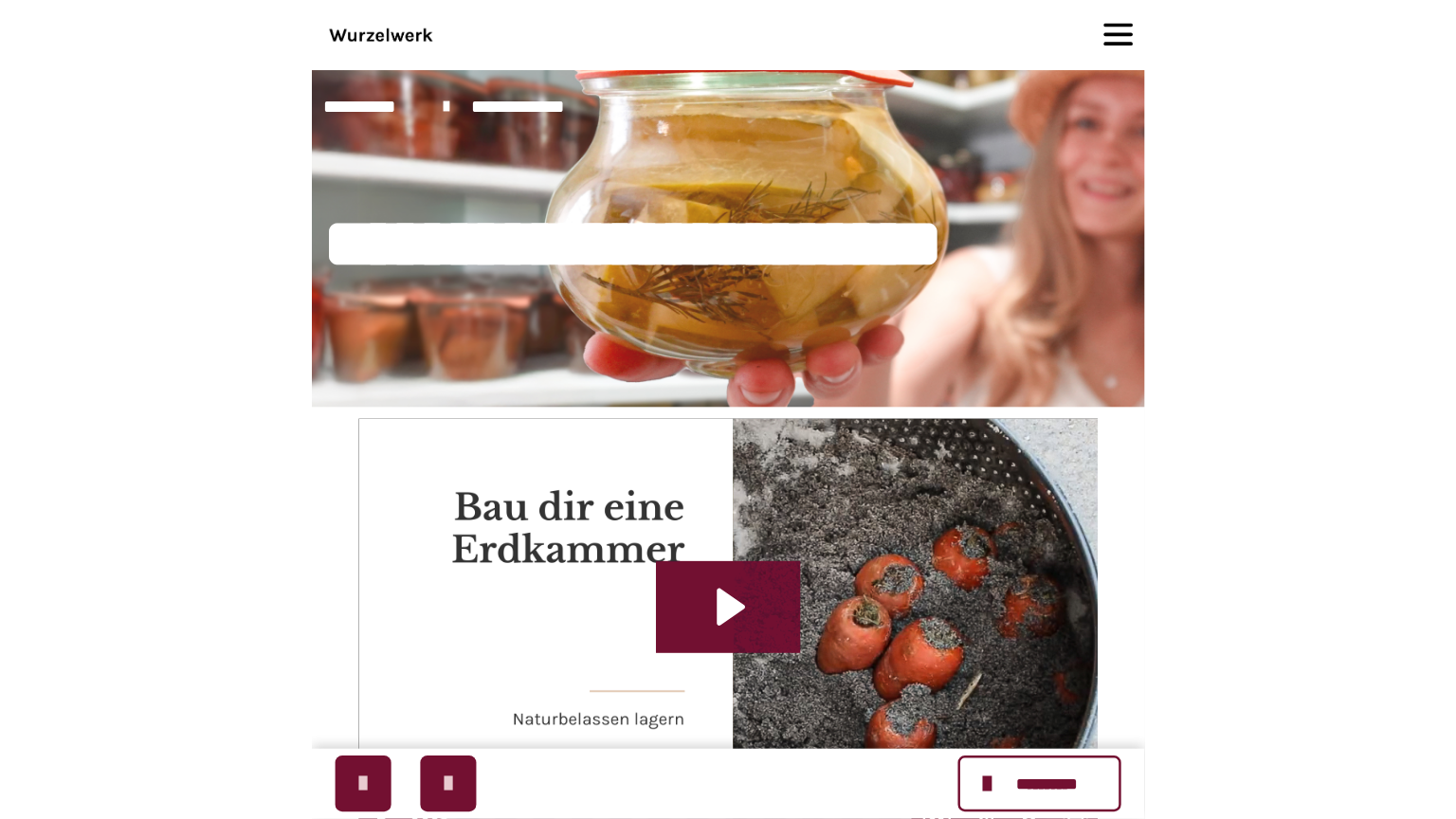 scroll, scrollTop: 200, scrollLeft: 0, axis: vertical 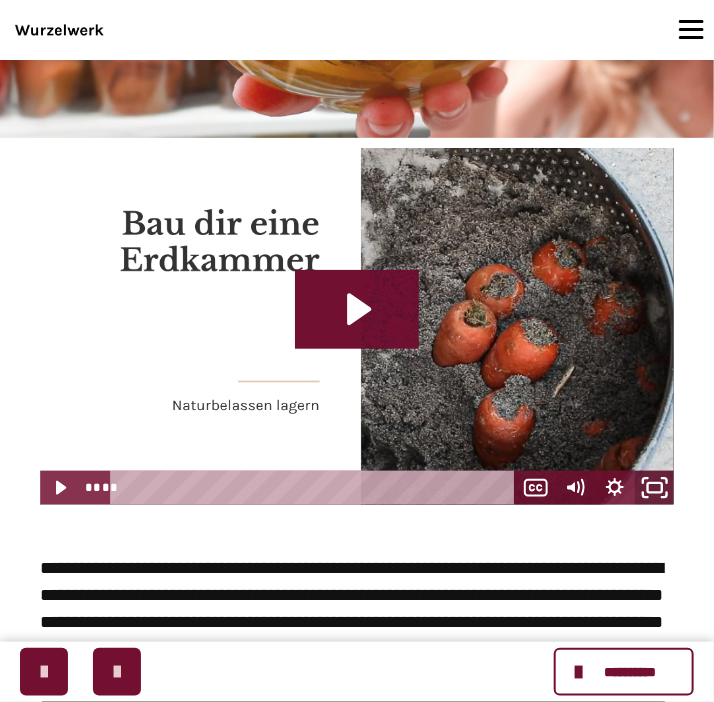 click 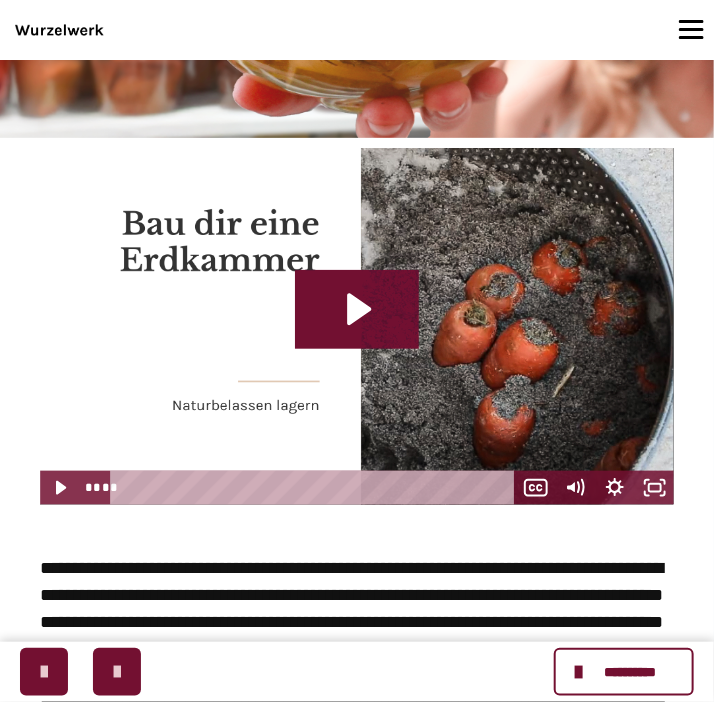 scroll, scrollTop: 1802, scrollLeft: 0, axis: vertical 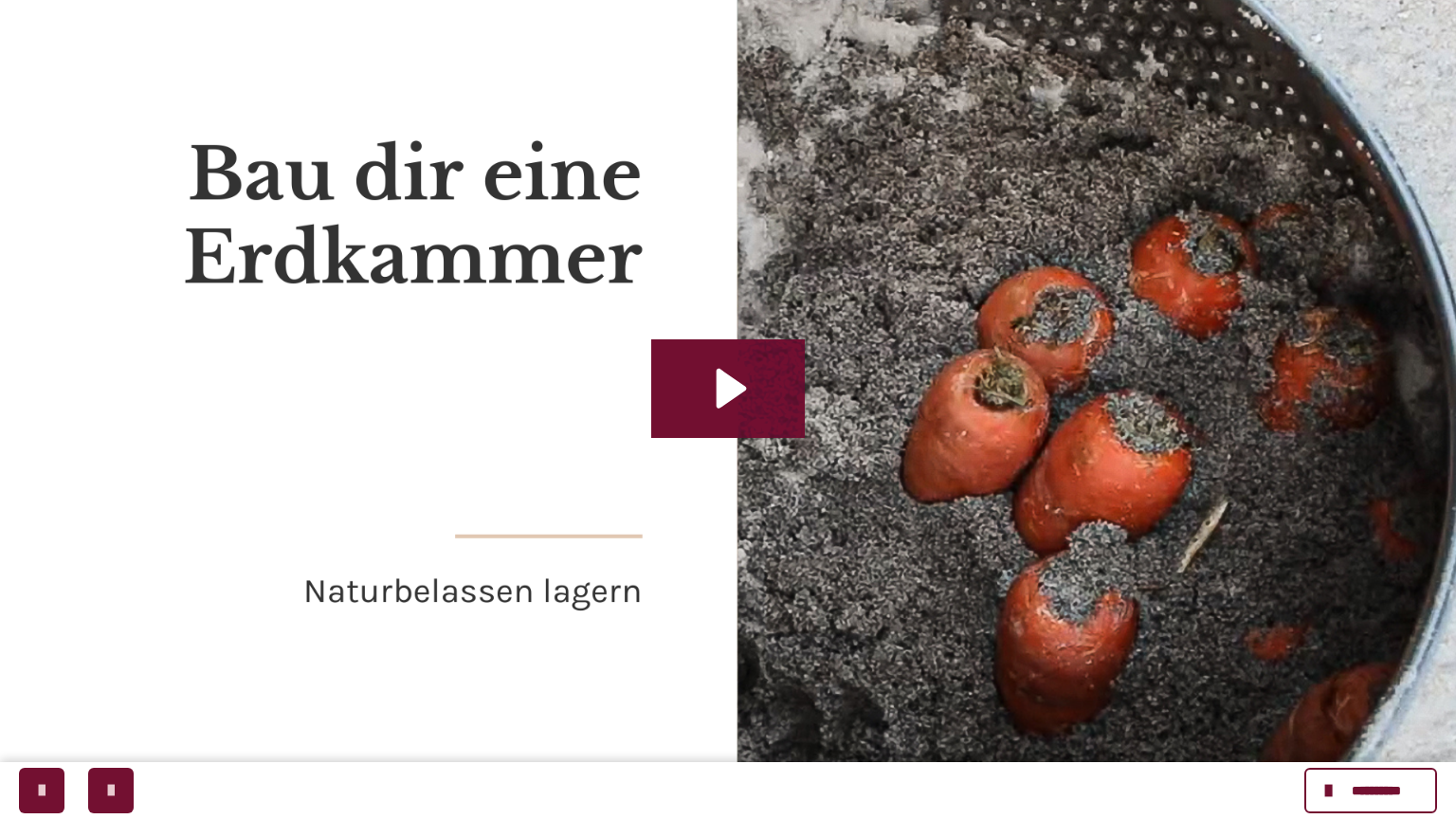 type 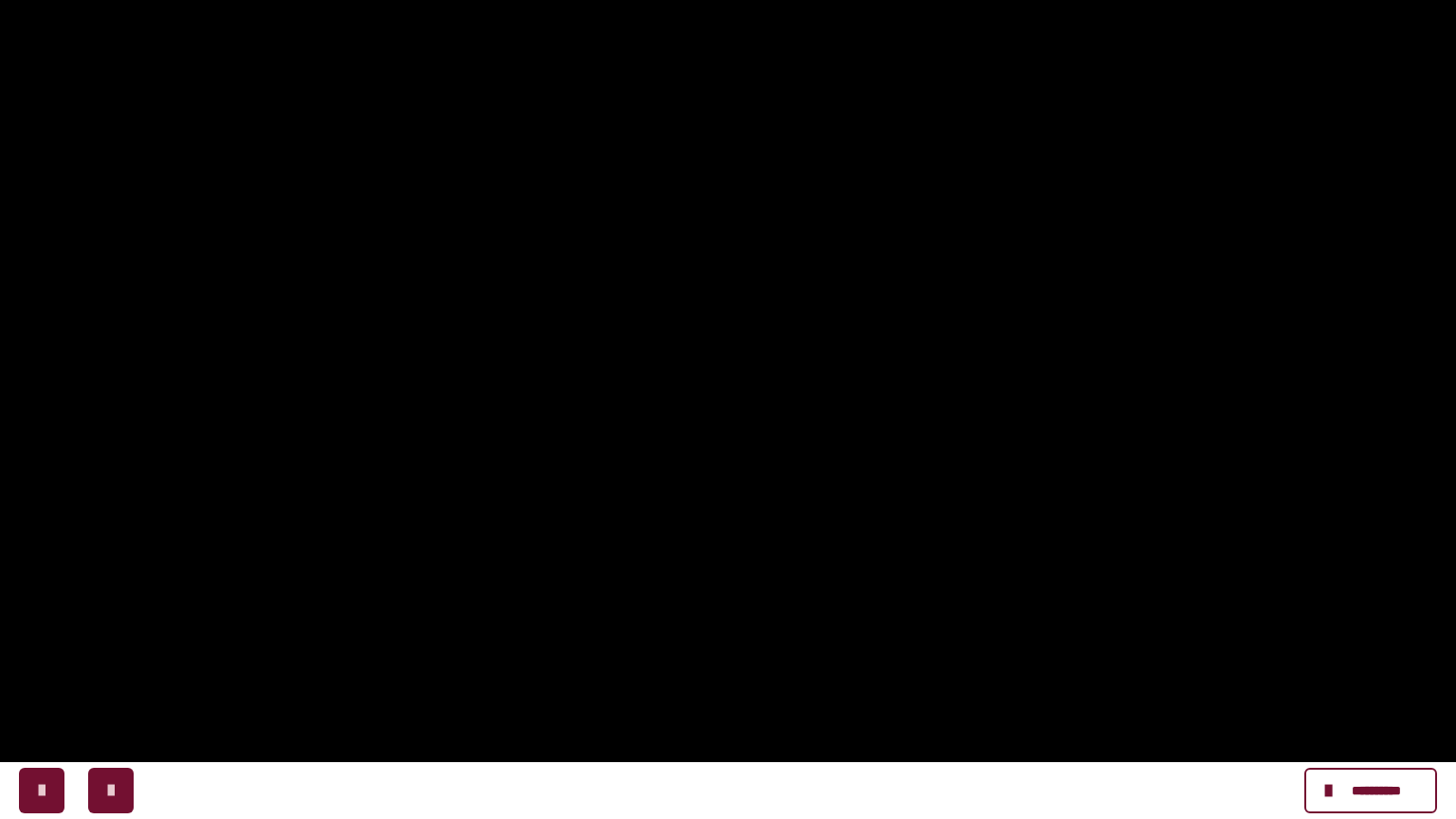 click 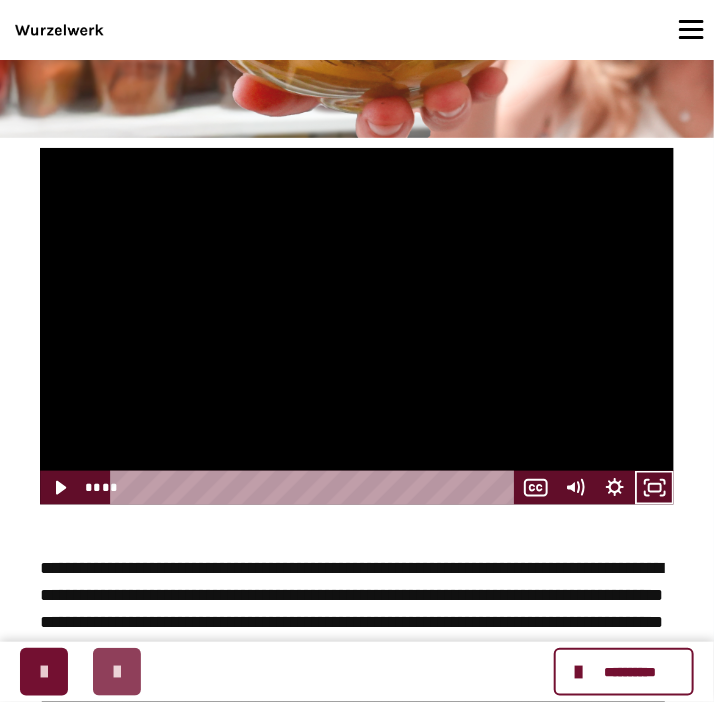 click at bounding box center [117, 672] 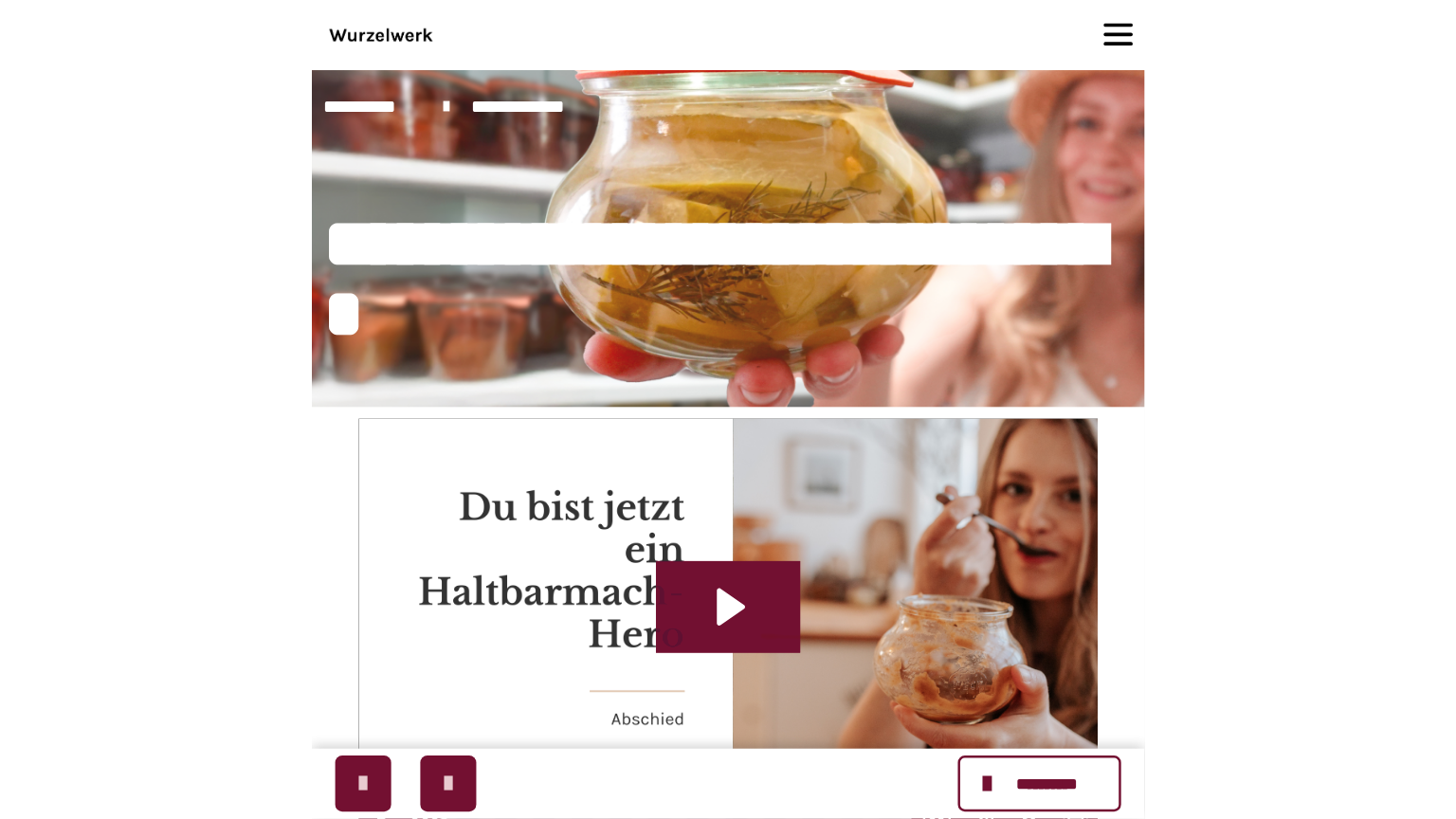 scroll, scrollTop: 200, scrollLeft: 0, axis: vertical 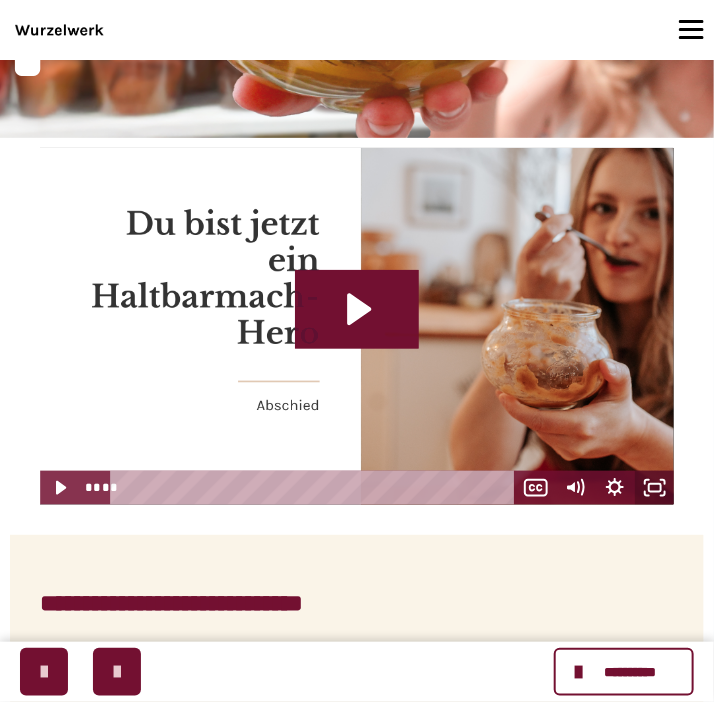 click 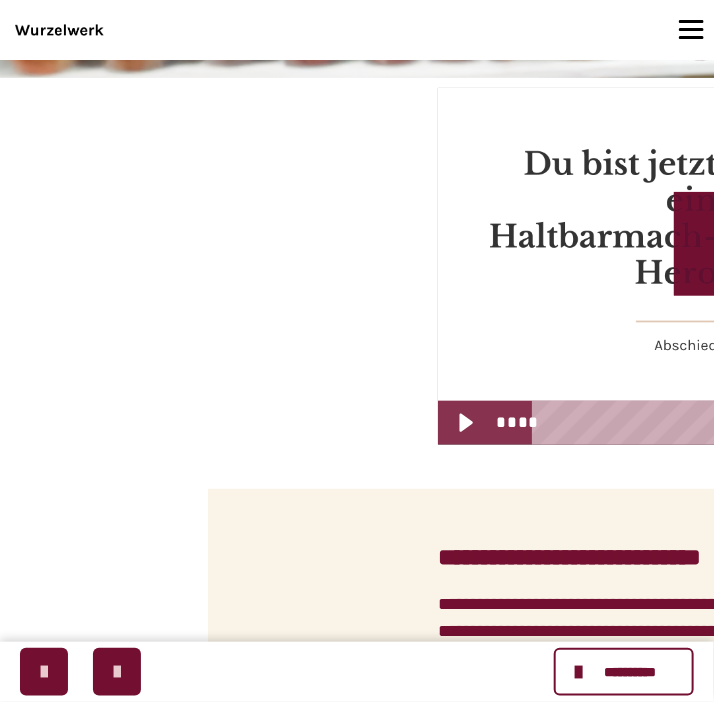 scroll, scrollTop: 1802, scrollLeft: 0, axis: vertical 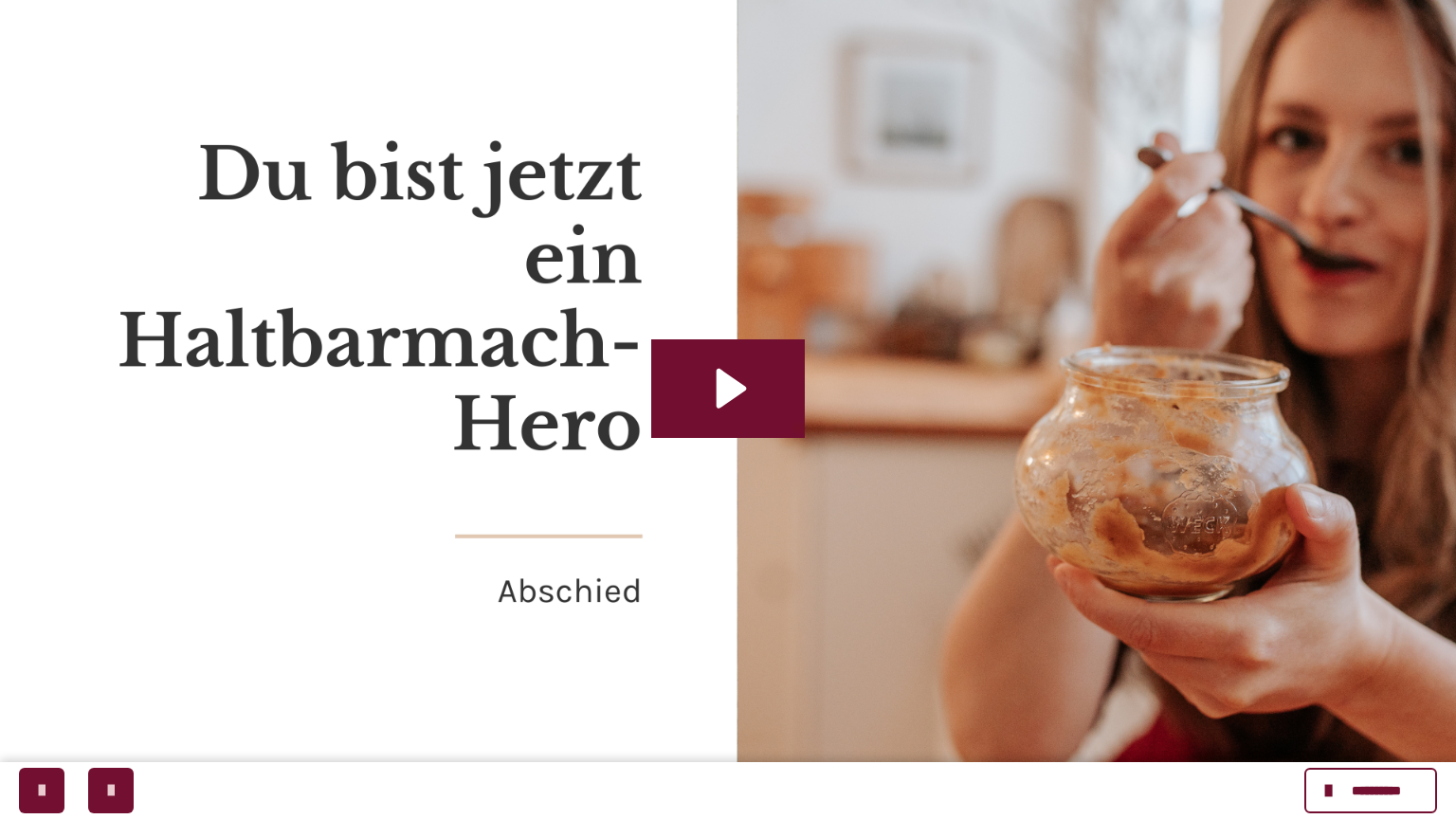 type 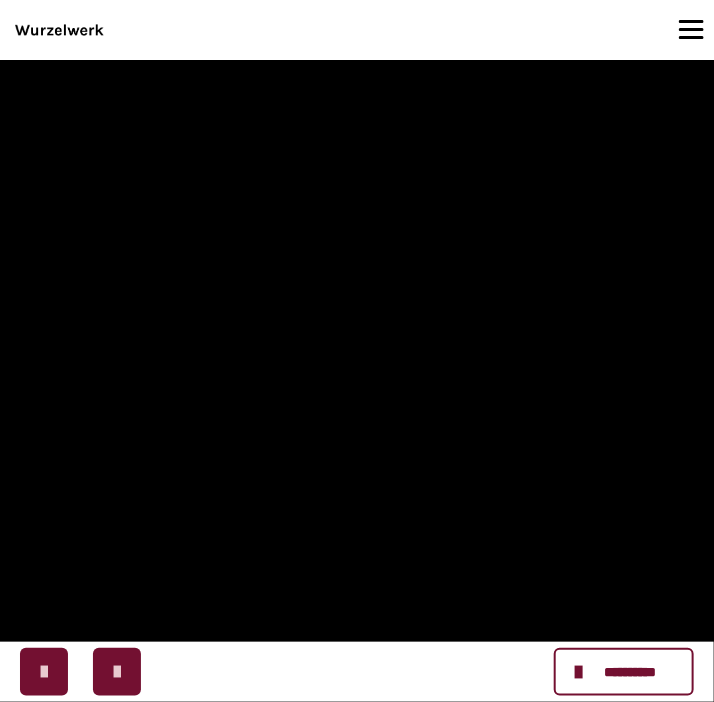 scroll, scrollTop: 1101, scrollLeft: 0, axis: vertical 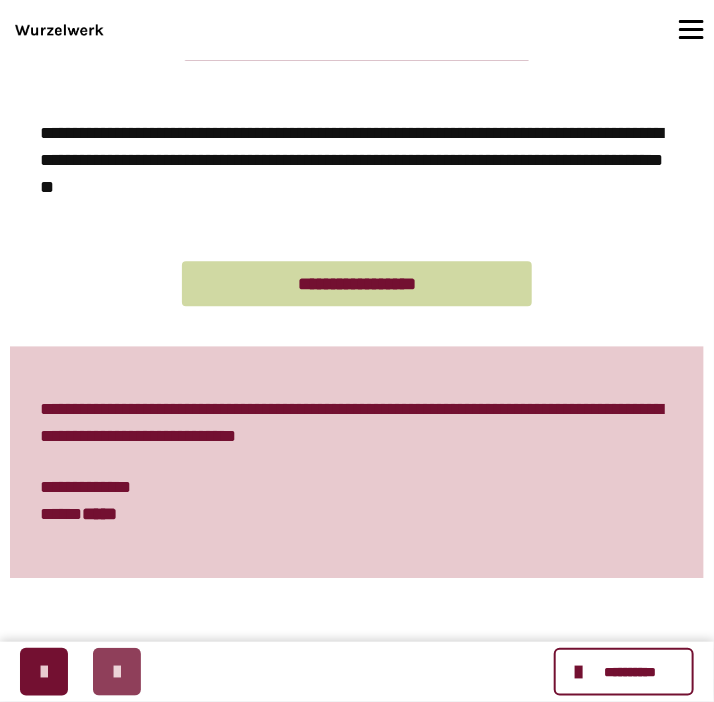 click at bounding box center [117, 672] 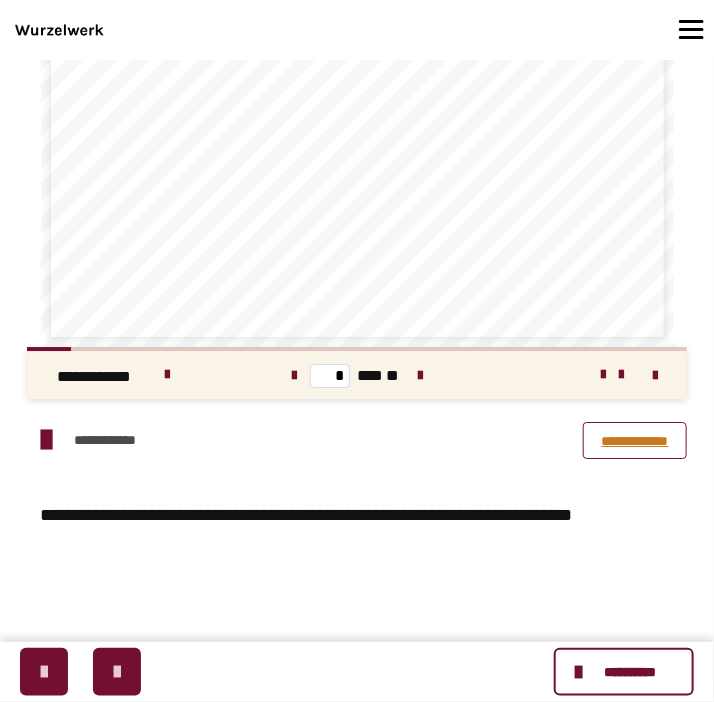 scroll, scrollTop: 719, scrollLeft: 0, axis: vertical 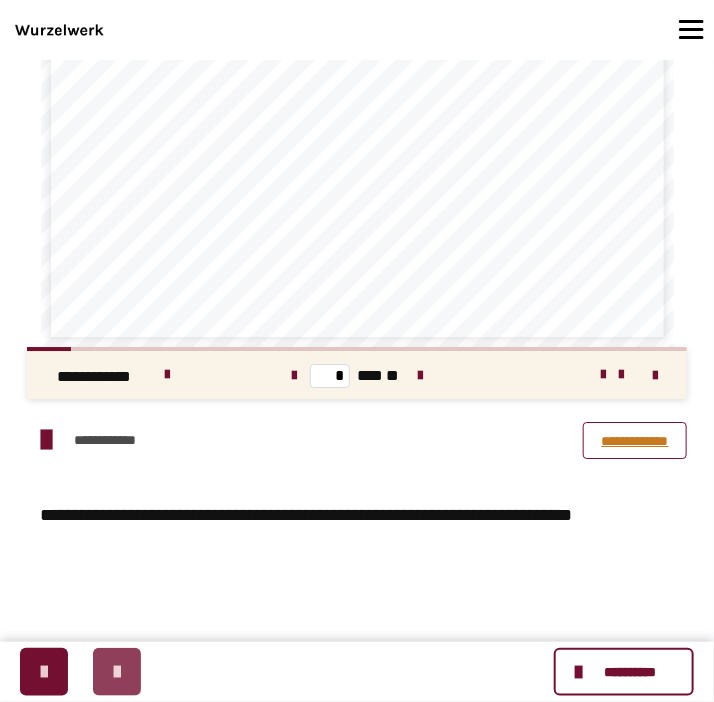 click at bounding box center (117, 672) 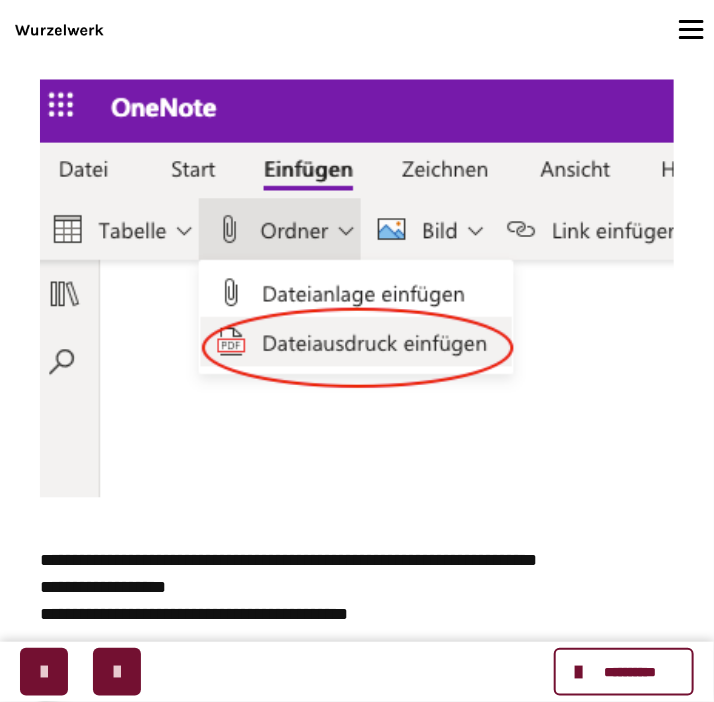scroll, scrollTop: 1326, scrollLeft: 0, axis: vertical 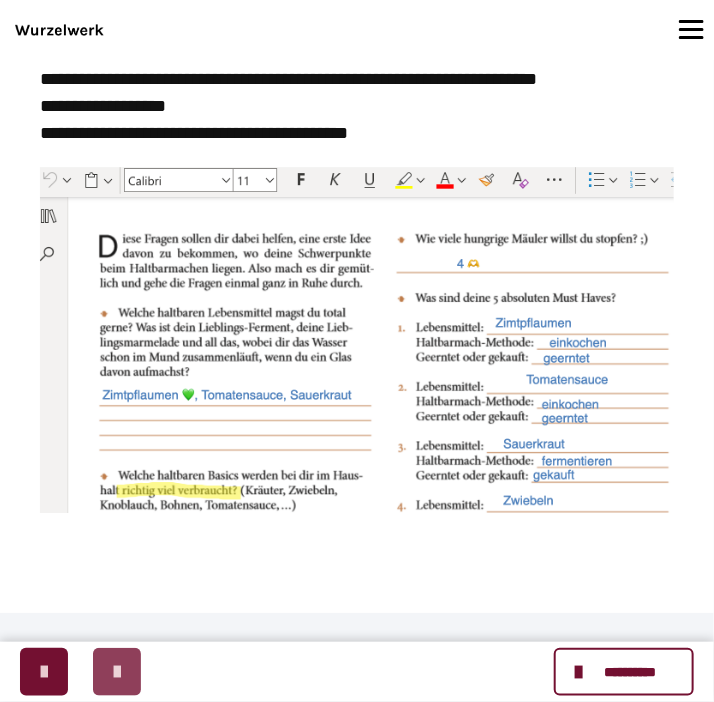 click at bounding box center [117, 672] 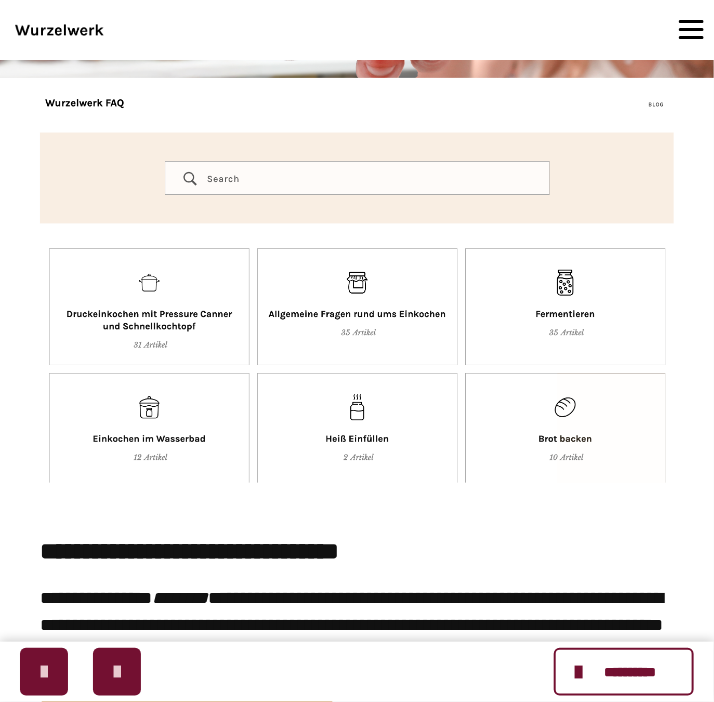 scroll, scrollTop: 552, scrollLeft: 0, axis: vertical 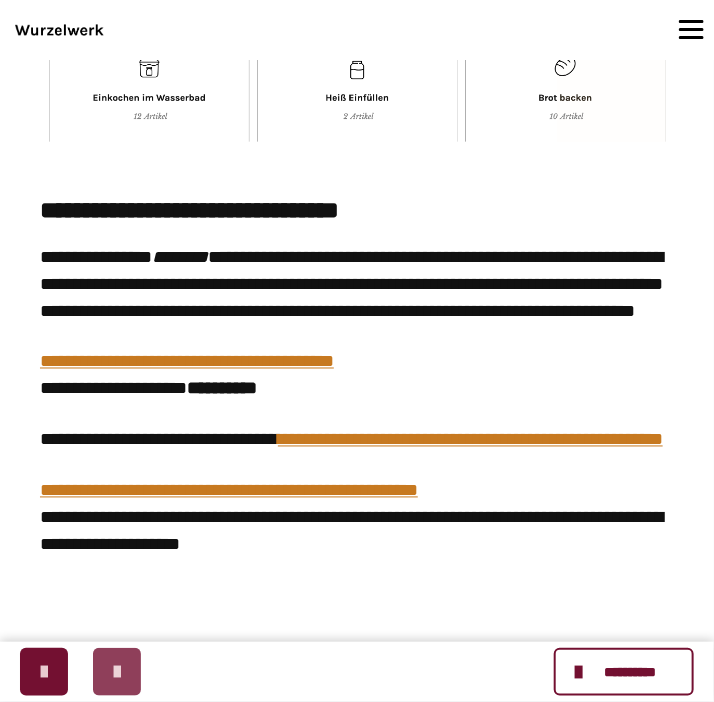 click at bounding box center (117, 672) 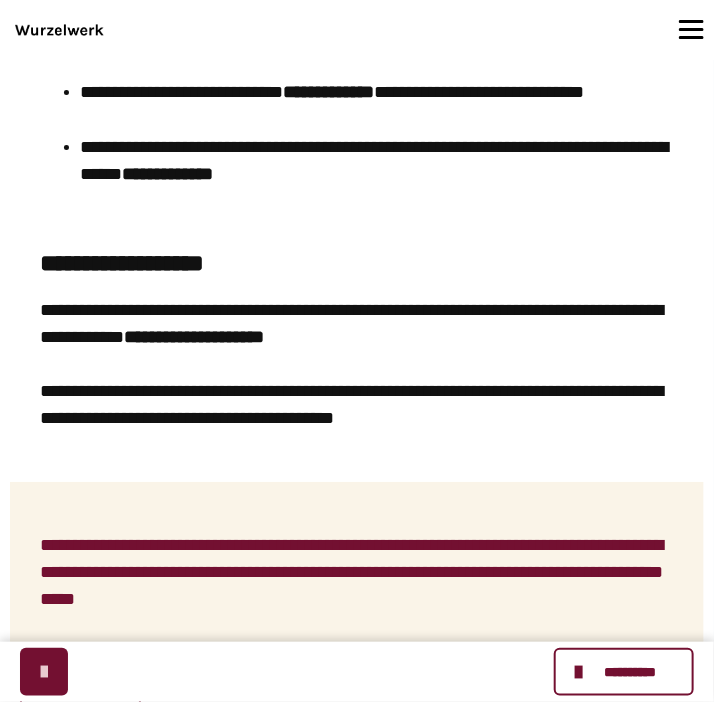 scroll, scrollTop: 1736, scrollLeft: 0, axis: vertical 